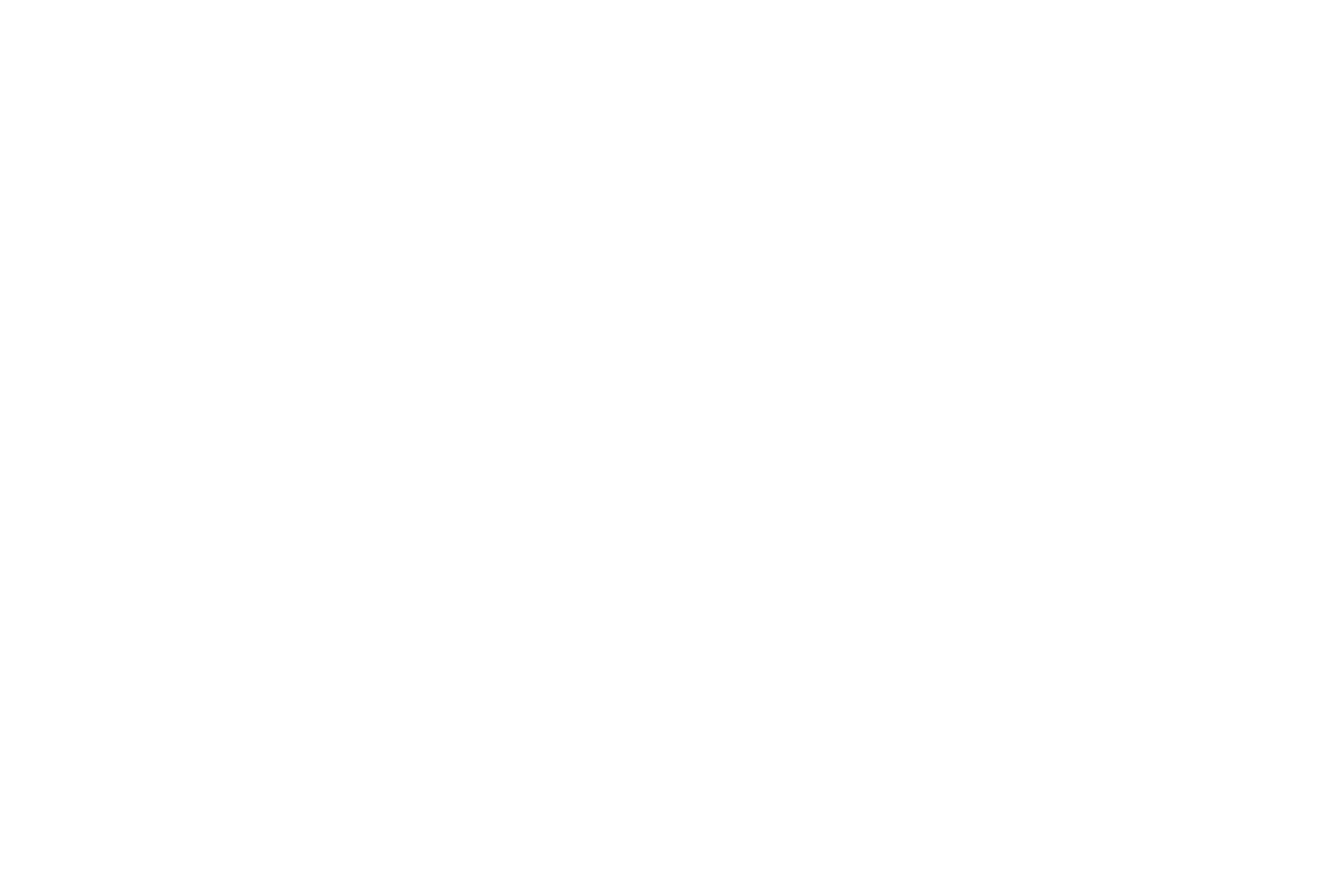 scroll, scrollTop: 0, scrollLeft: 0, axis: both 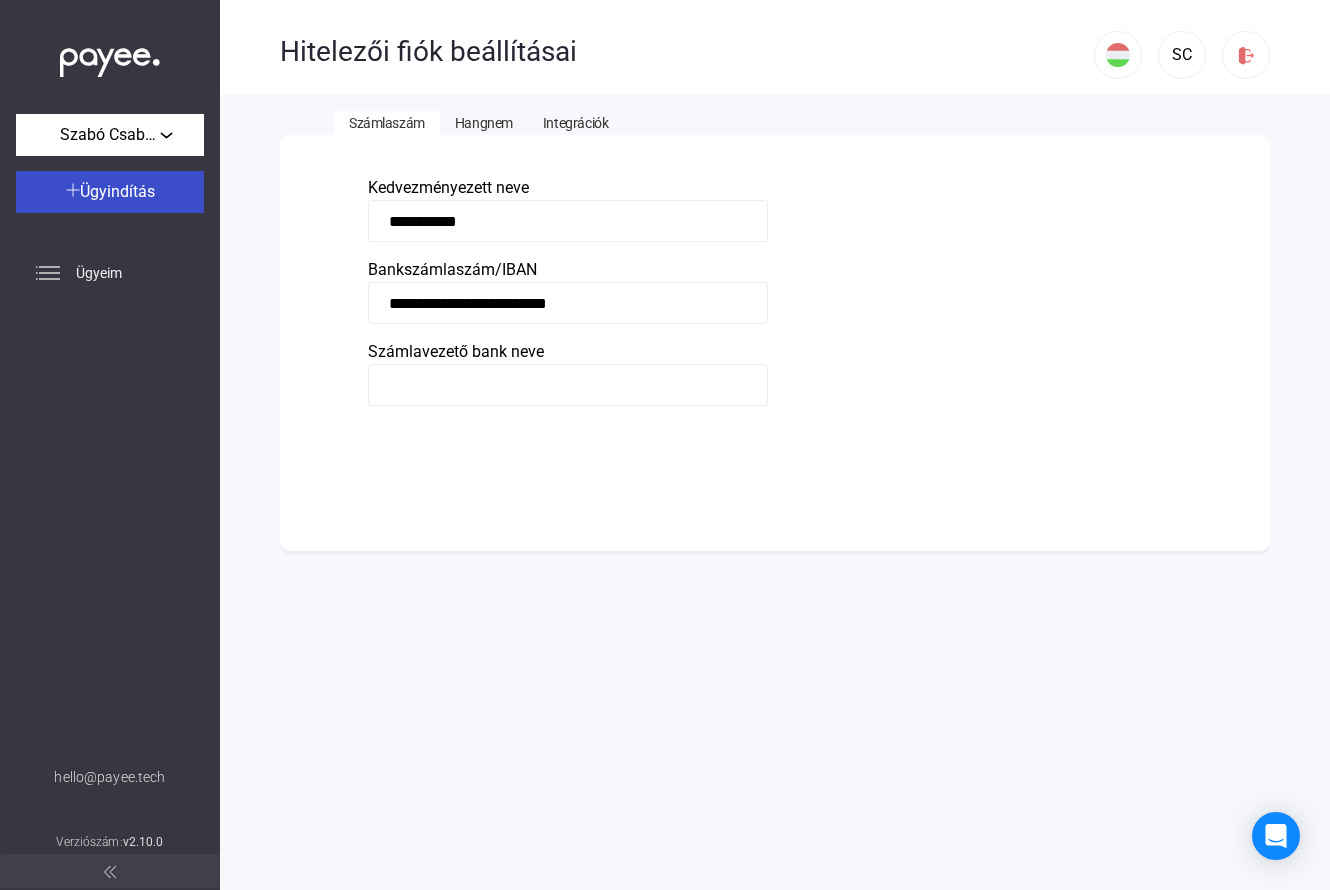 click on "Ügyindítás" 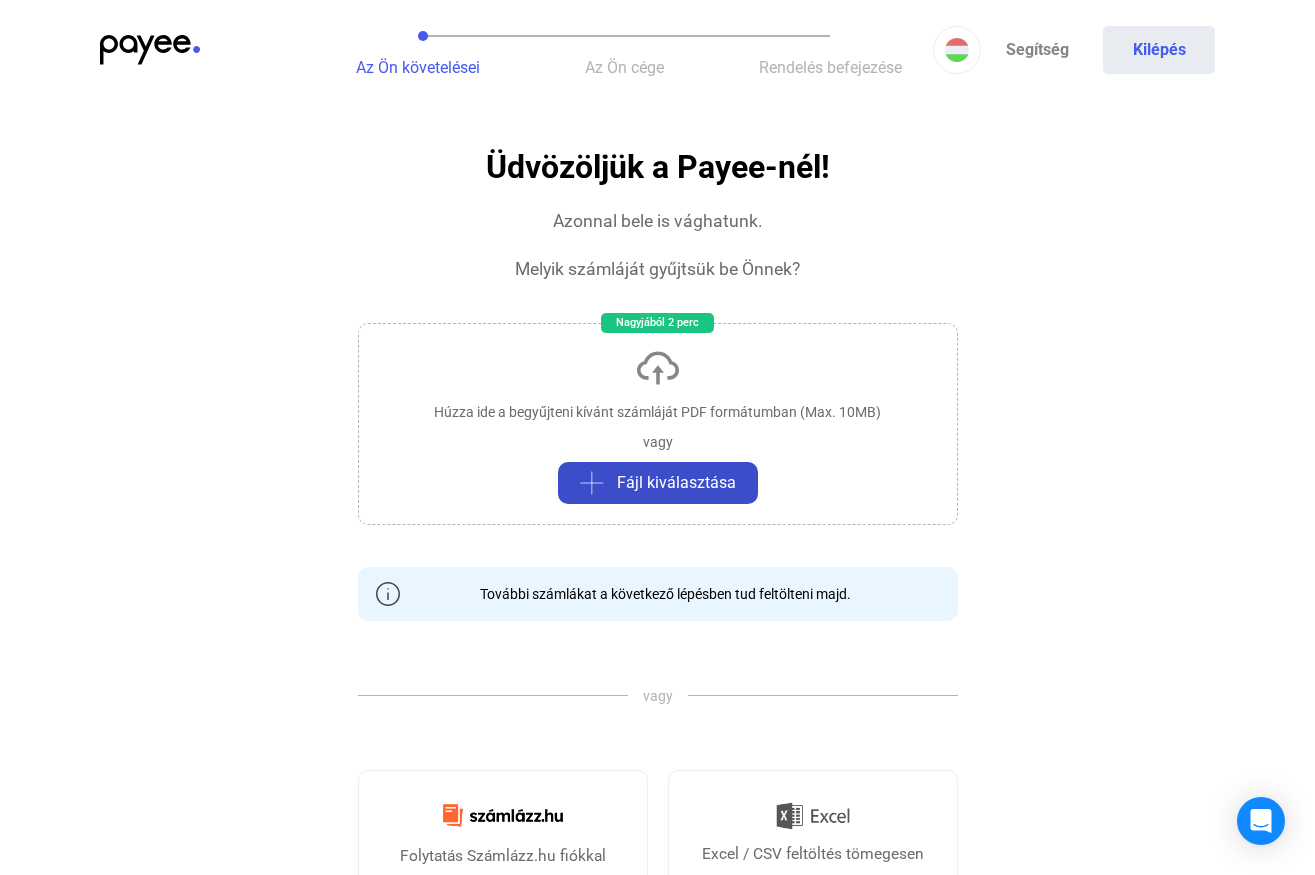 click on "Fájl kiválasztása" 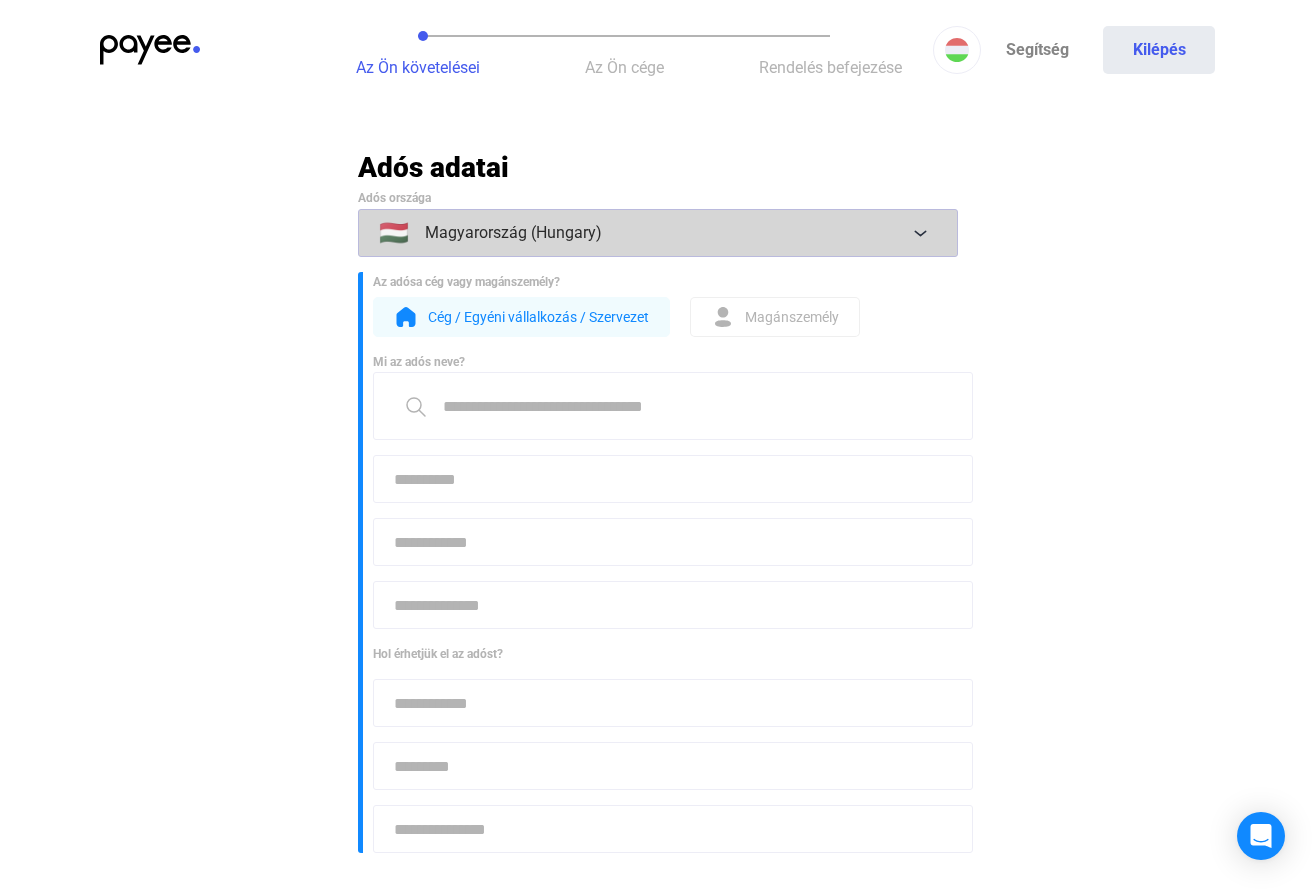 click on "🇭🇺 Magyarország (Hungary)" 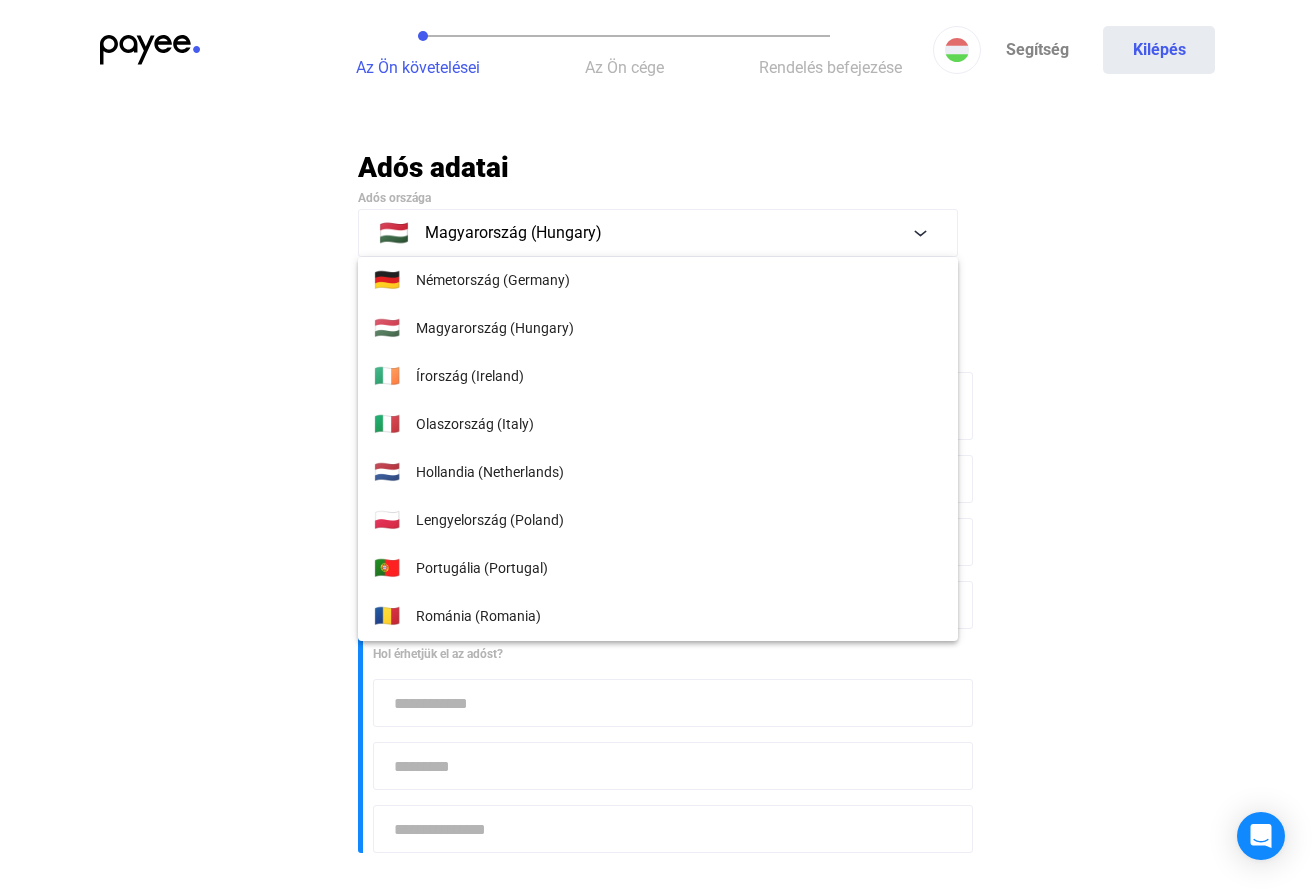 scroll, scrollTop: 200, scrollLeft: 0, axis: vertical 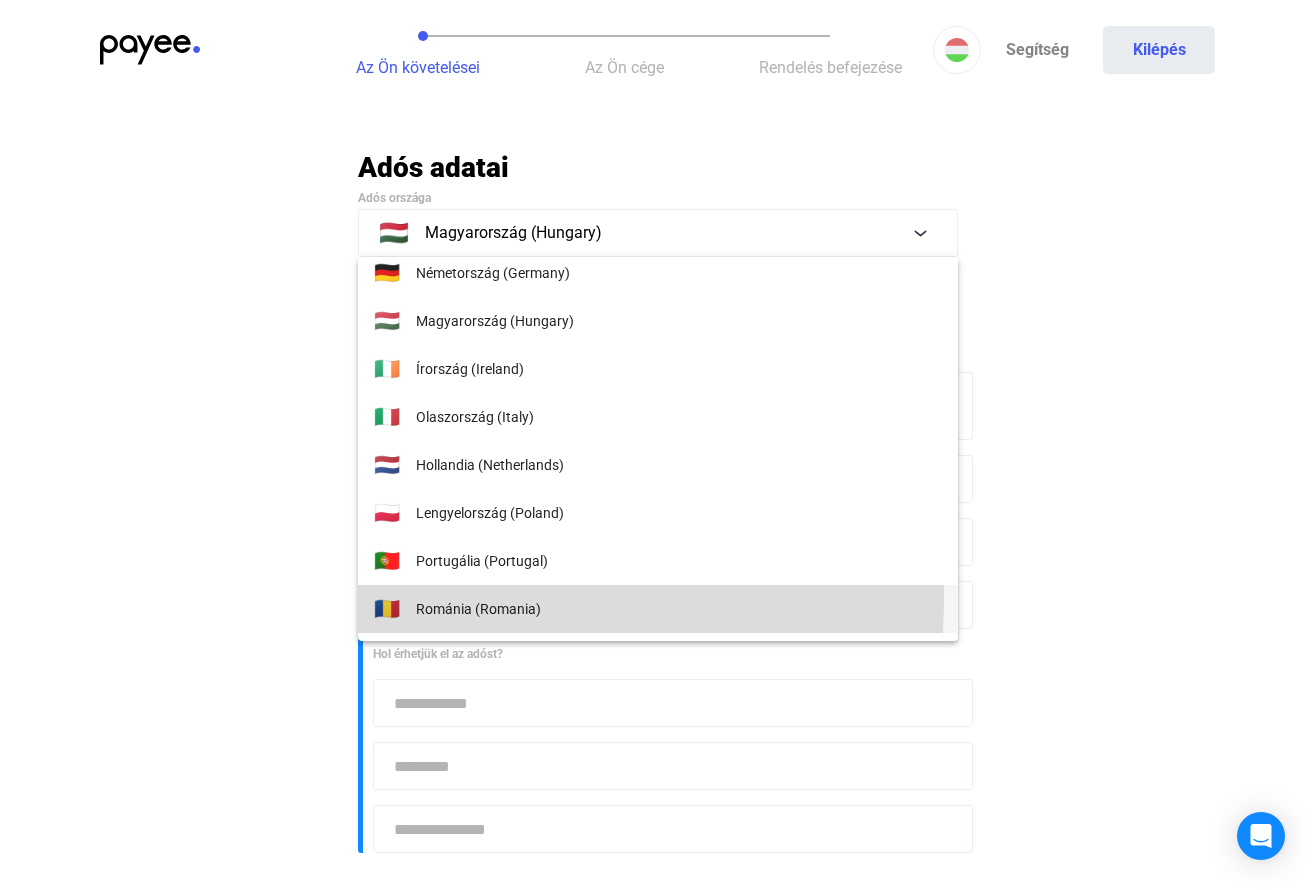 click on "Románia (Romania)" at bounding box center [478, 609] 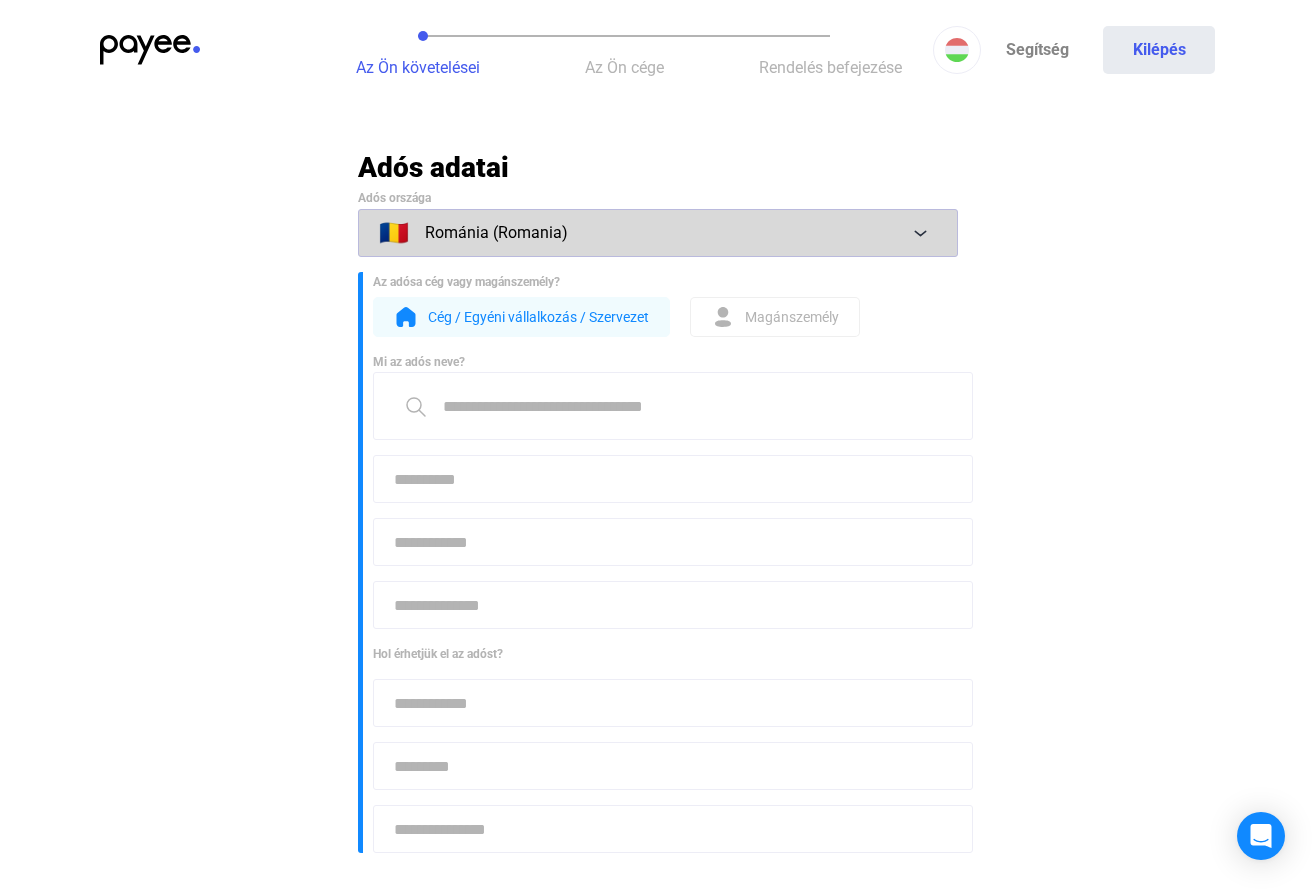 click on "Románia (Romania)" 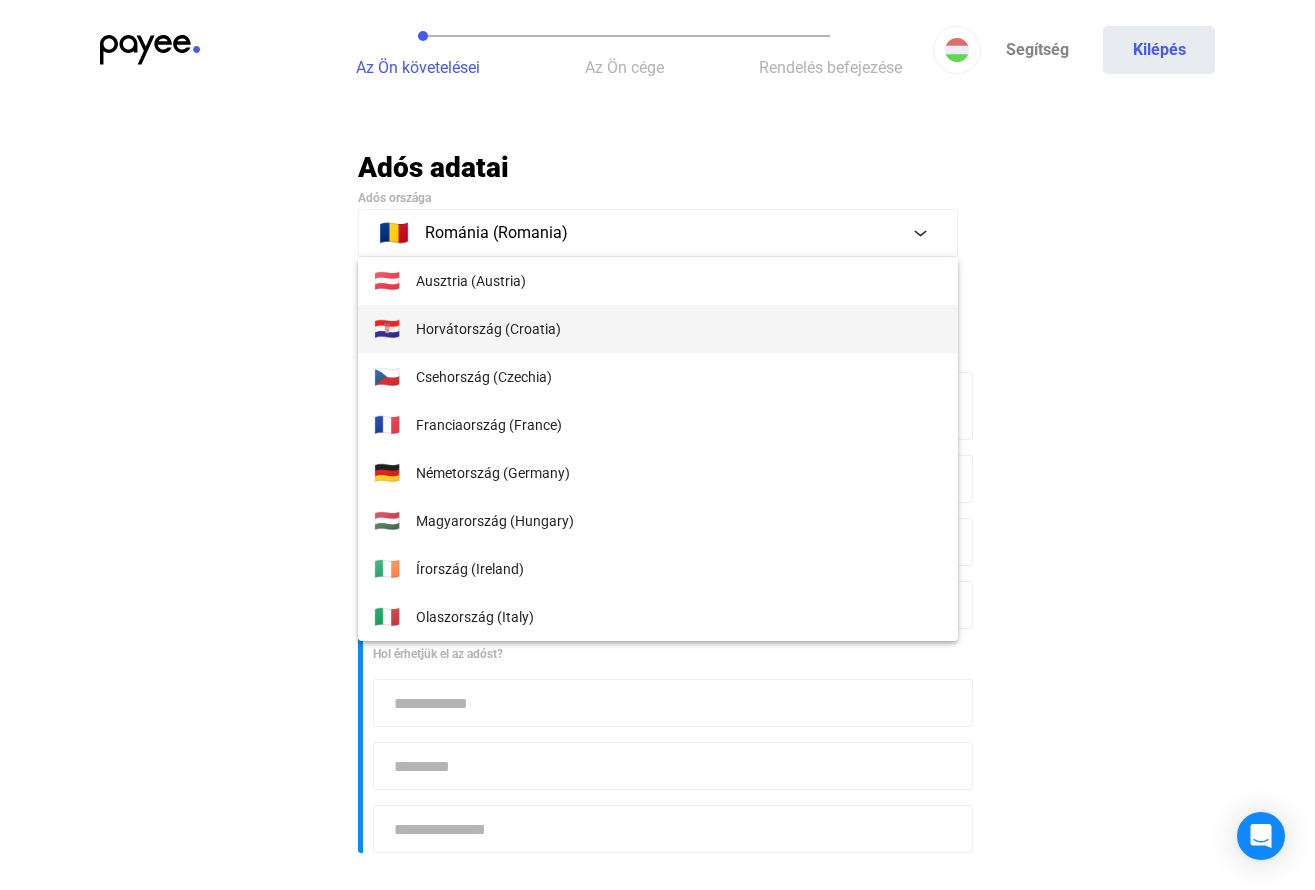 type 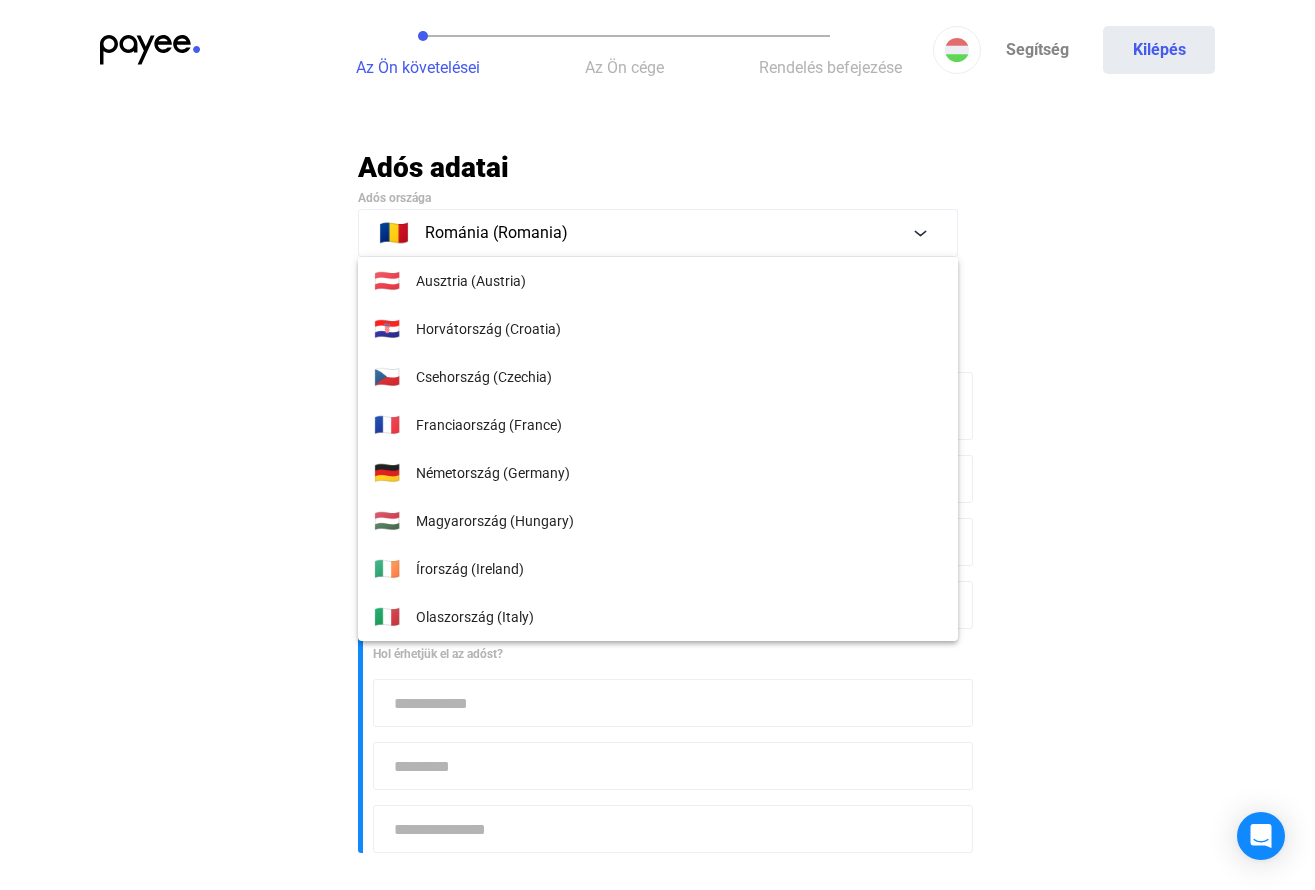 drag, startPoint x: 452, startPoint y: 197, endPoint x: 493, endPoint y: 126, distance: 81.9878 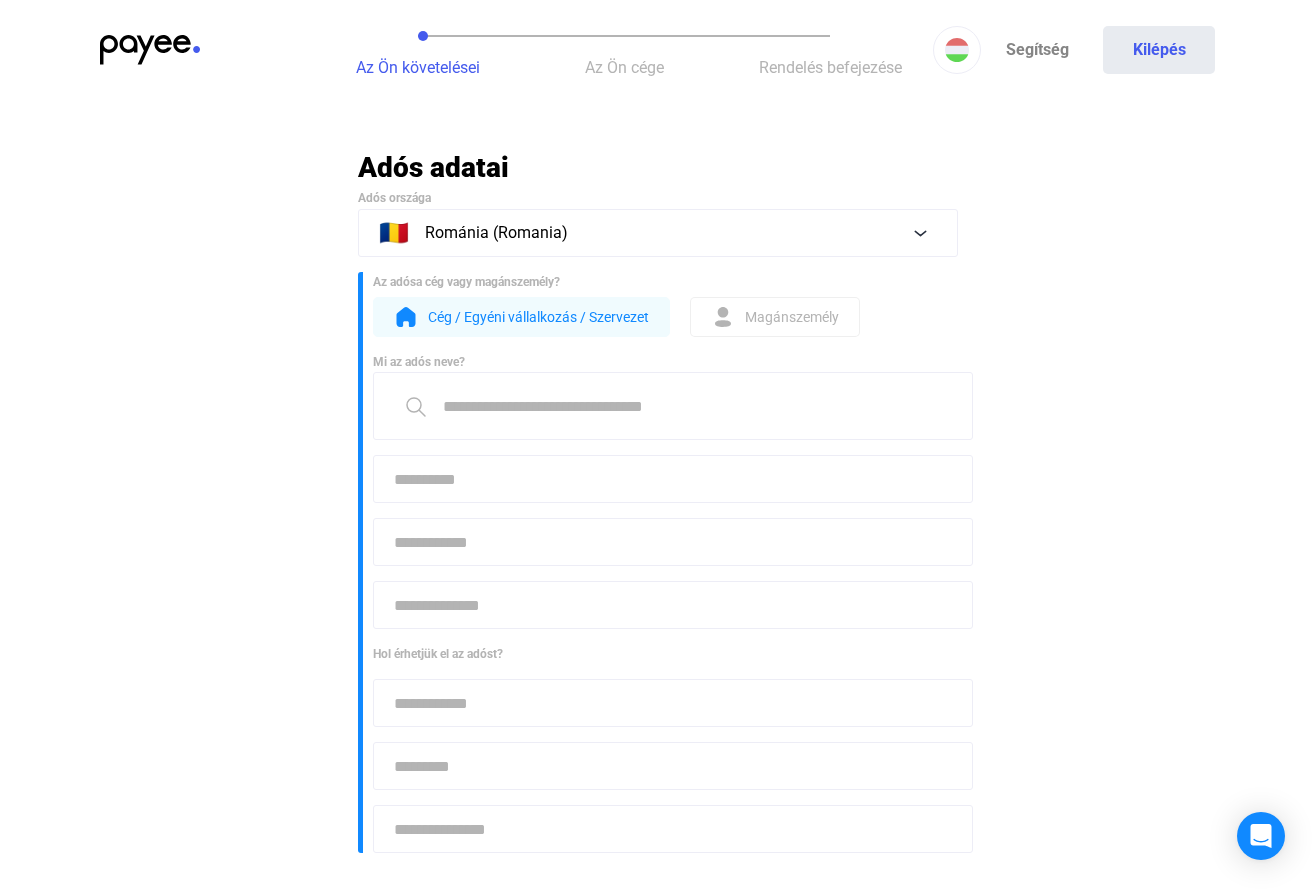 click 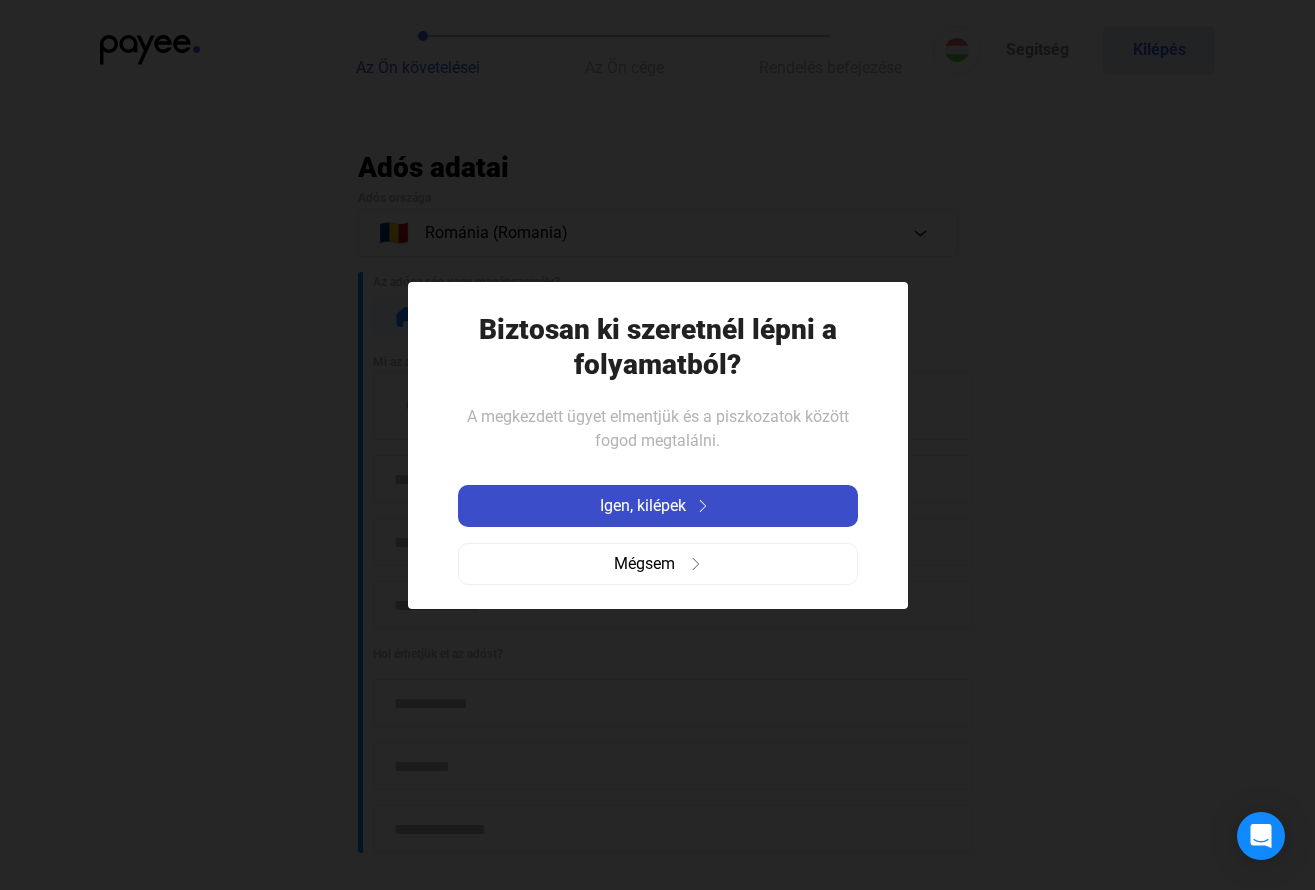 click on "Igen, kilépek" at bounding box center [643, 506] 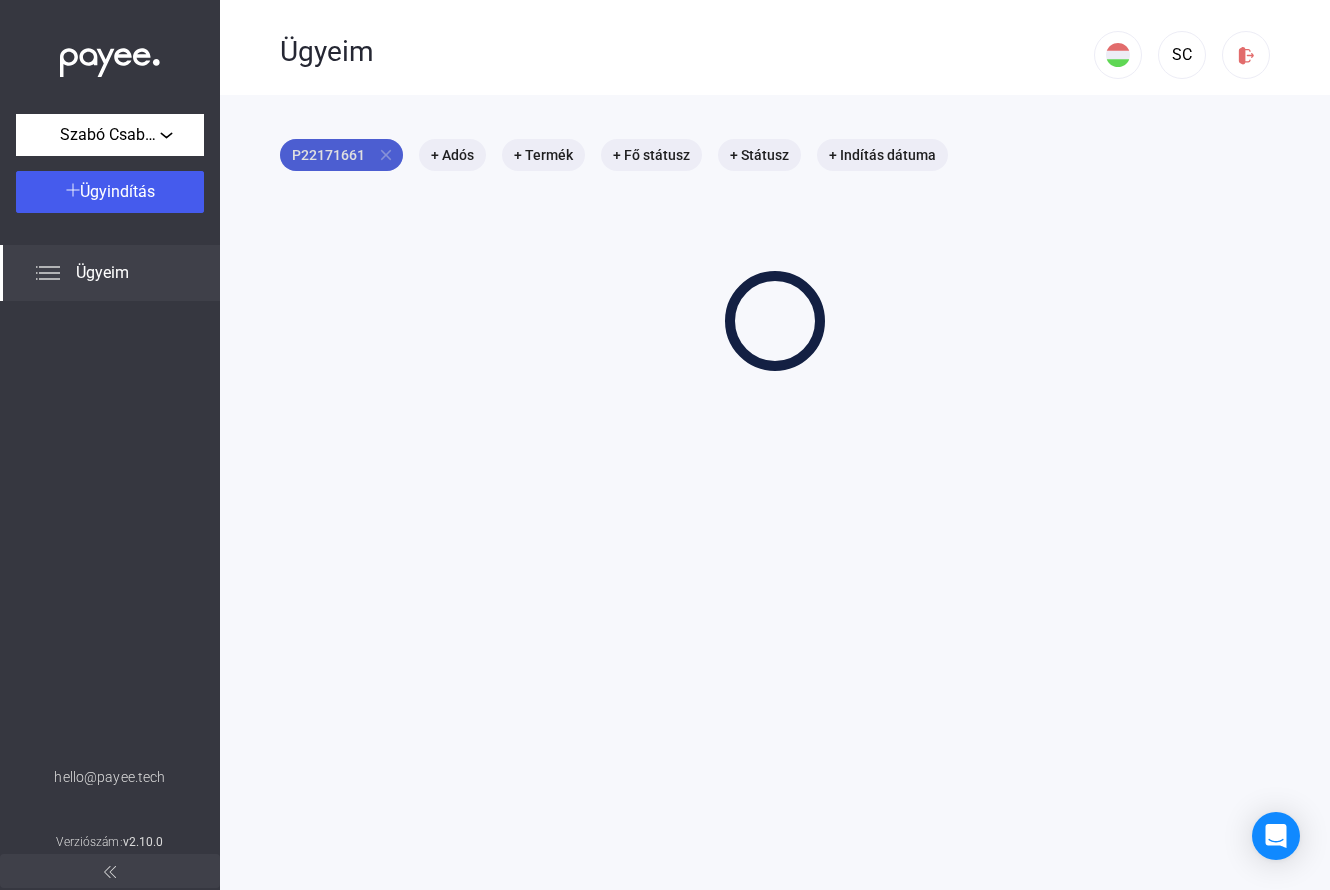 click on "close" at bounding box center [386, 155] 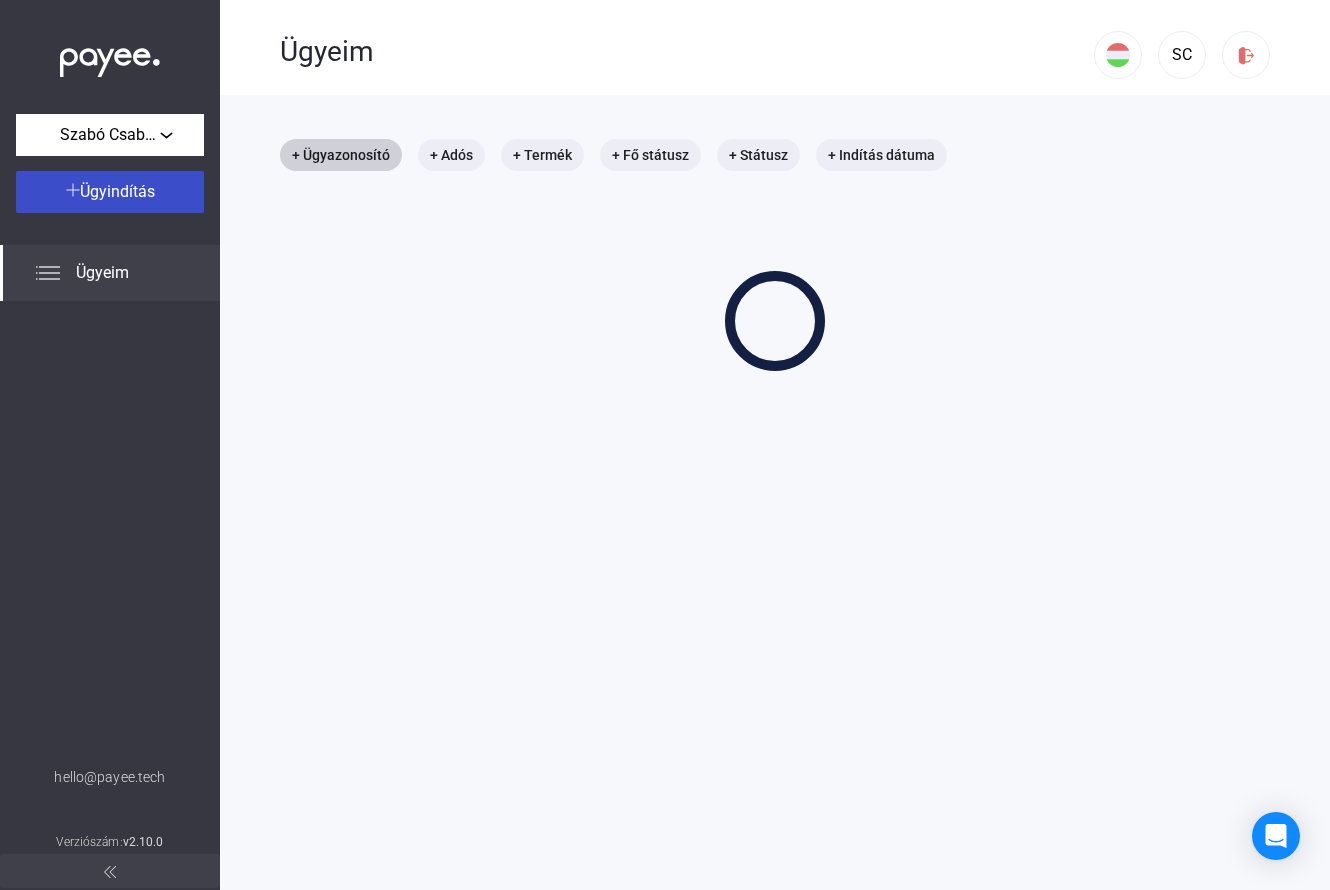 click on "Ügyindítás" 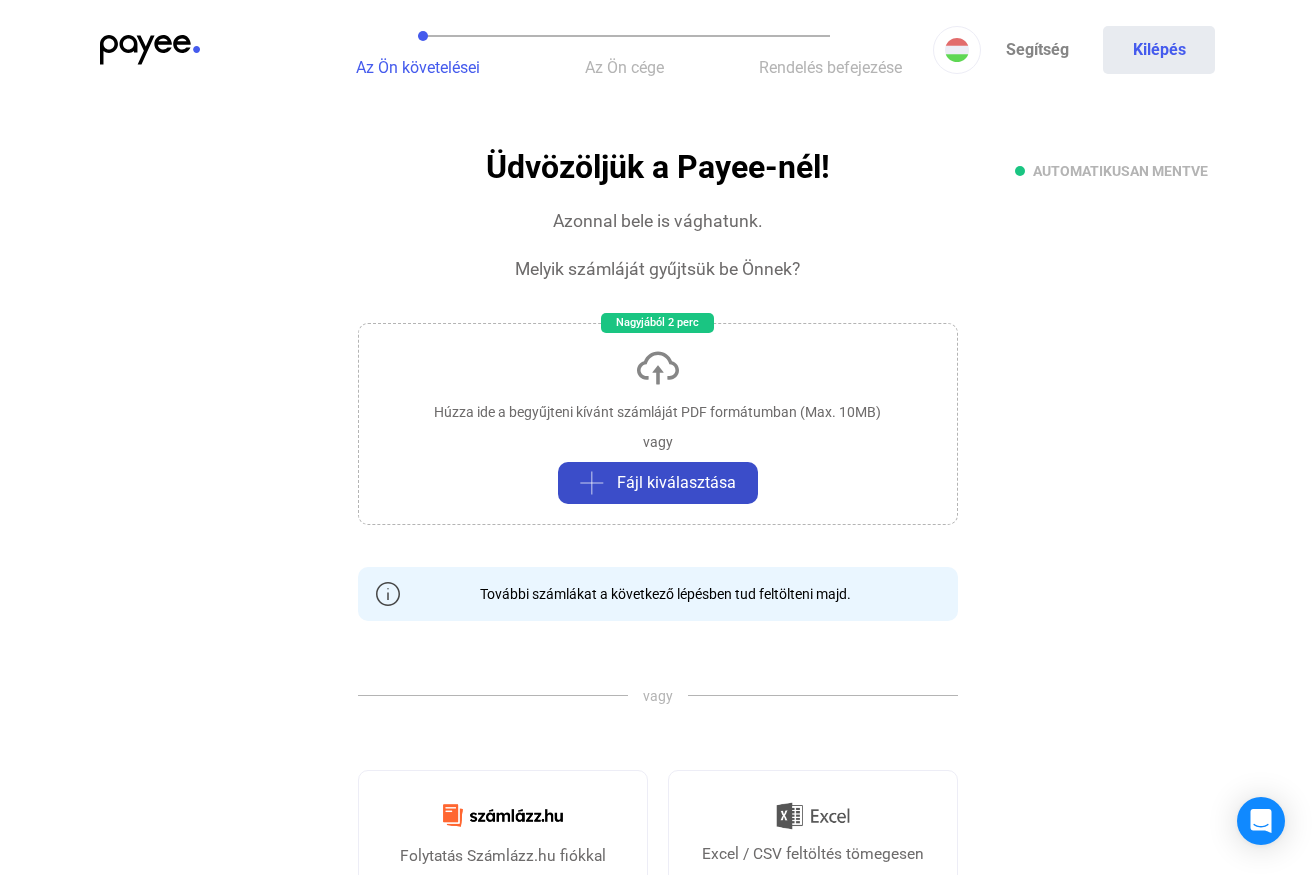 click on "Fájl kiválasztása" 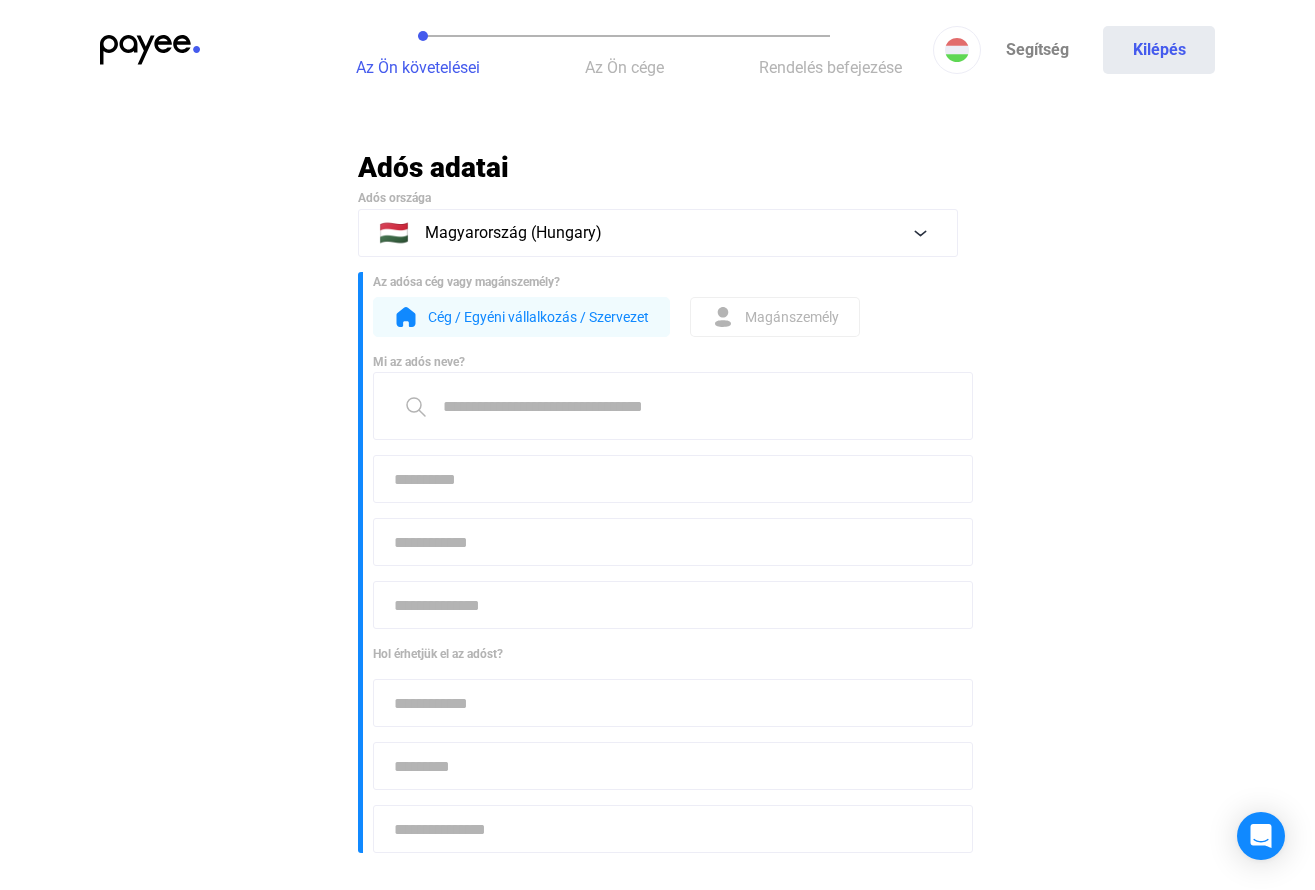 click on "Magánszemély" 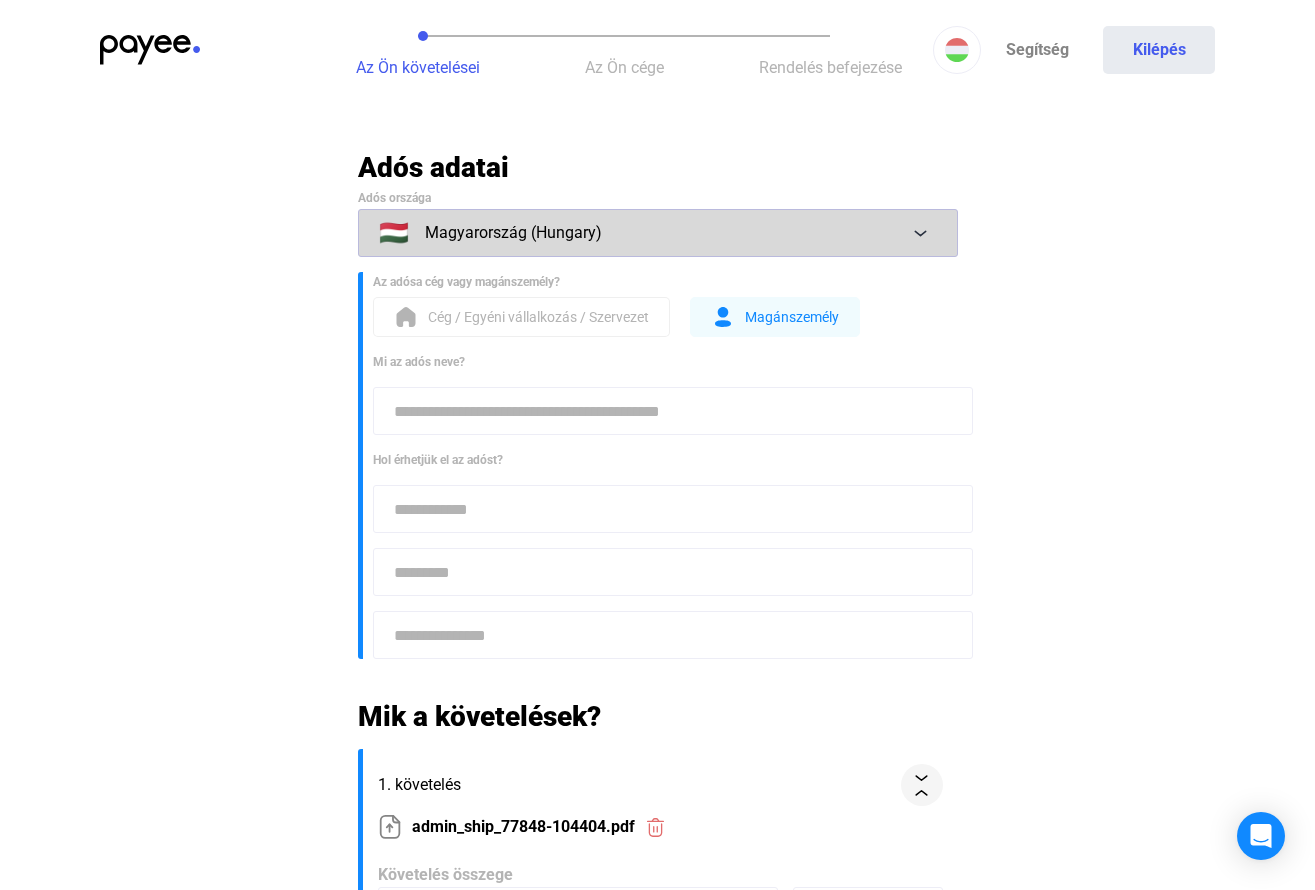 click on "🇭🇺 Magyarország (Hungary)" 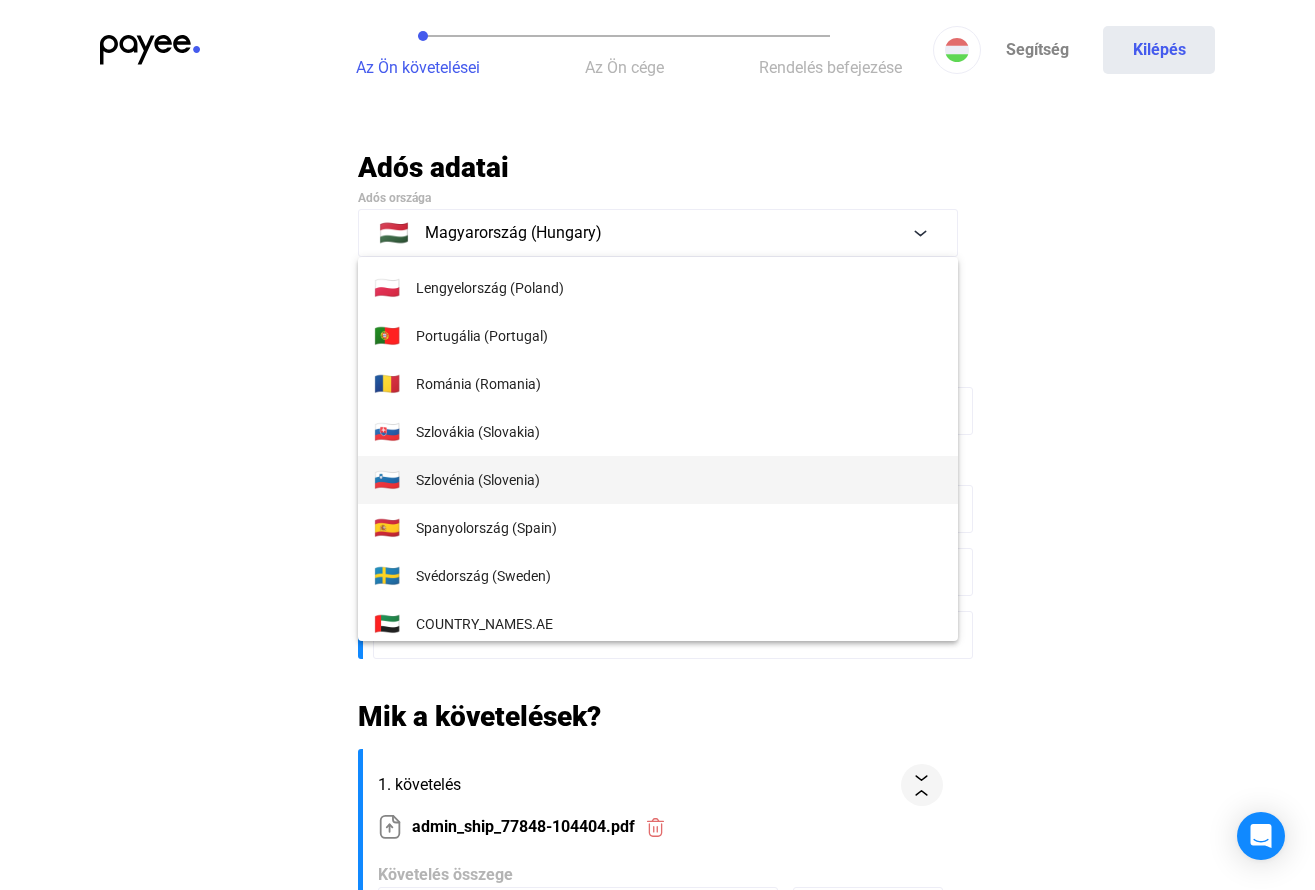 scroll, scrollTop: 432, scrollLeft: 0, axis: vertical 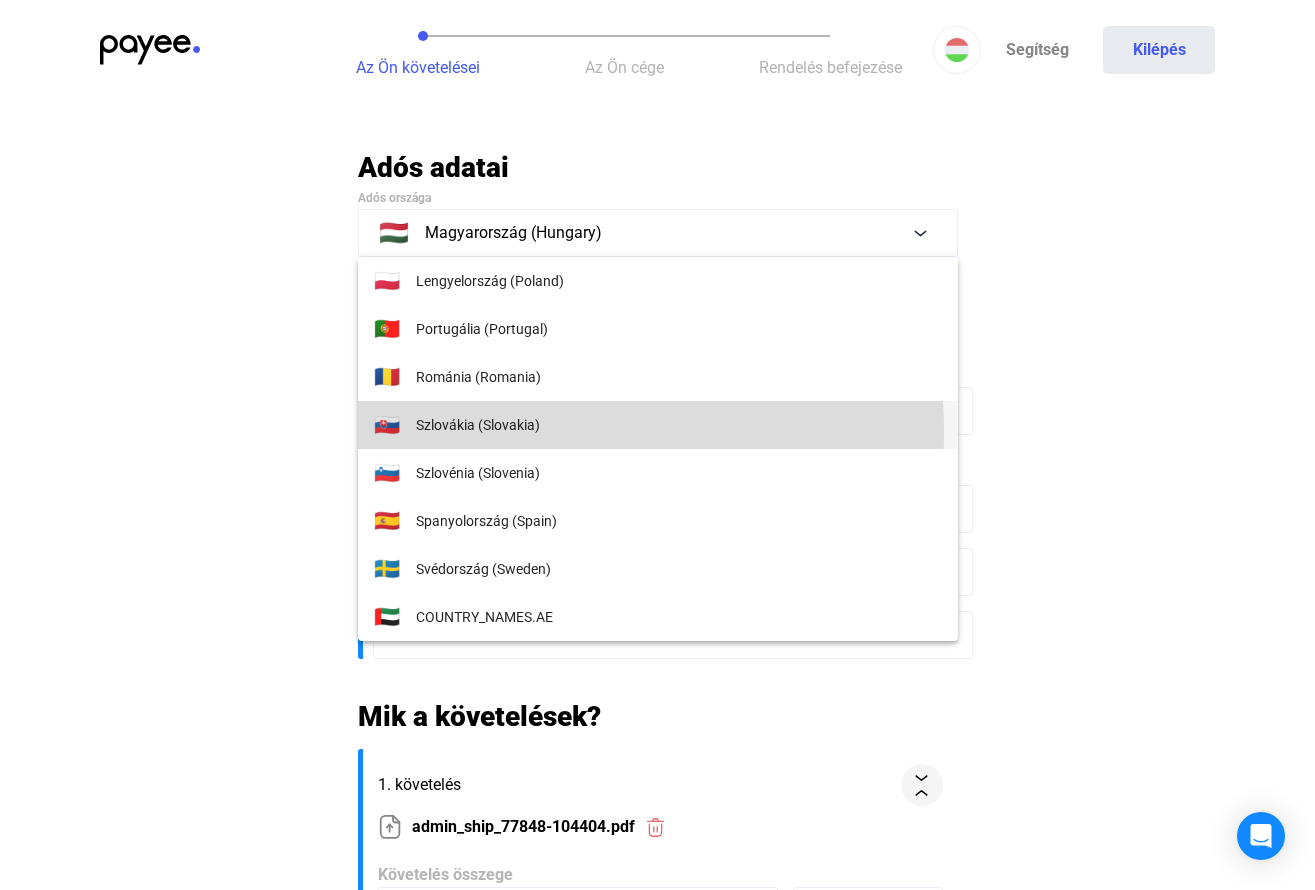 click on "Szlovákia (Slovakia)" at bounding box center [478, 425] 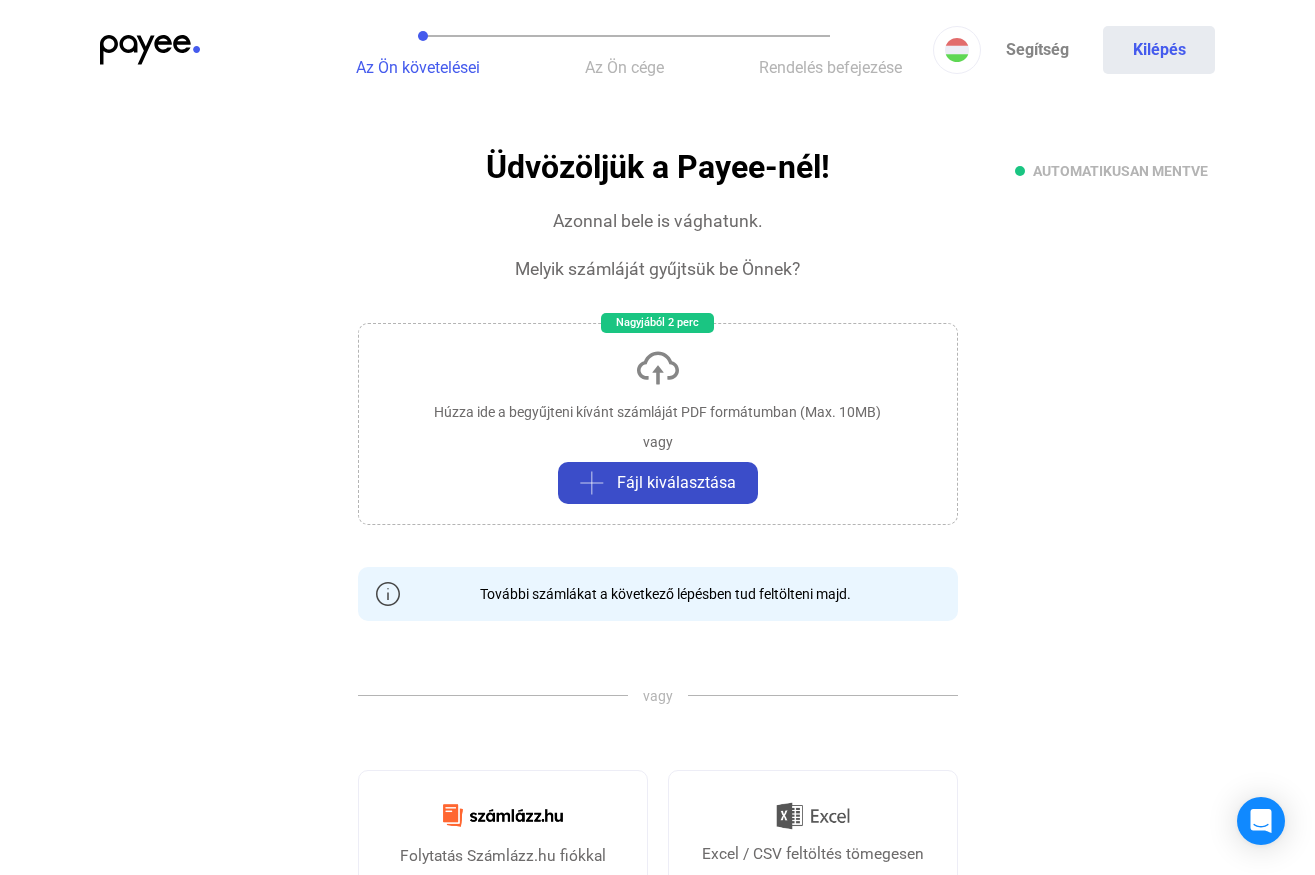 click on "Fájl kiválasztása" 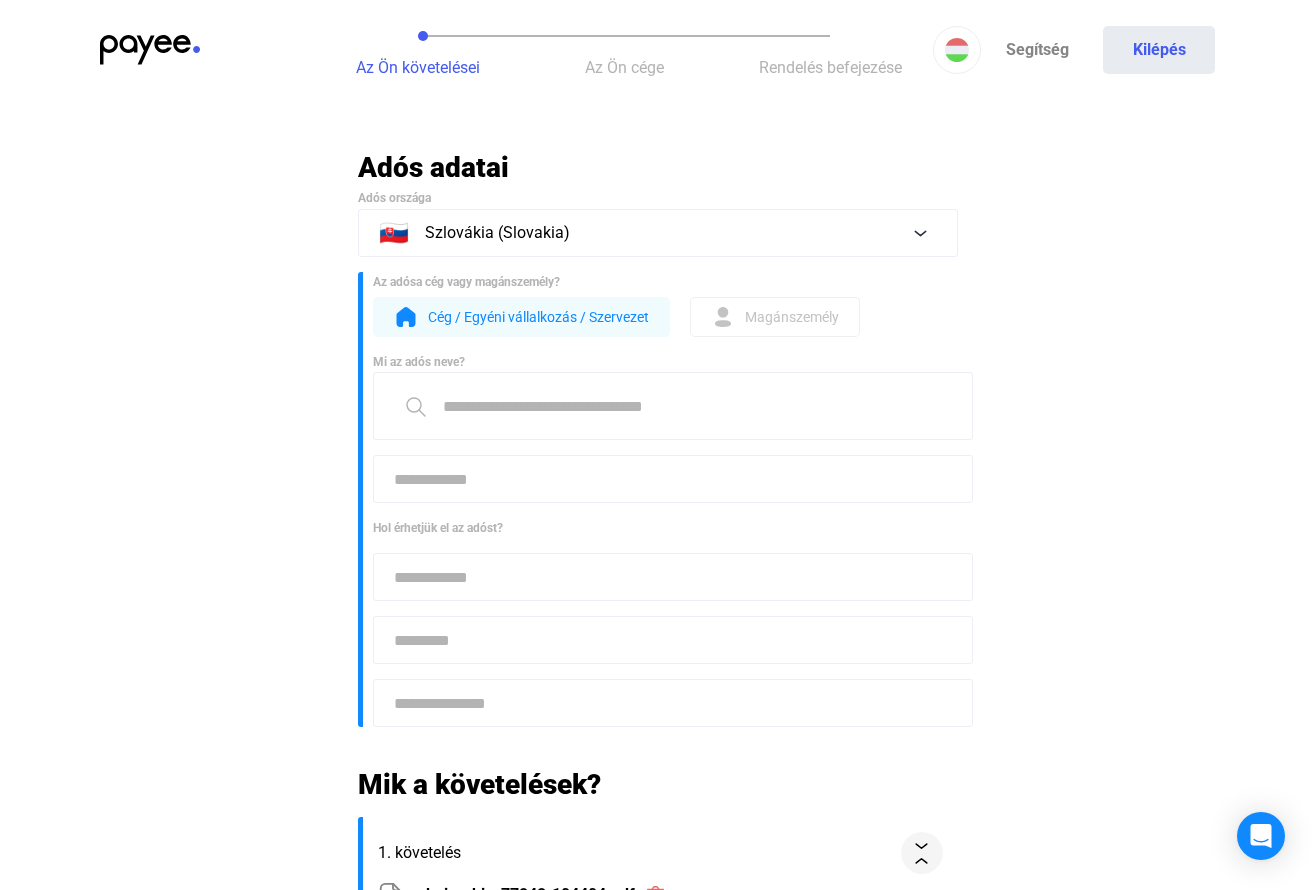 click on "Magánszemély" 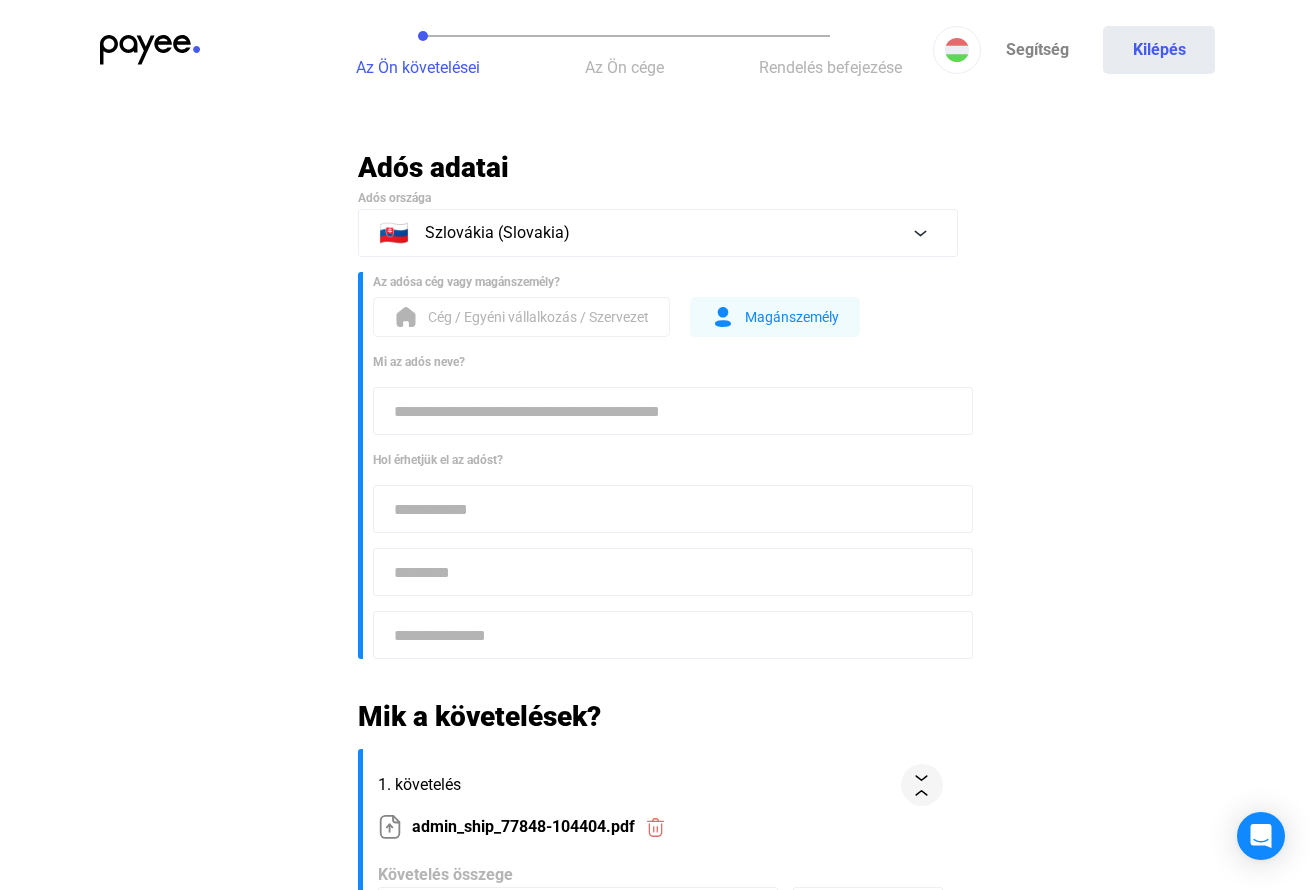 click 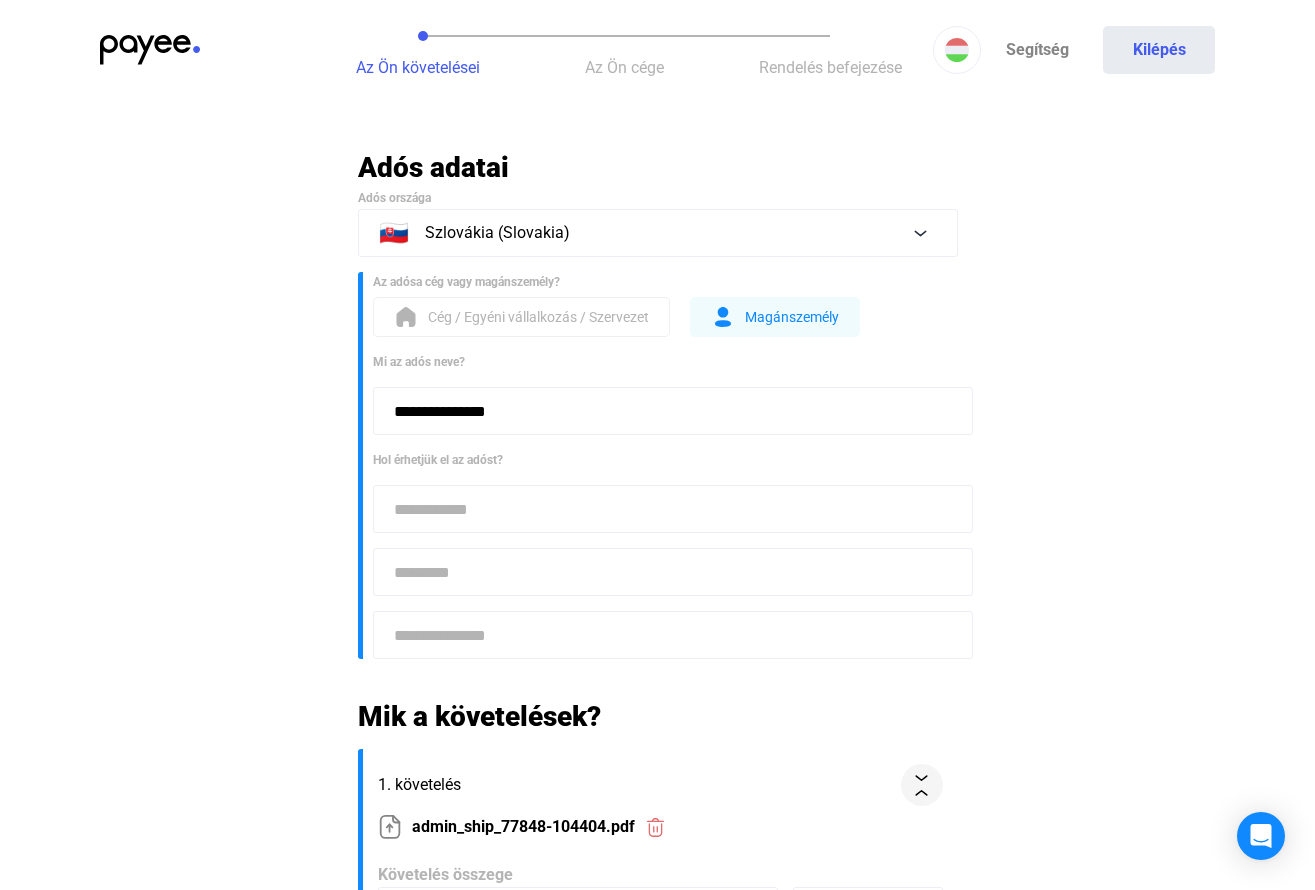 type on "**********" 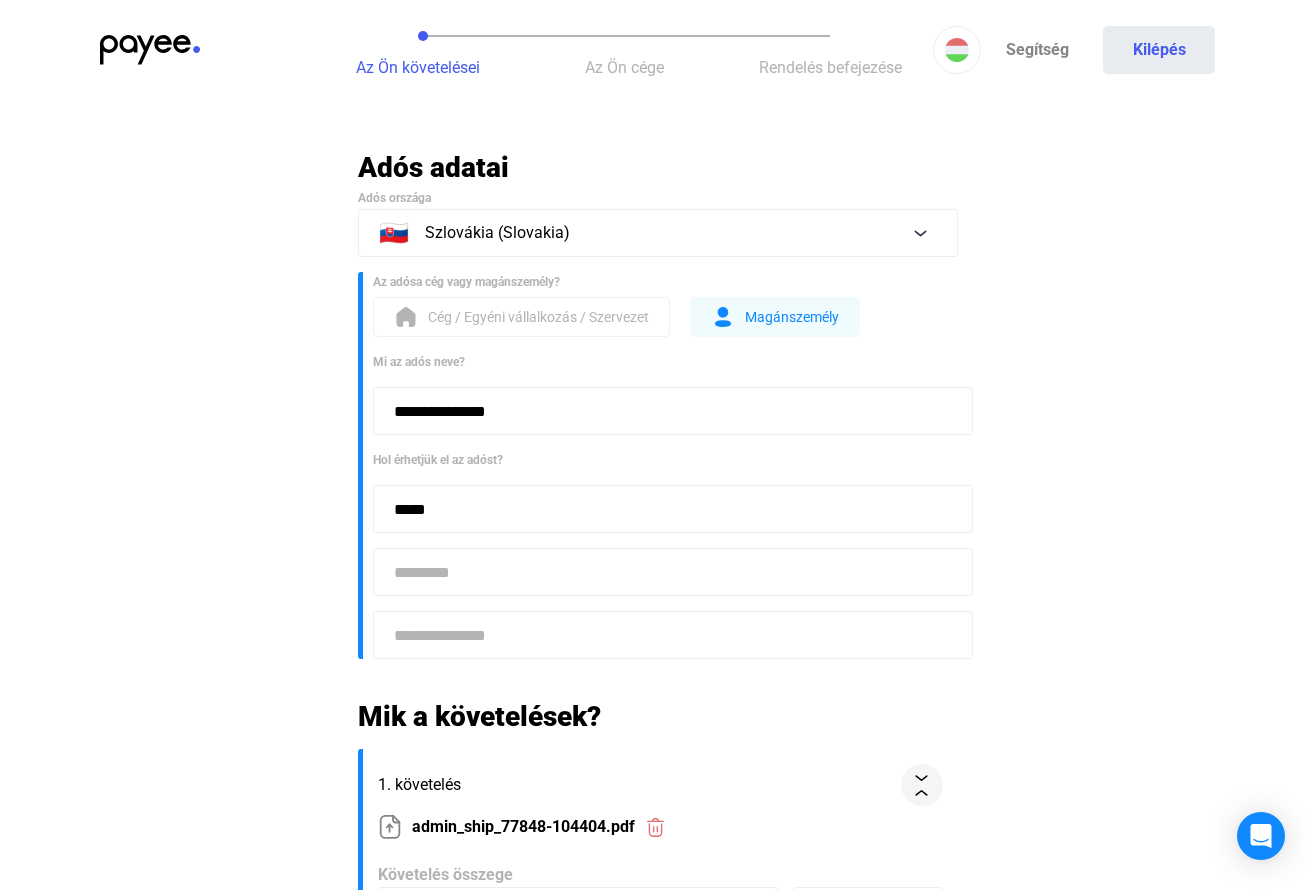 type on "*****" 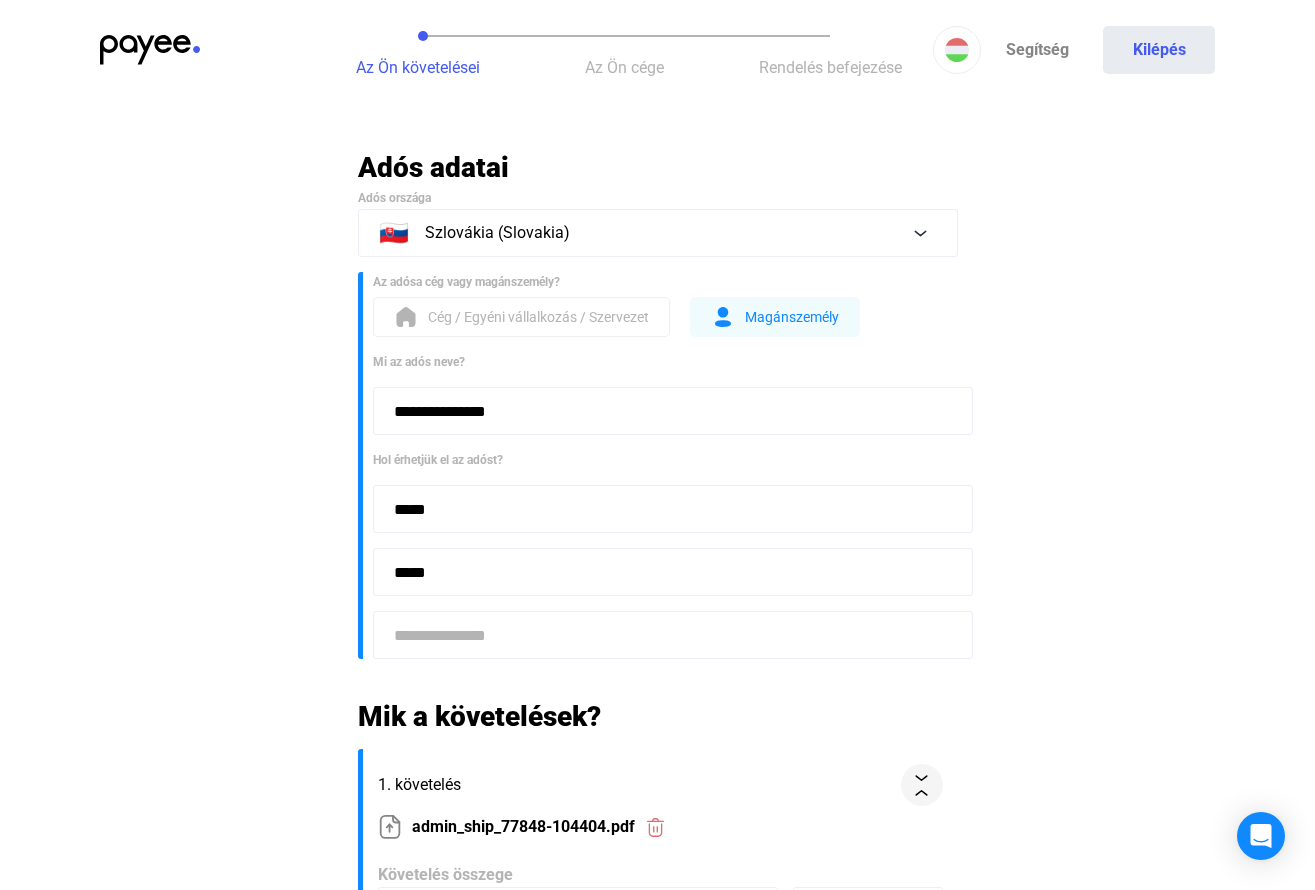 type on "*****" 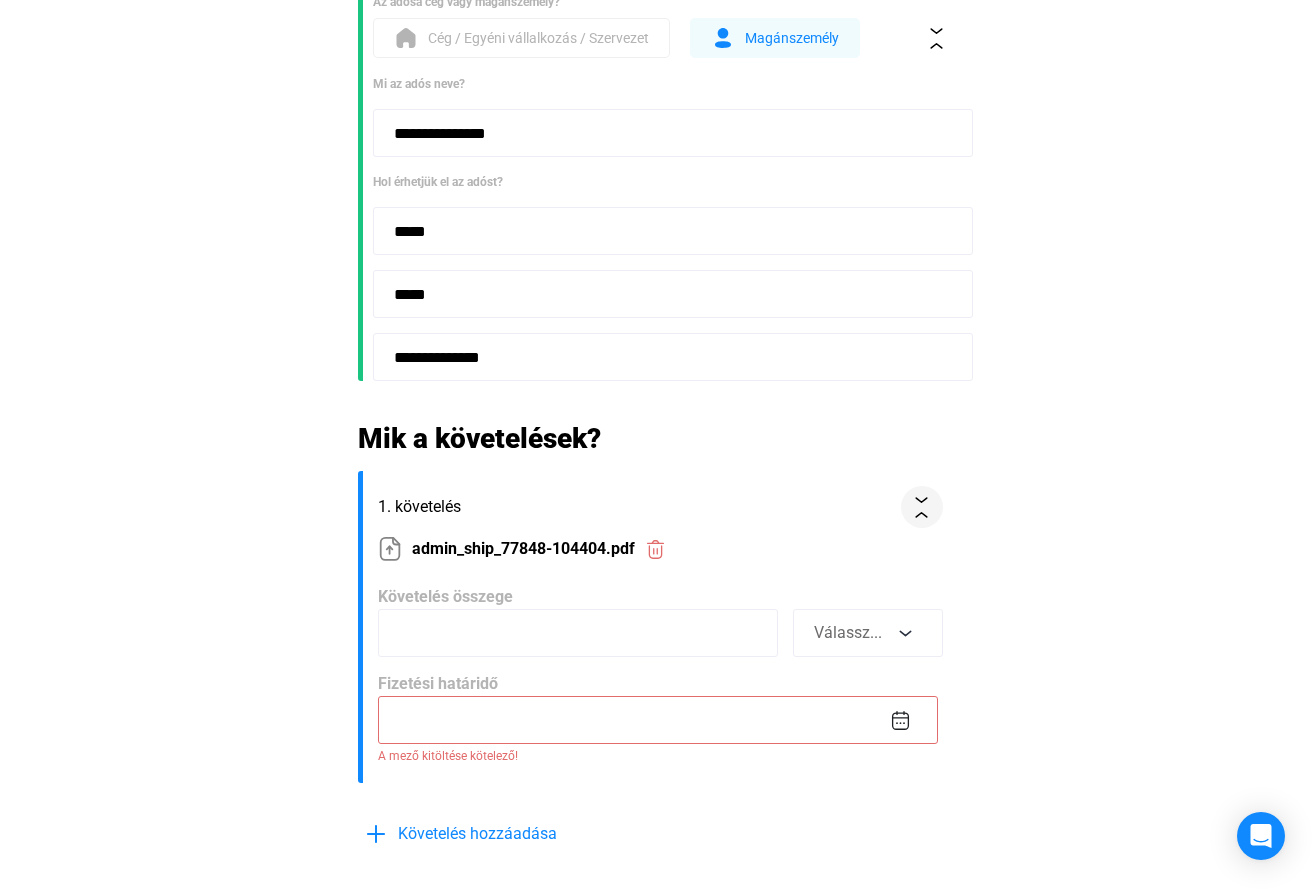 scroll, scrollTop: 300, scrollLeft: 0, axis: vertical 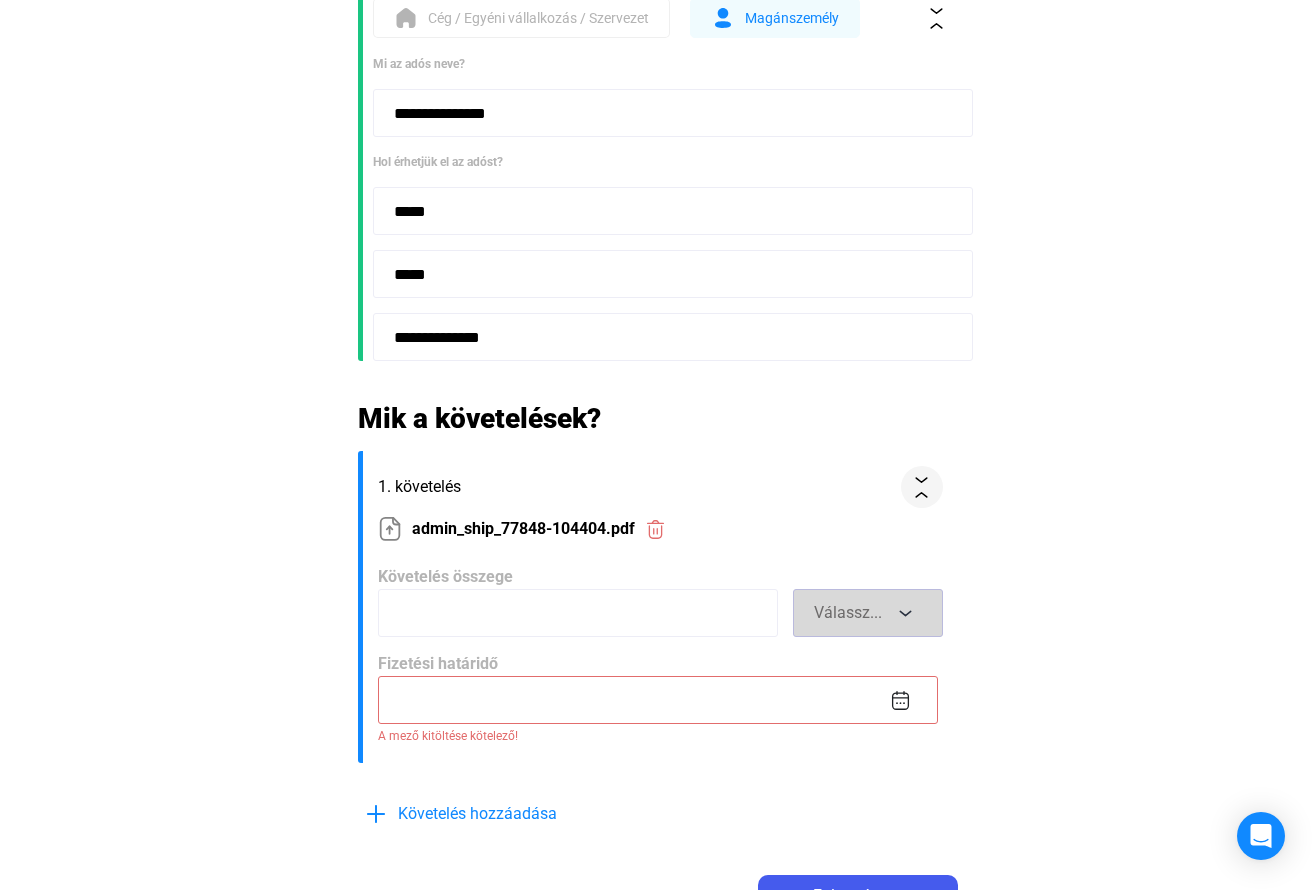 type on "**********" 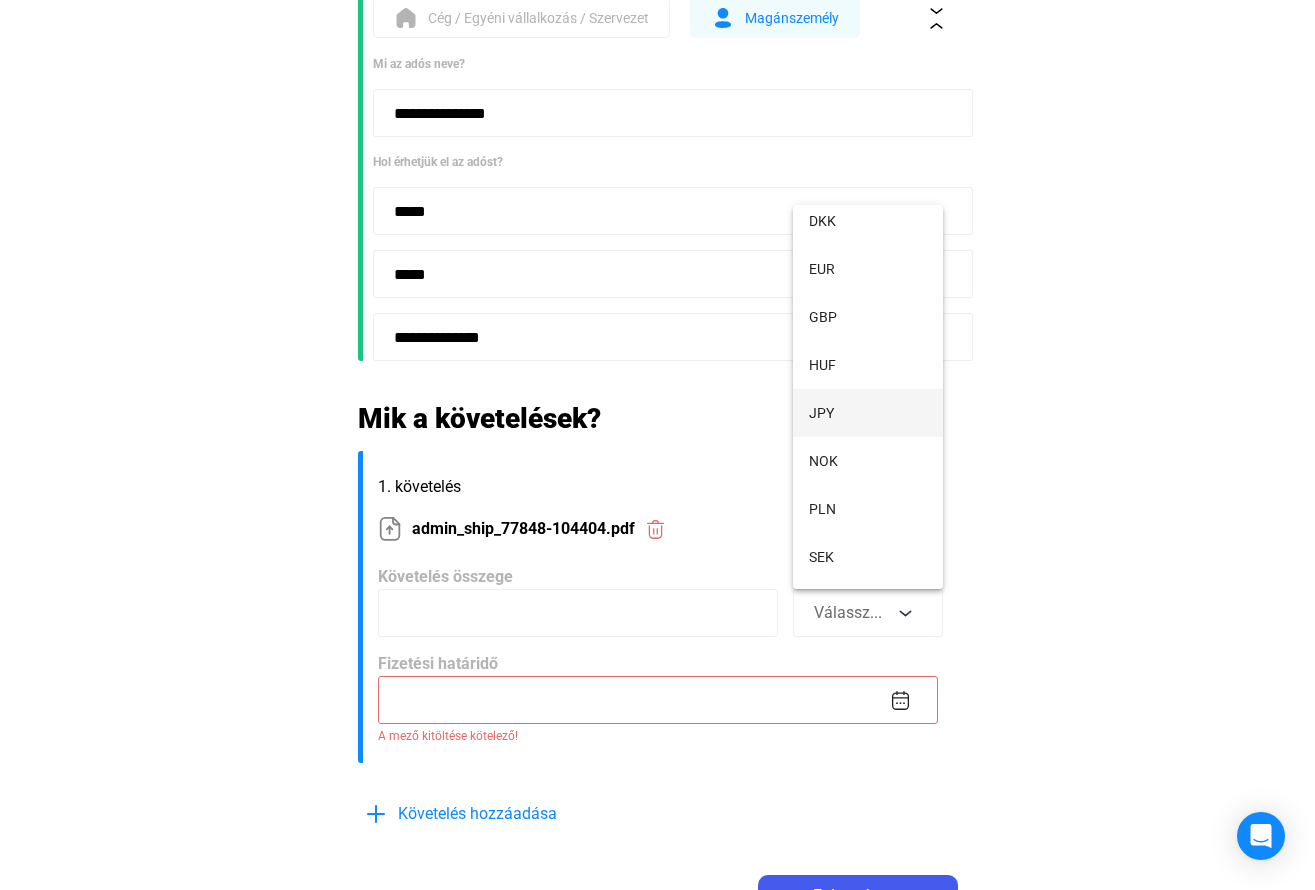 scroll, scrollTop: 240, scrollLeft: 0, axis: vertical 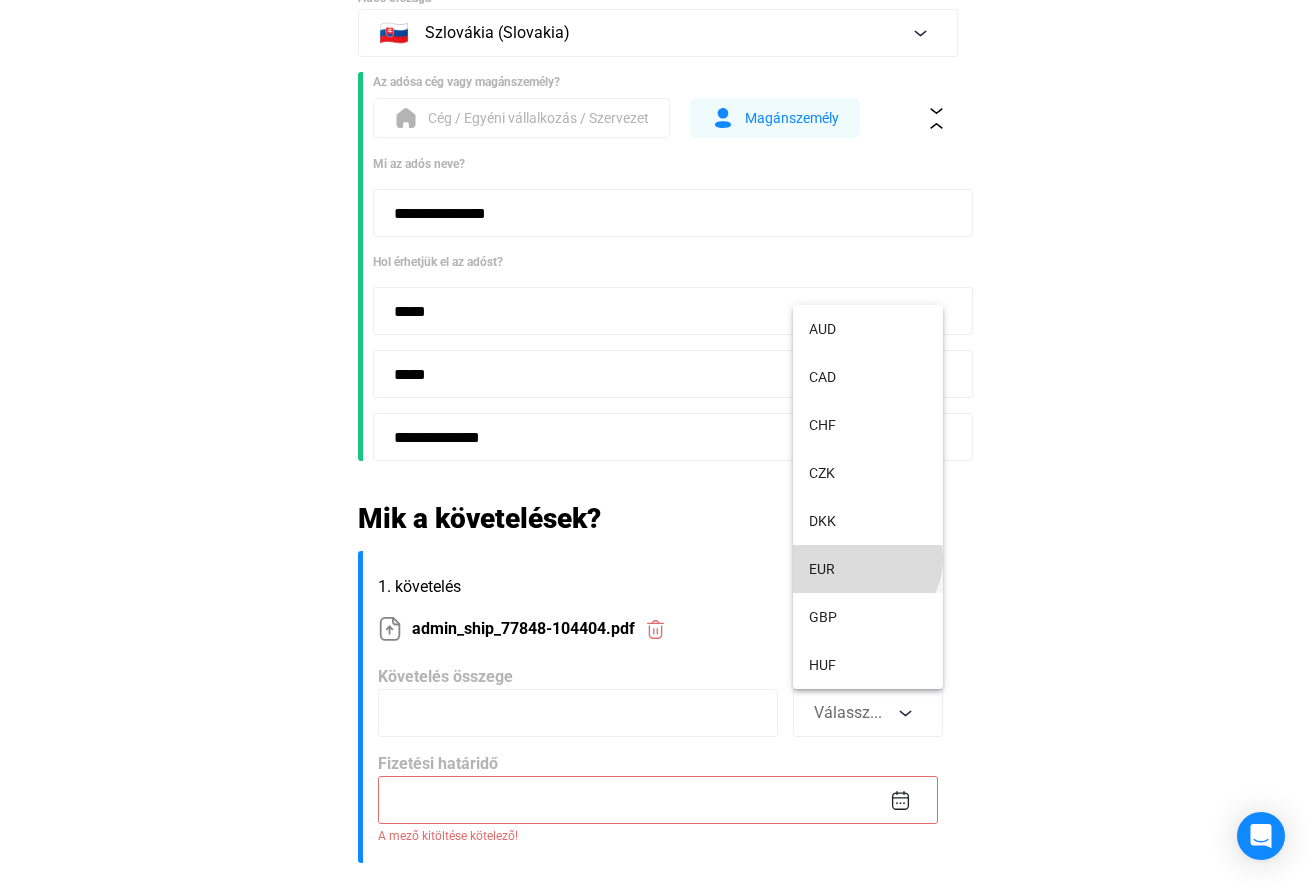click on "EUR" at bounding box center (868, 569) 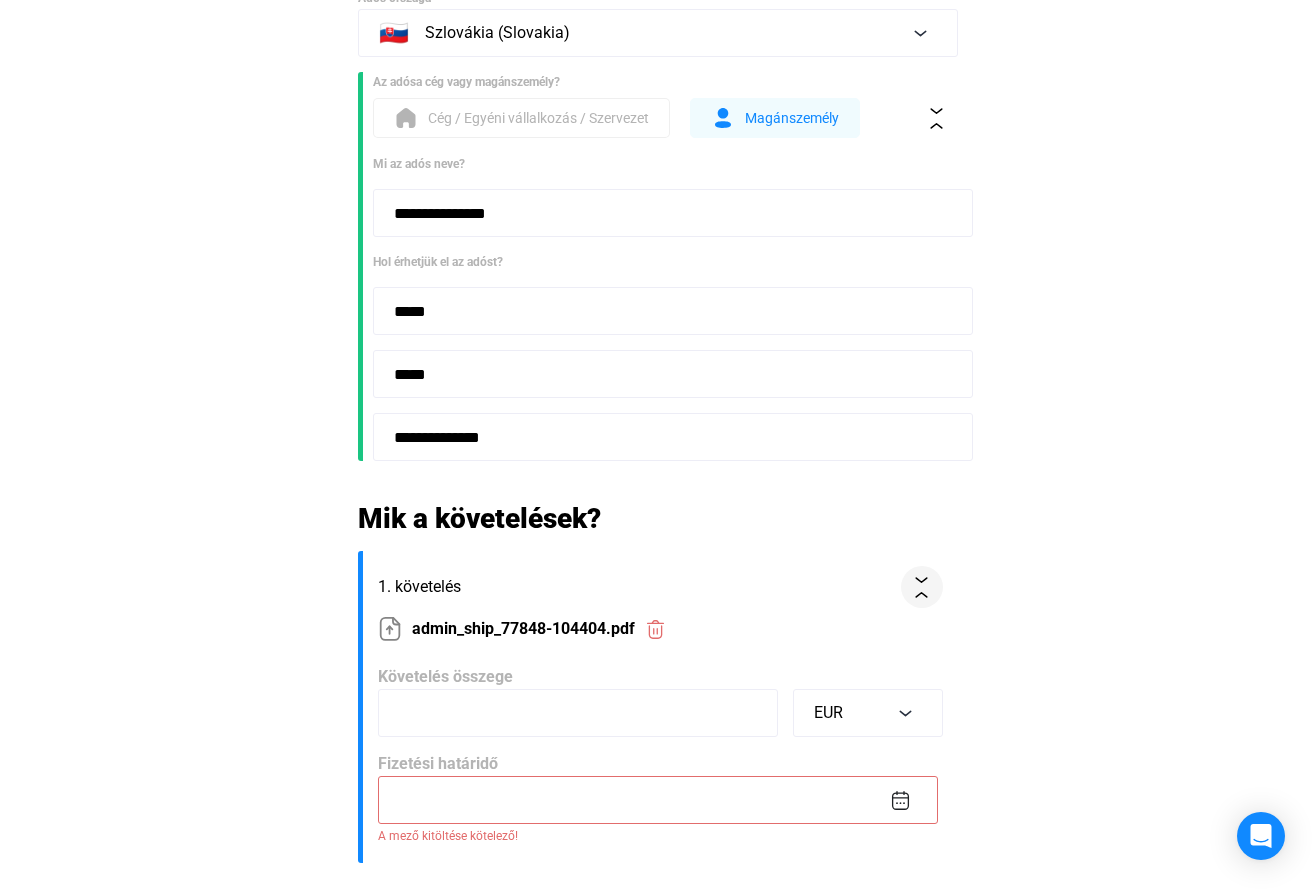 click 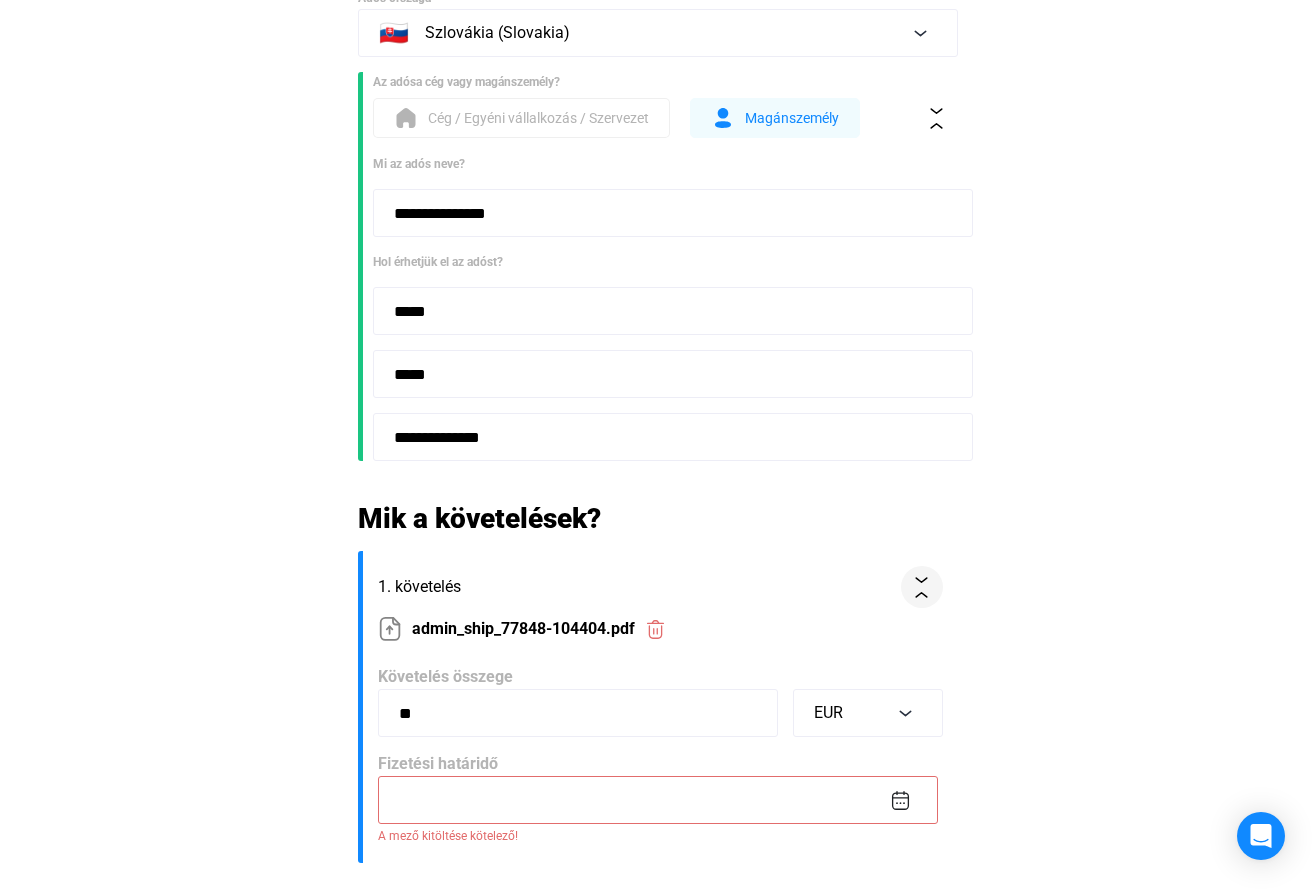 type on "**" 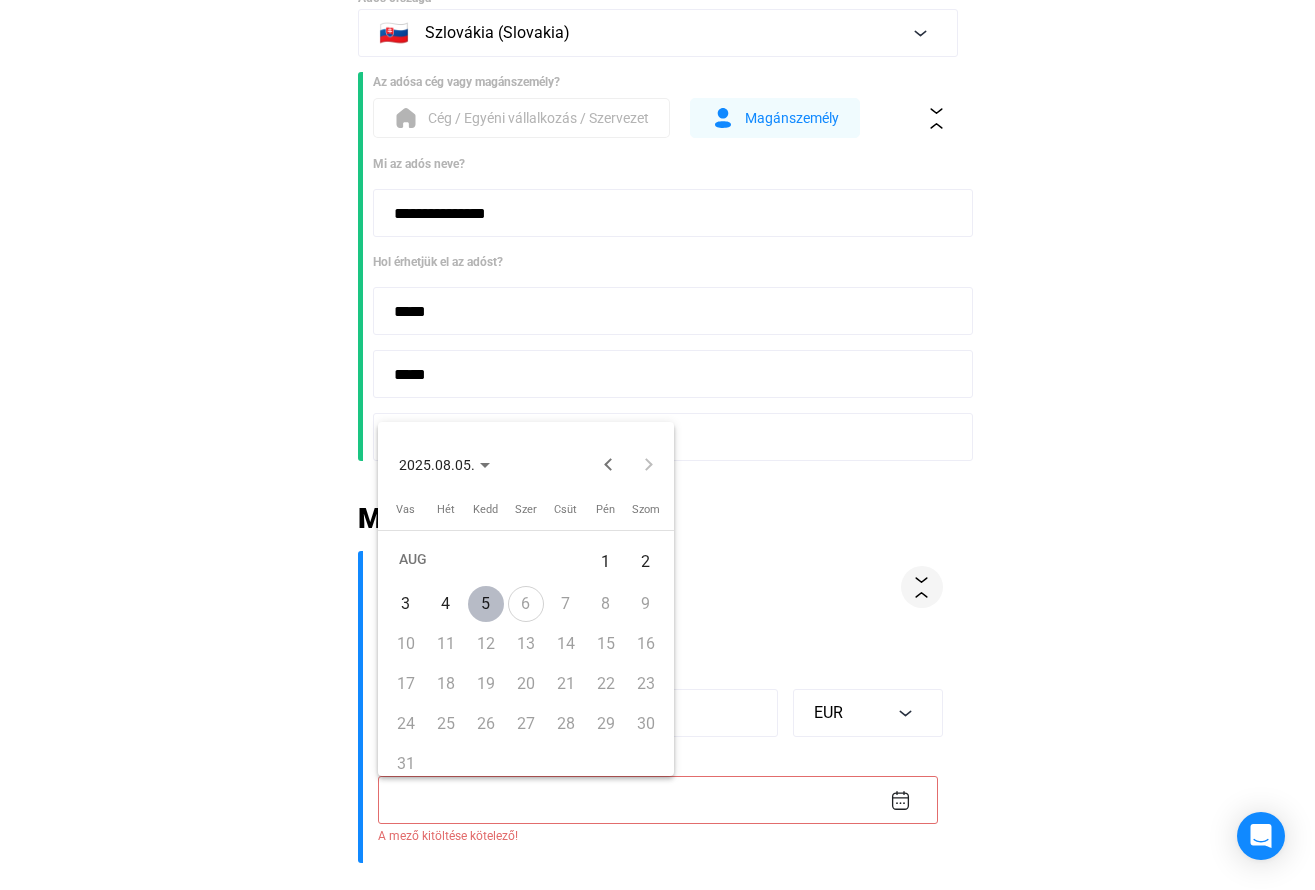 click on "5" at bounding box center (486, 604) 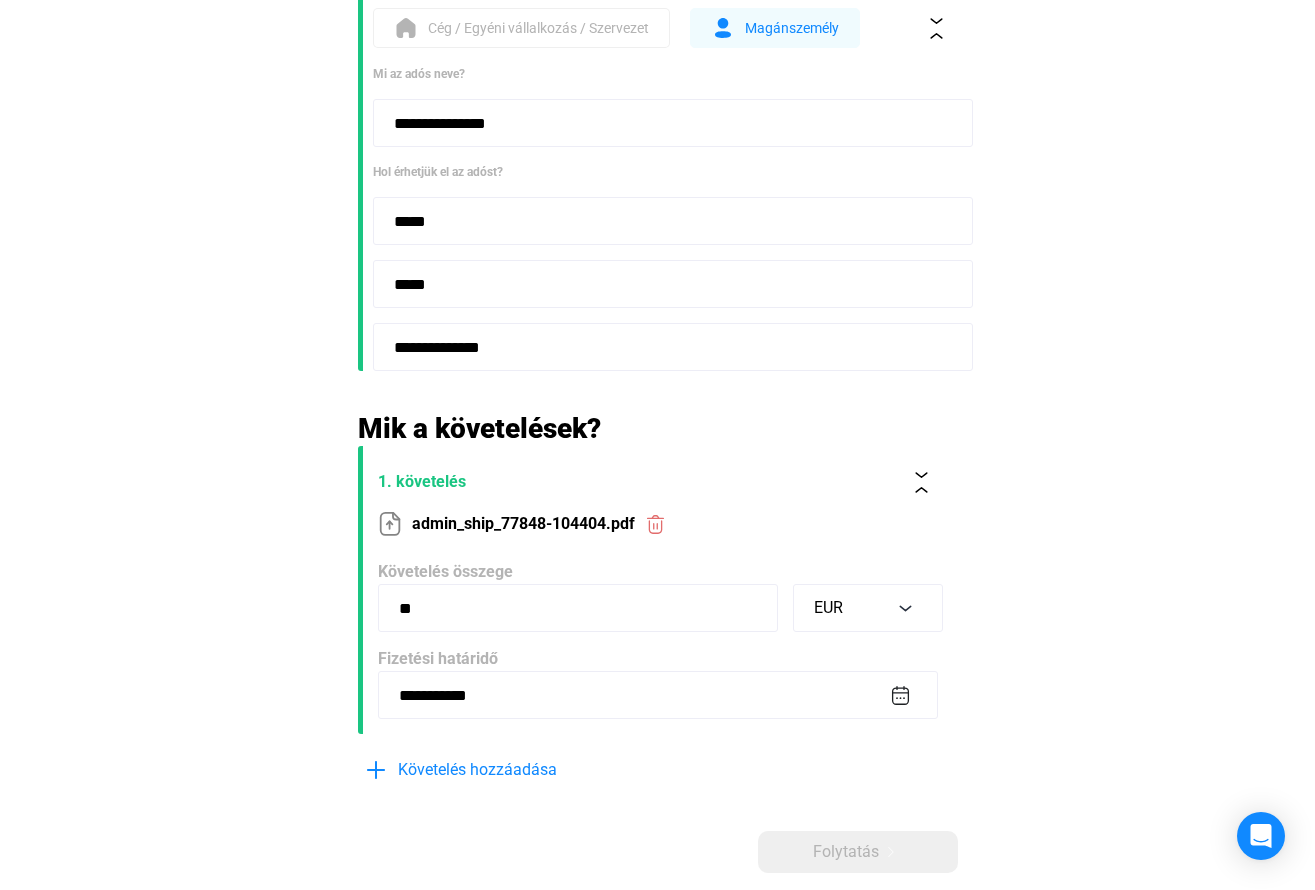 scroll, scrollTop: 400, scrollLeft: 0, axis: vertical 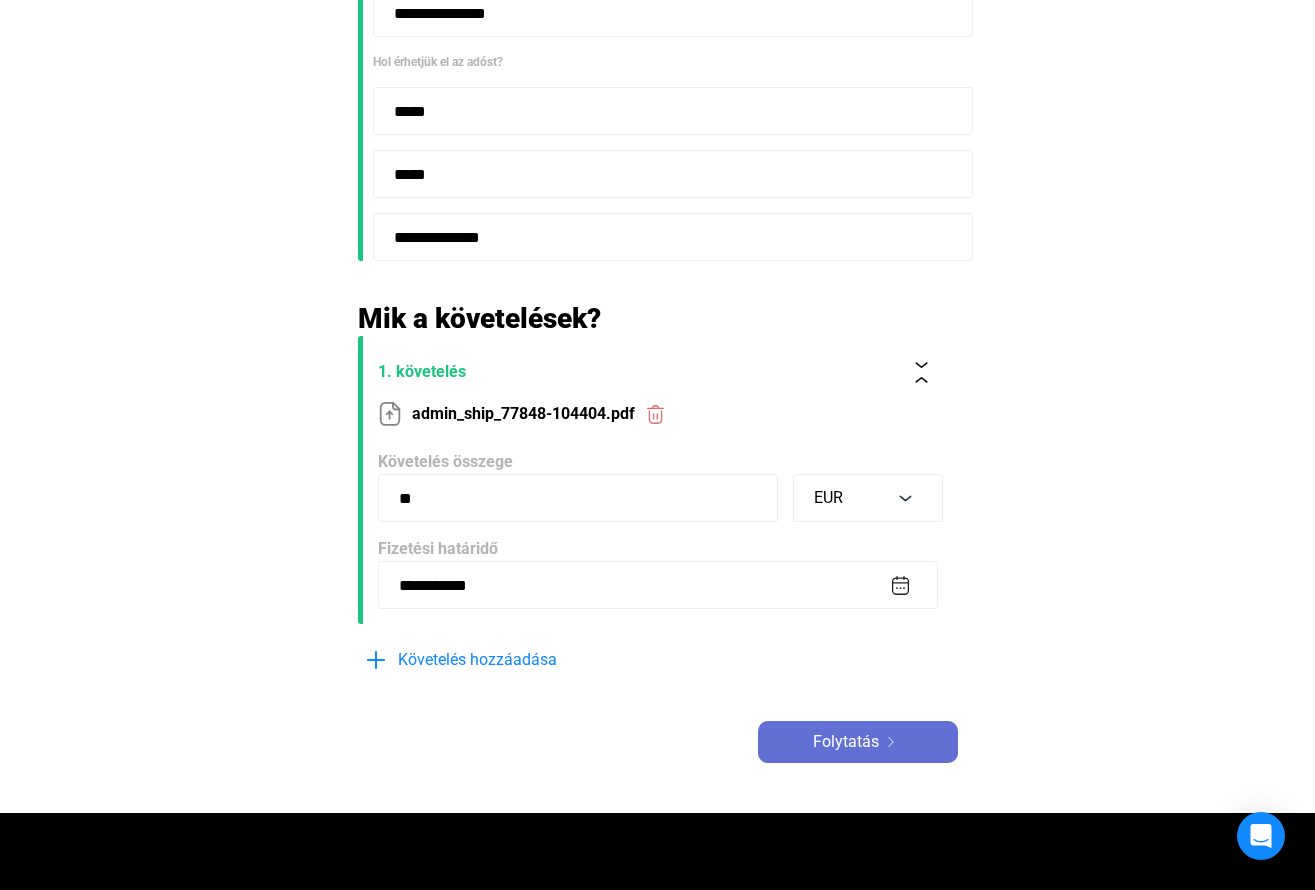 click on "Folytatás" 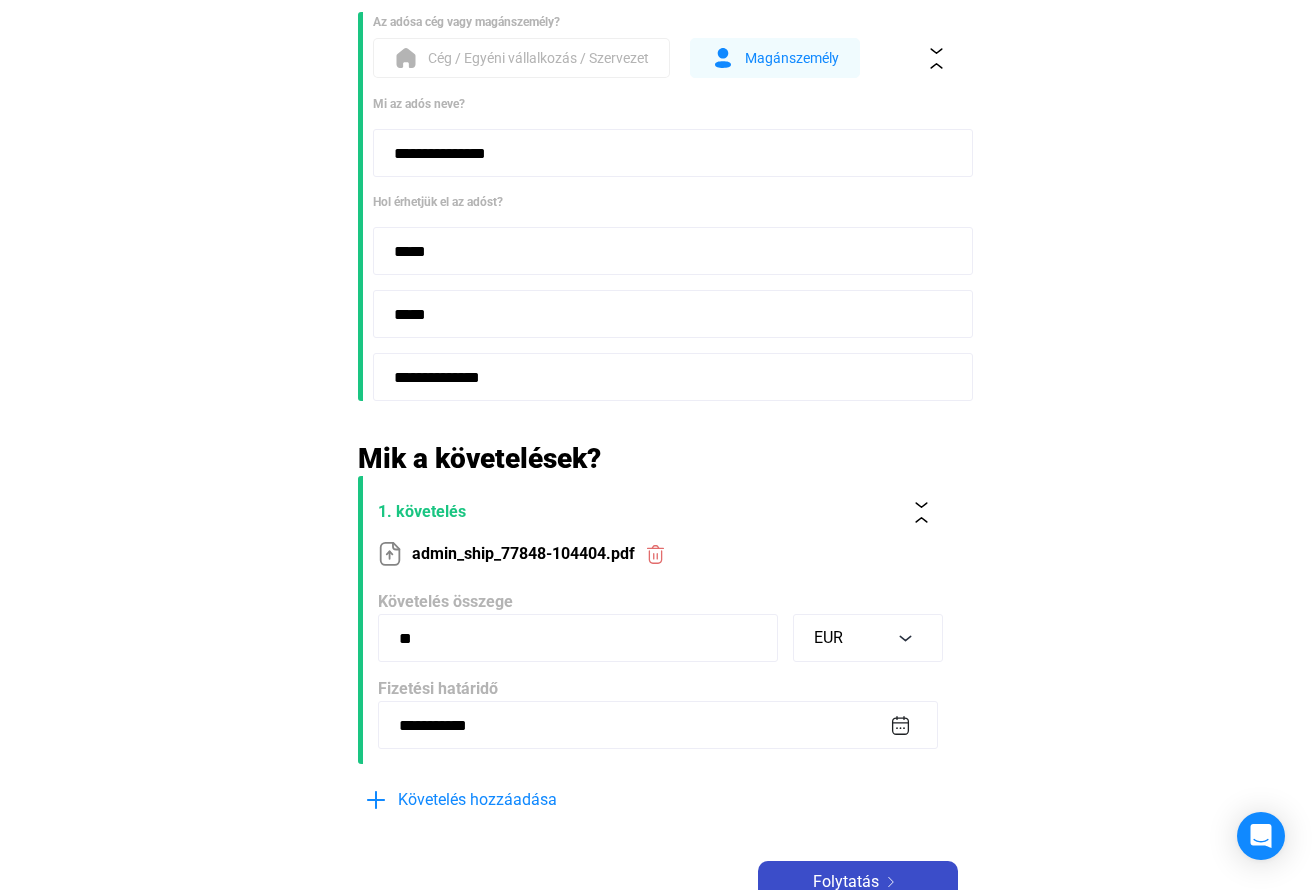 scroll, scrollTop: 0, scrollLeft: 0, axis: both 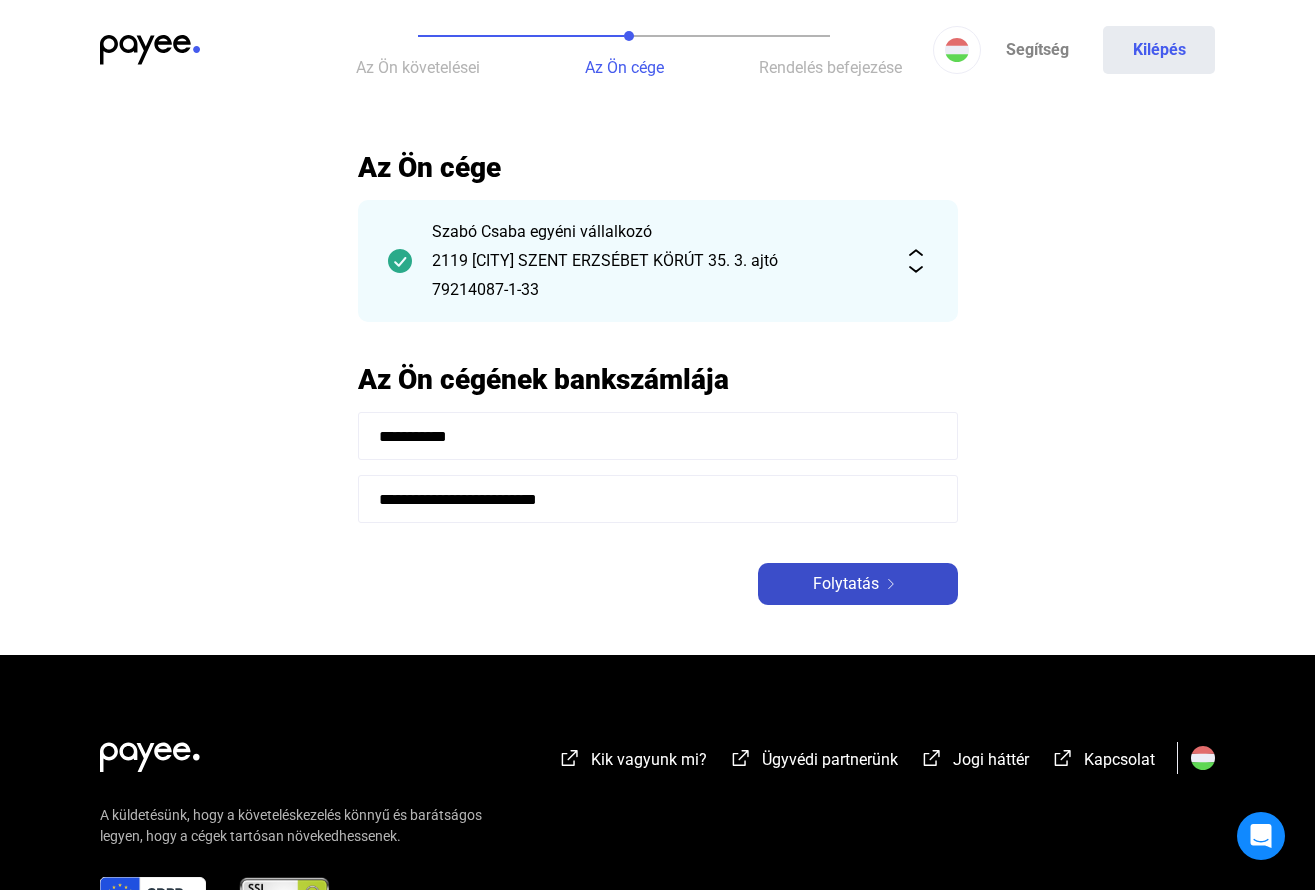 click on "Folytatás" 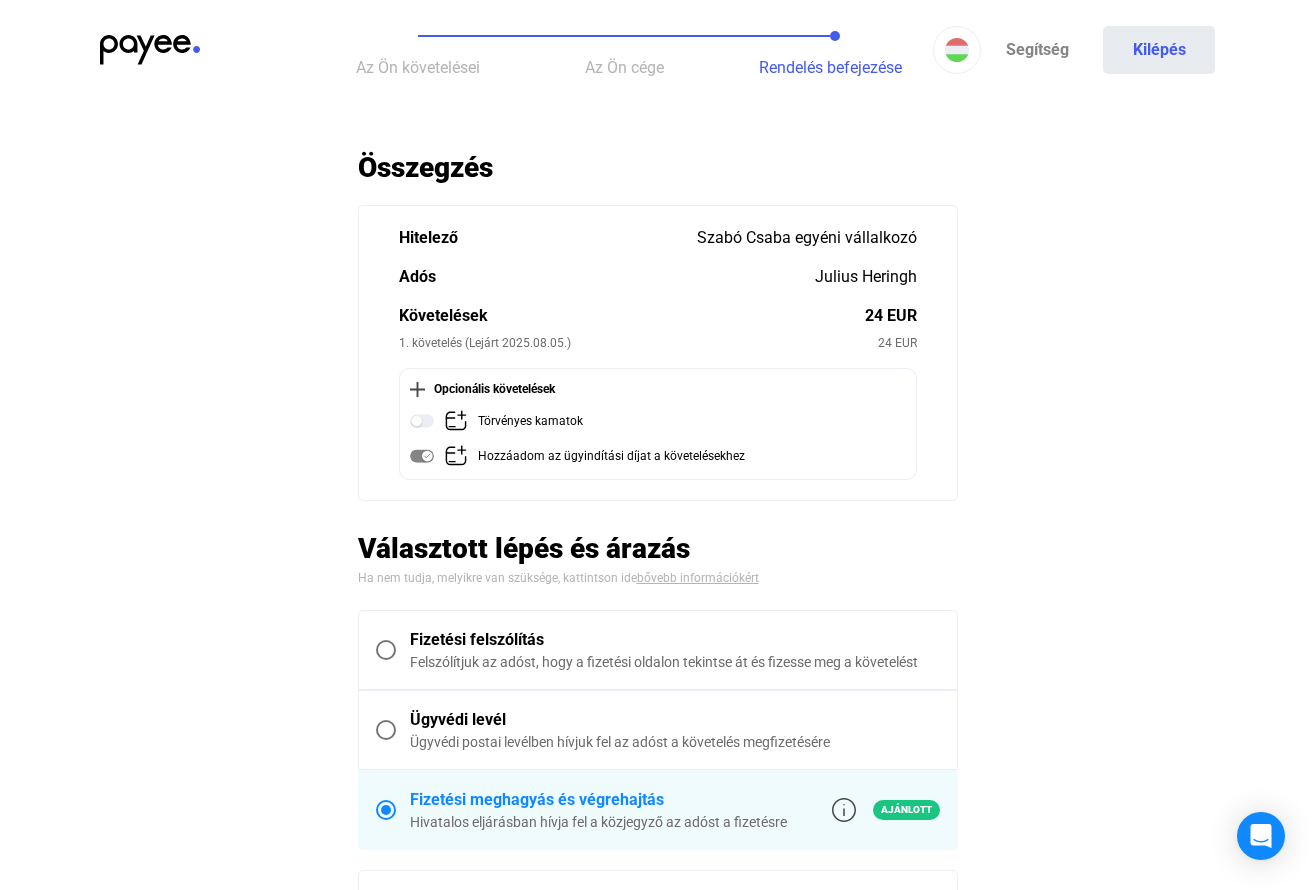 click on "Fizetési felszólítás" at bounding box center [675, 640] 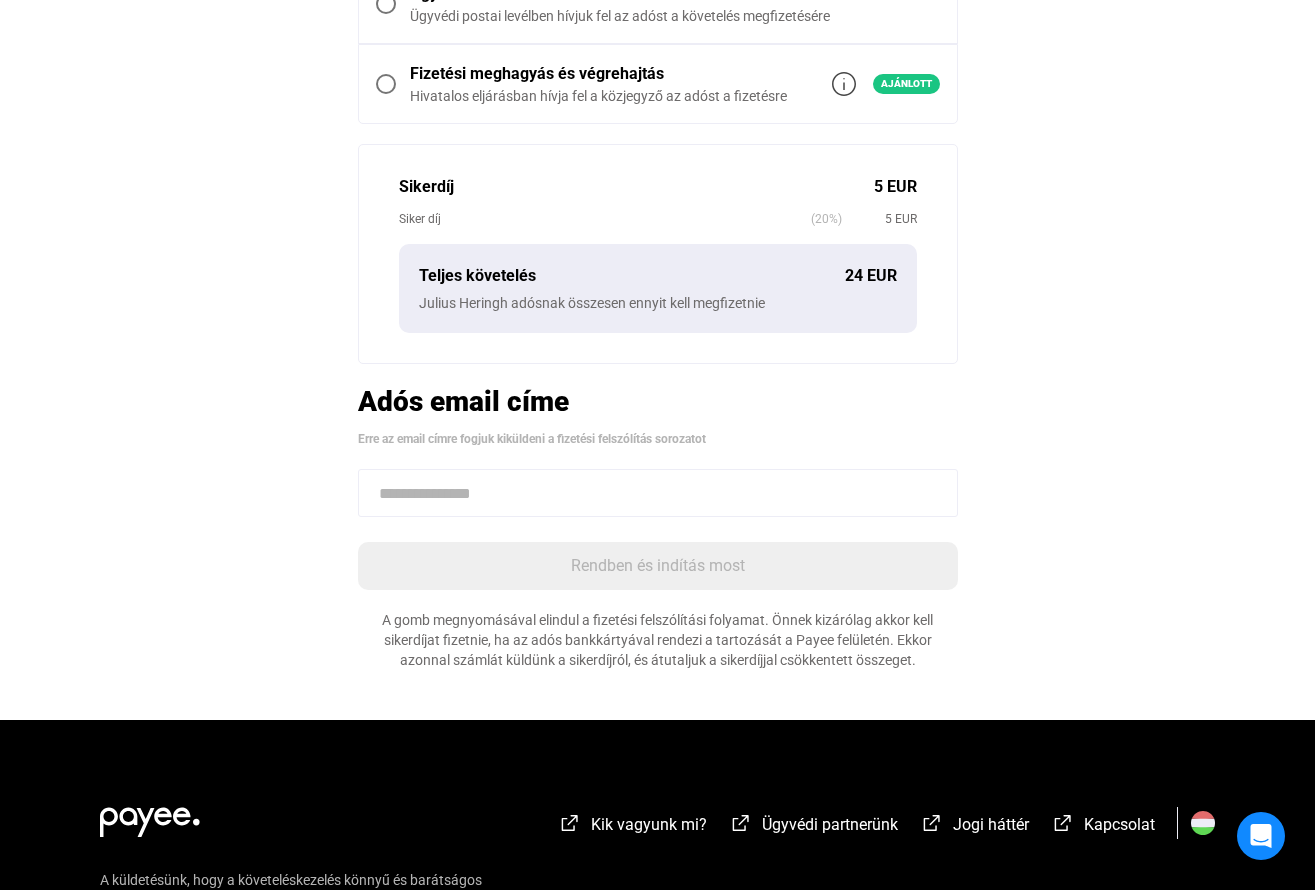 scroll, scrollTop: 600, scrollLeft: 0, axis: vertical 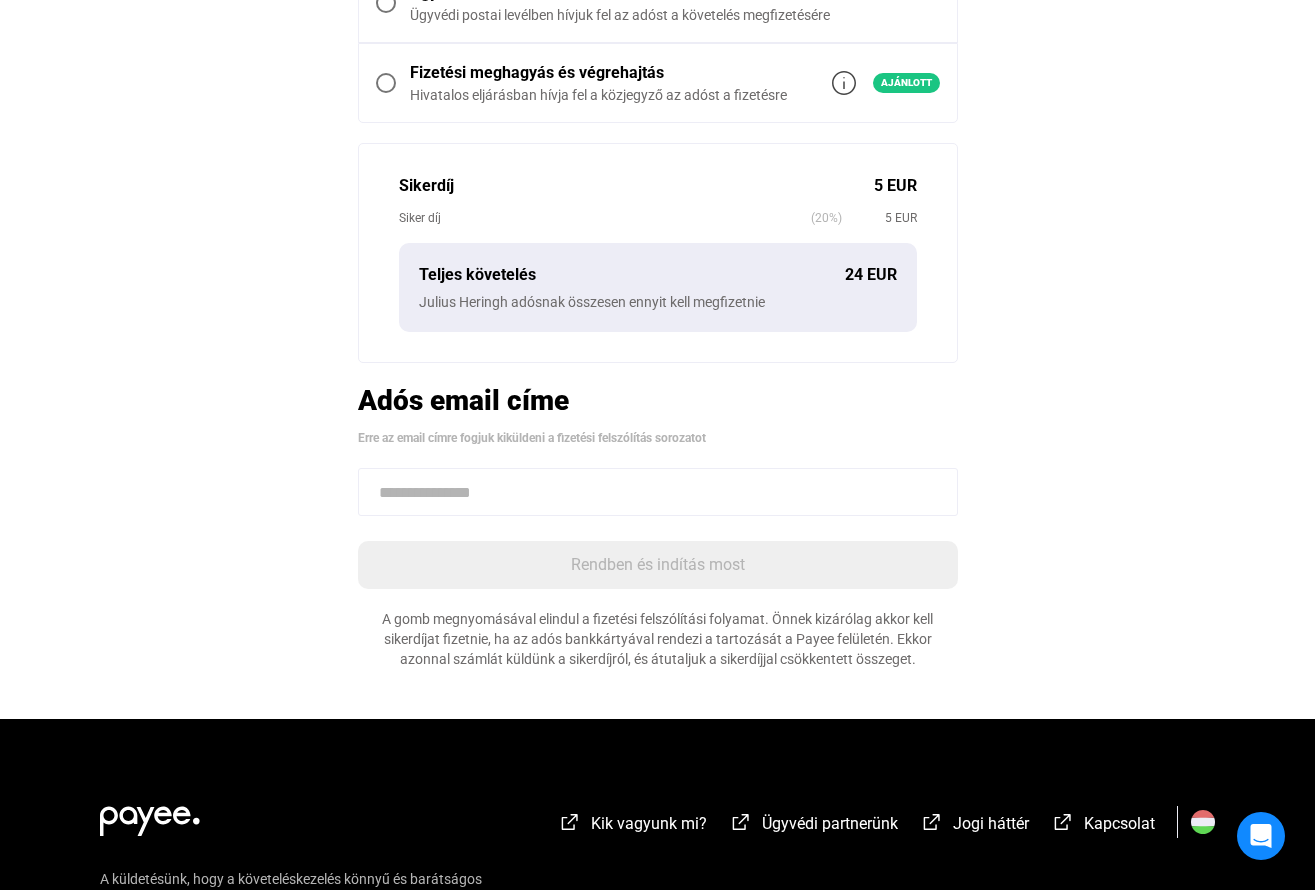 click 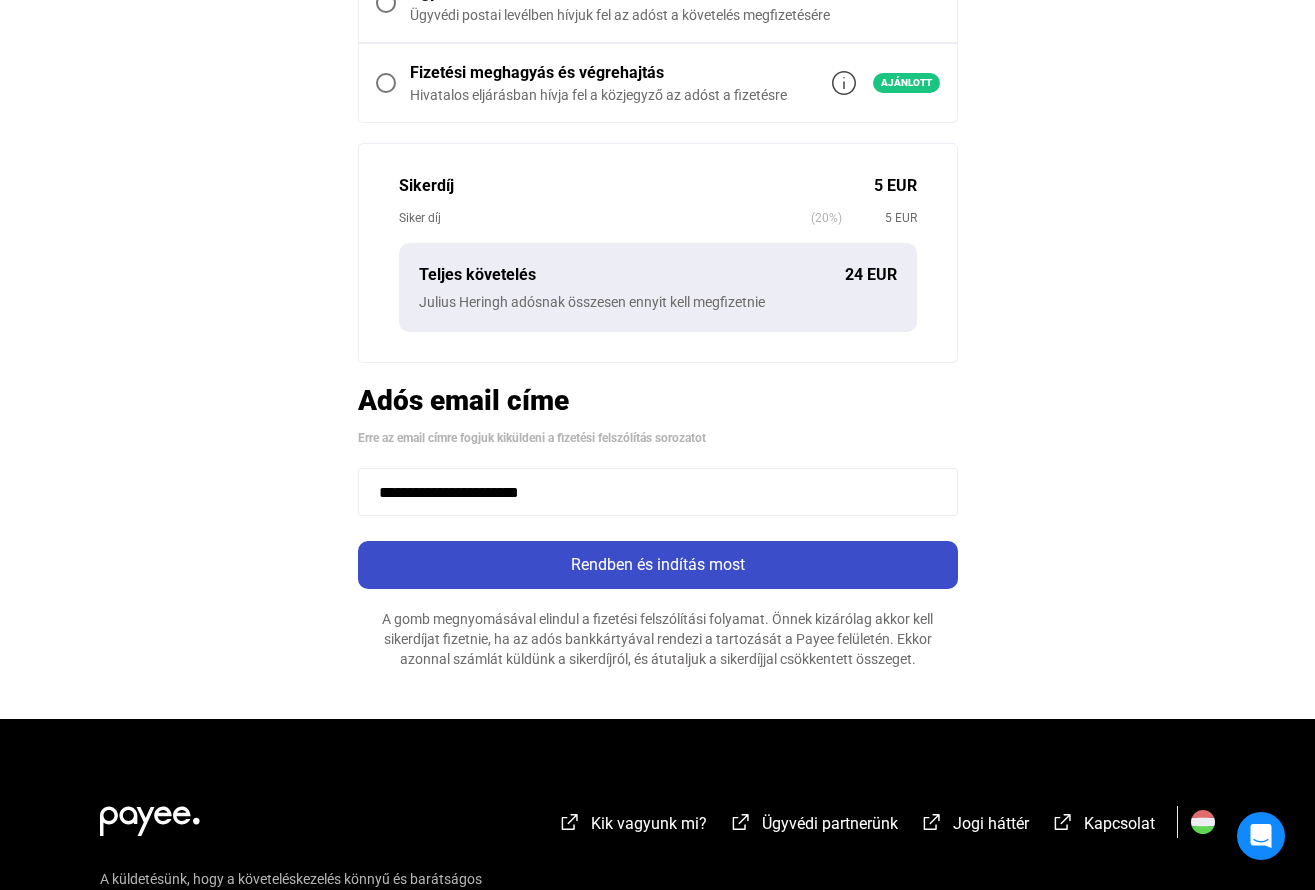type on "**********" 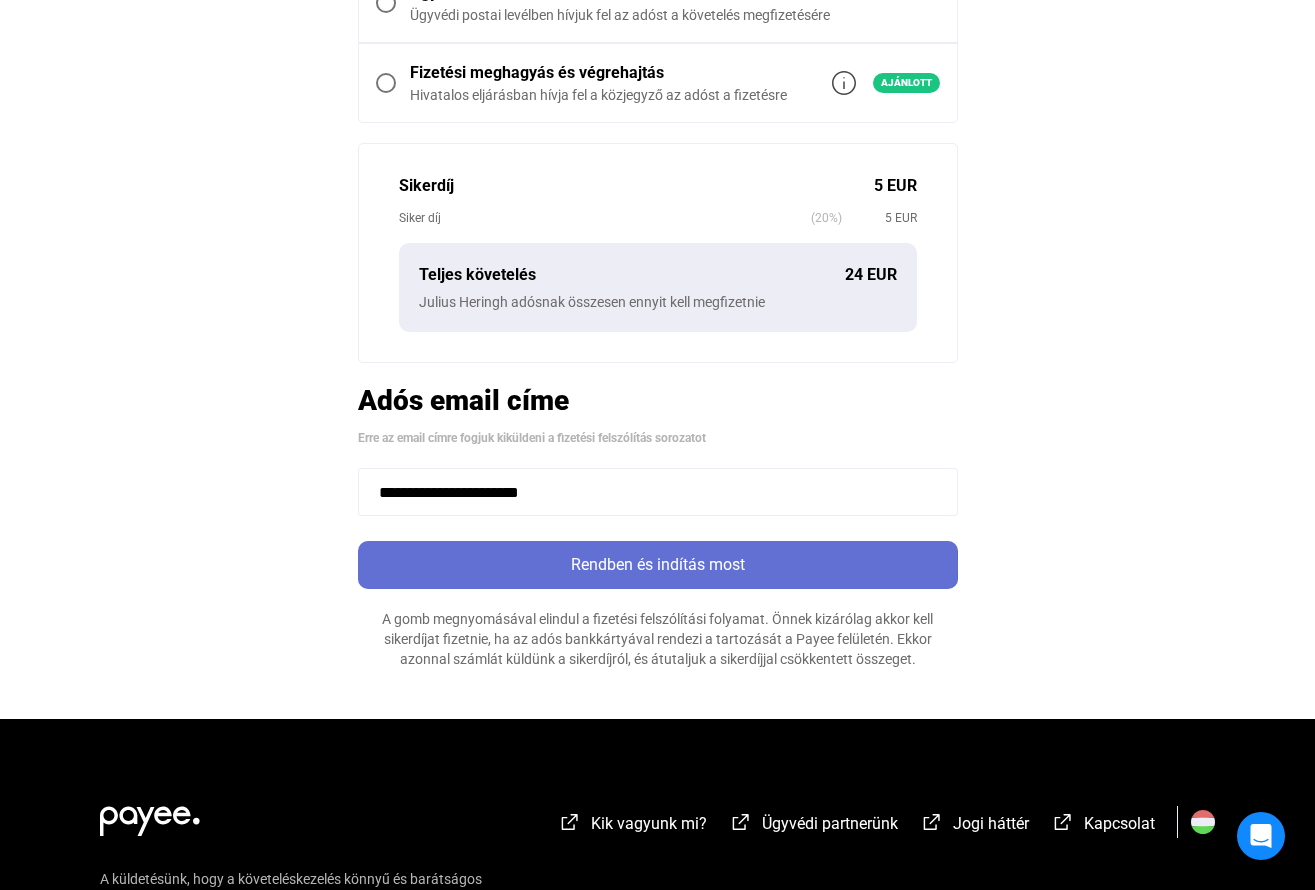 click on "Rendben és indítás most" 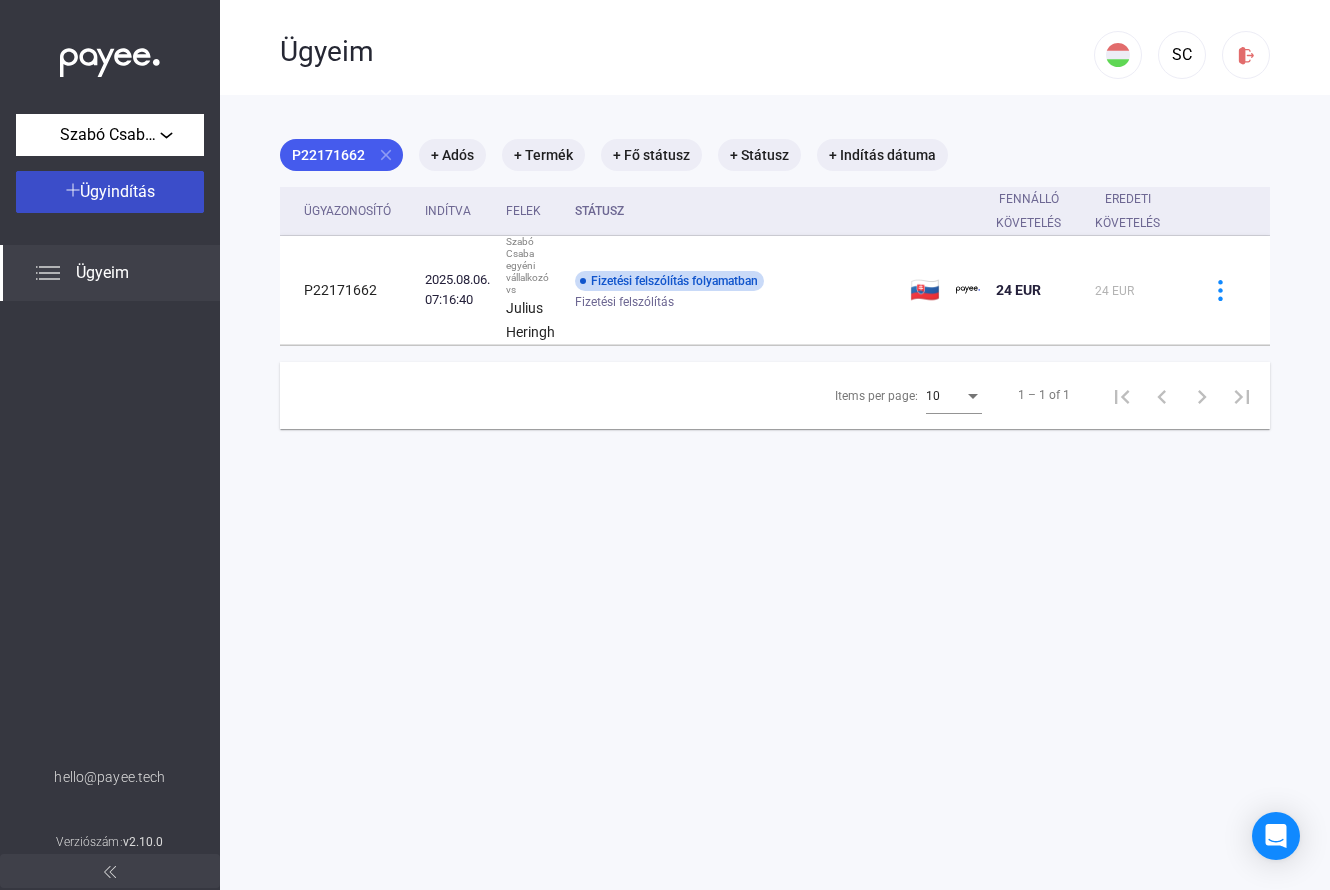 click on "Ügyindítás" 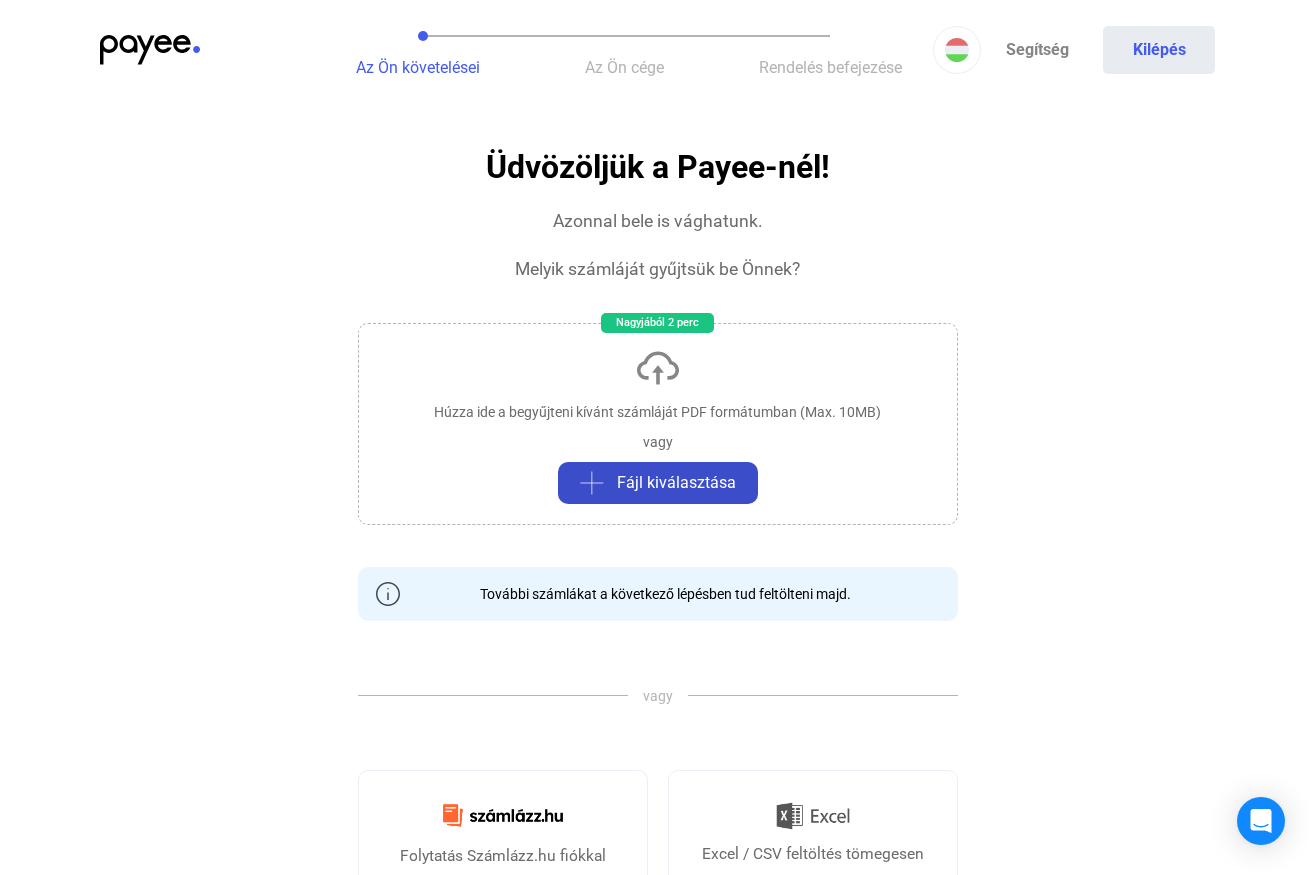 click on "Fájl kiválasztása" 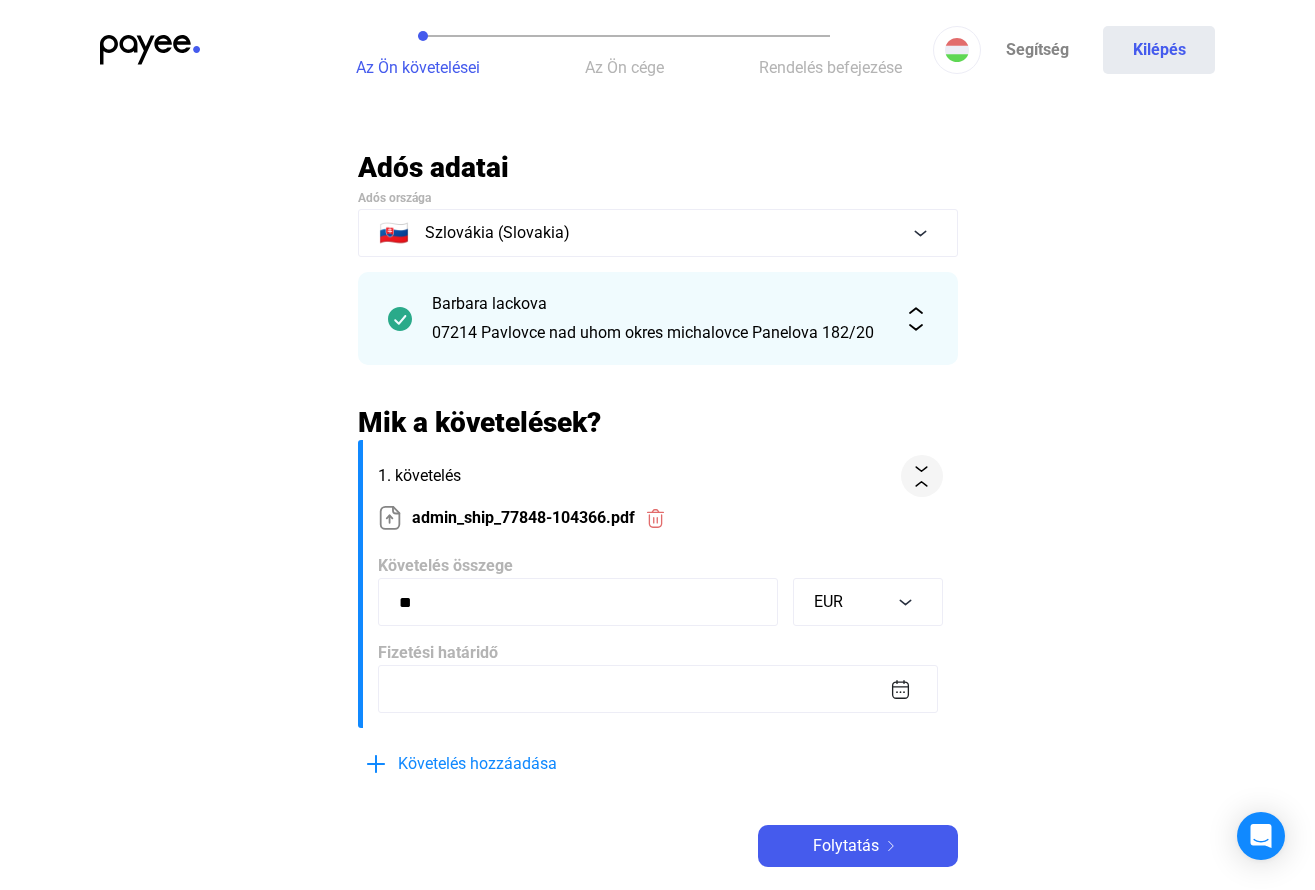 click 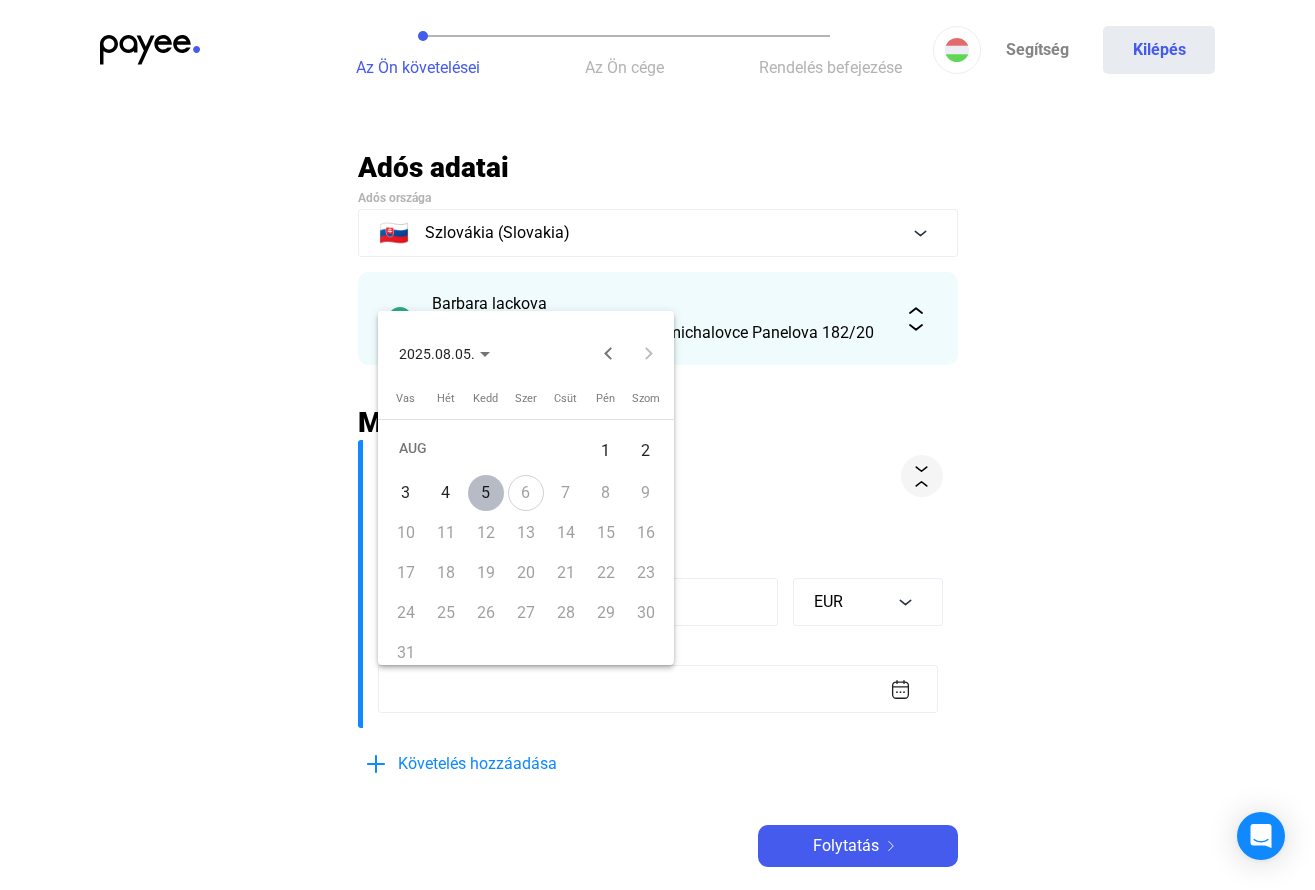click on "5" at bounding box center (486, 493) 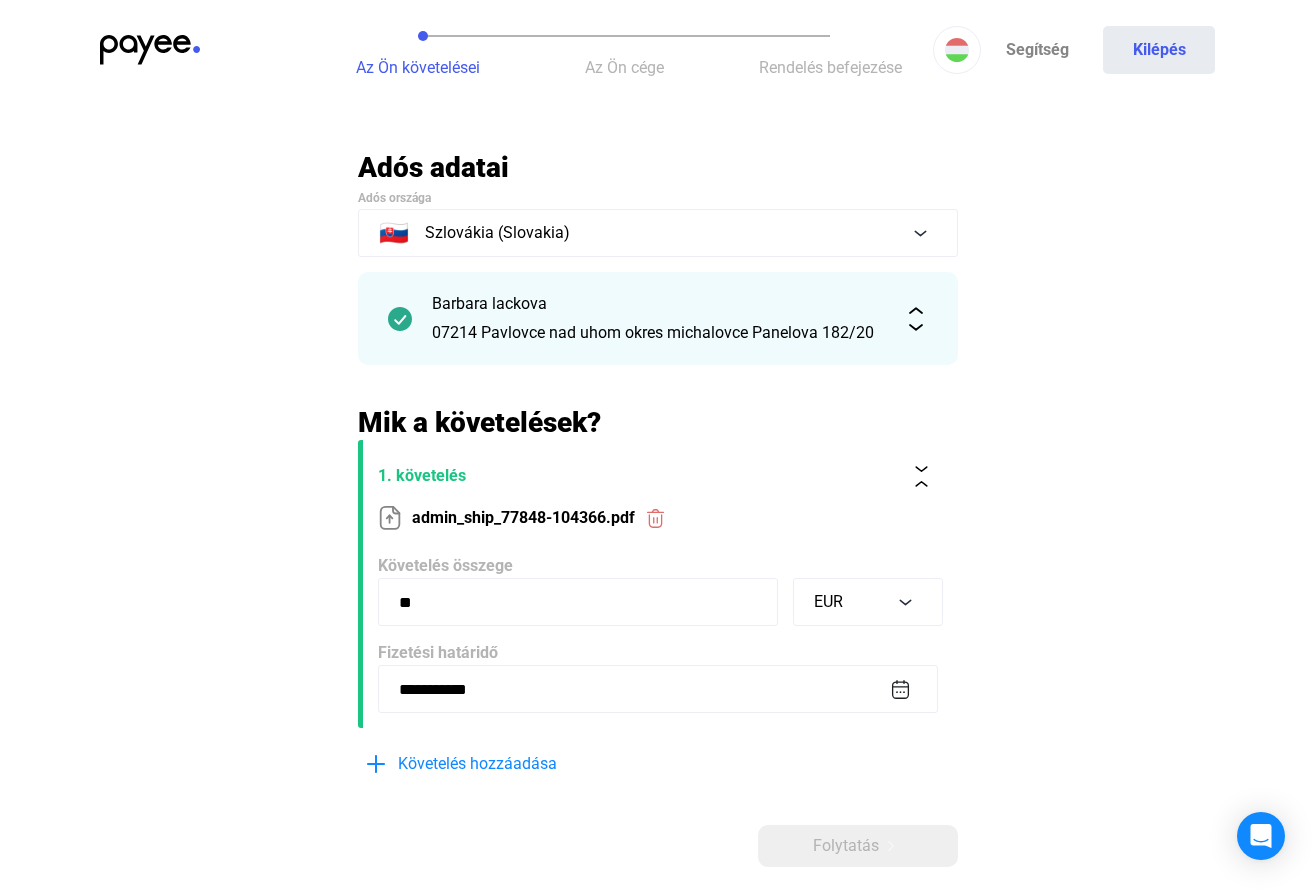 click on "**********" 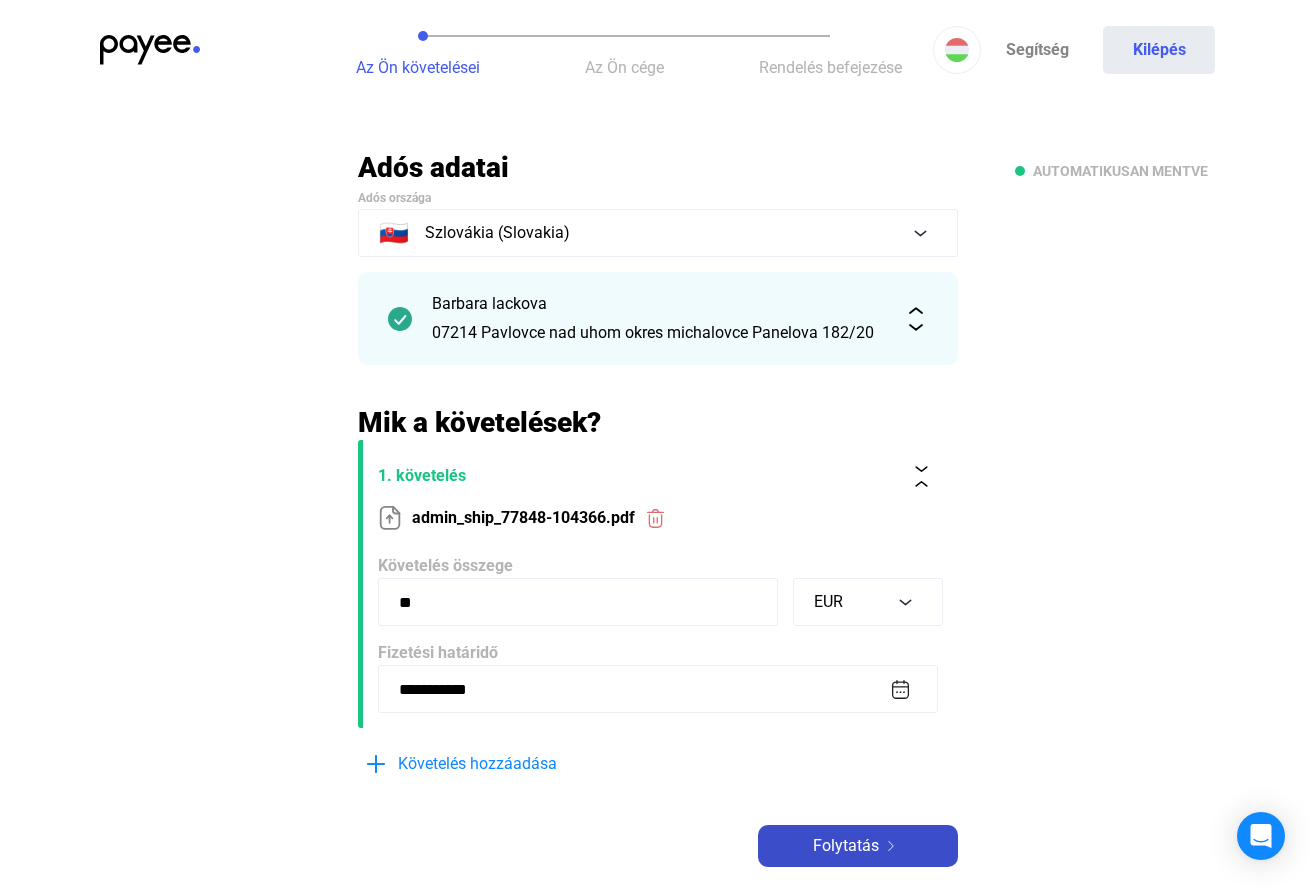 click on "Folytatás" 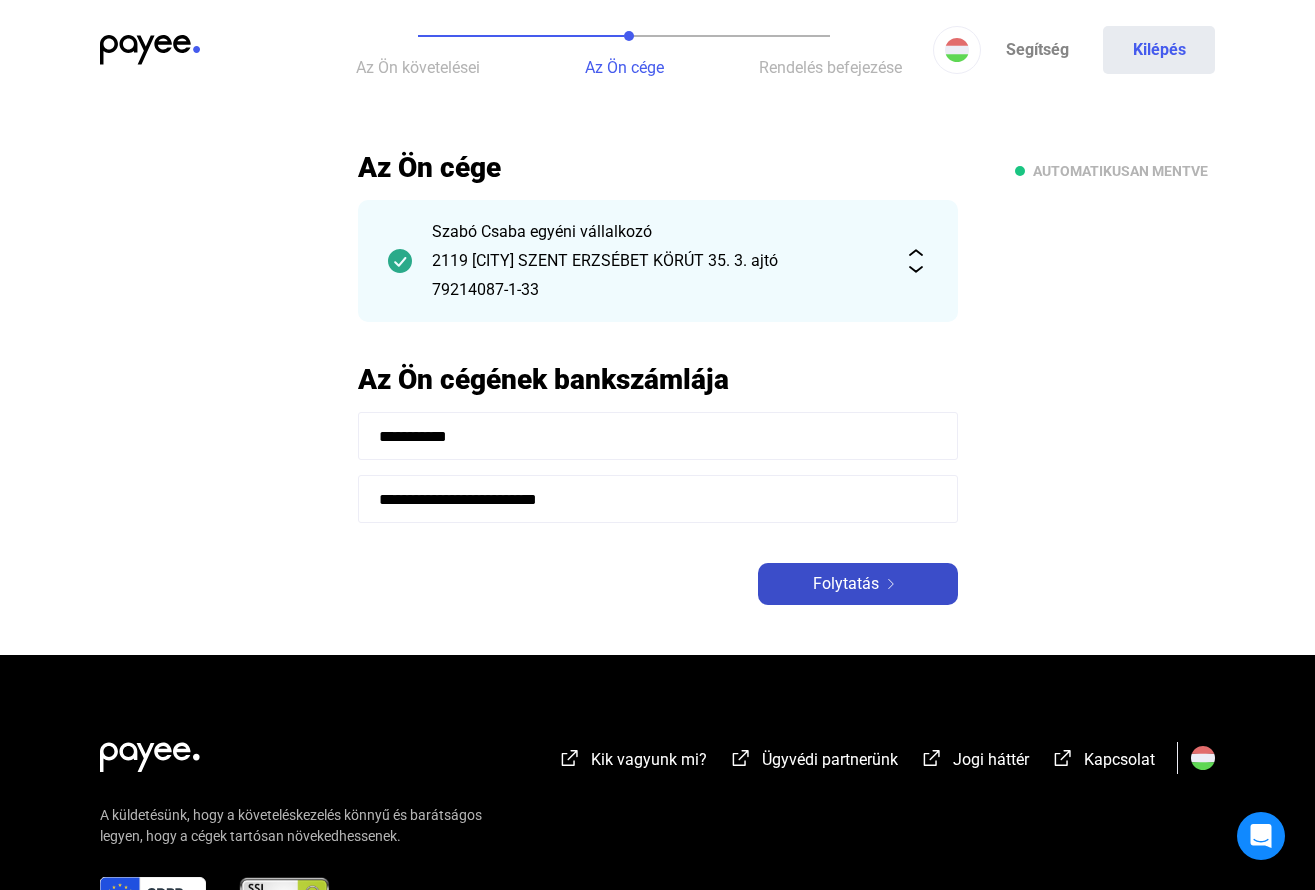 click on "Folytatás" 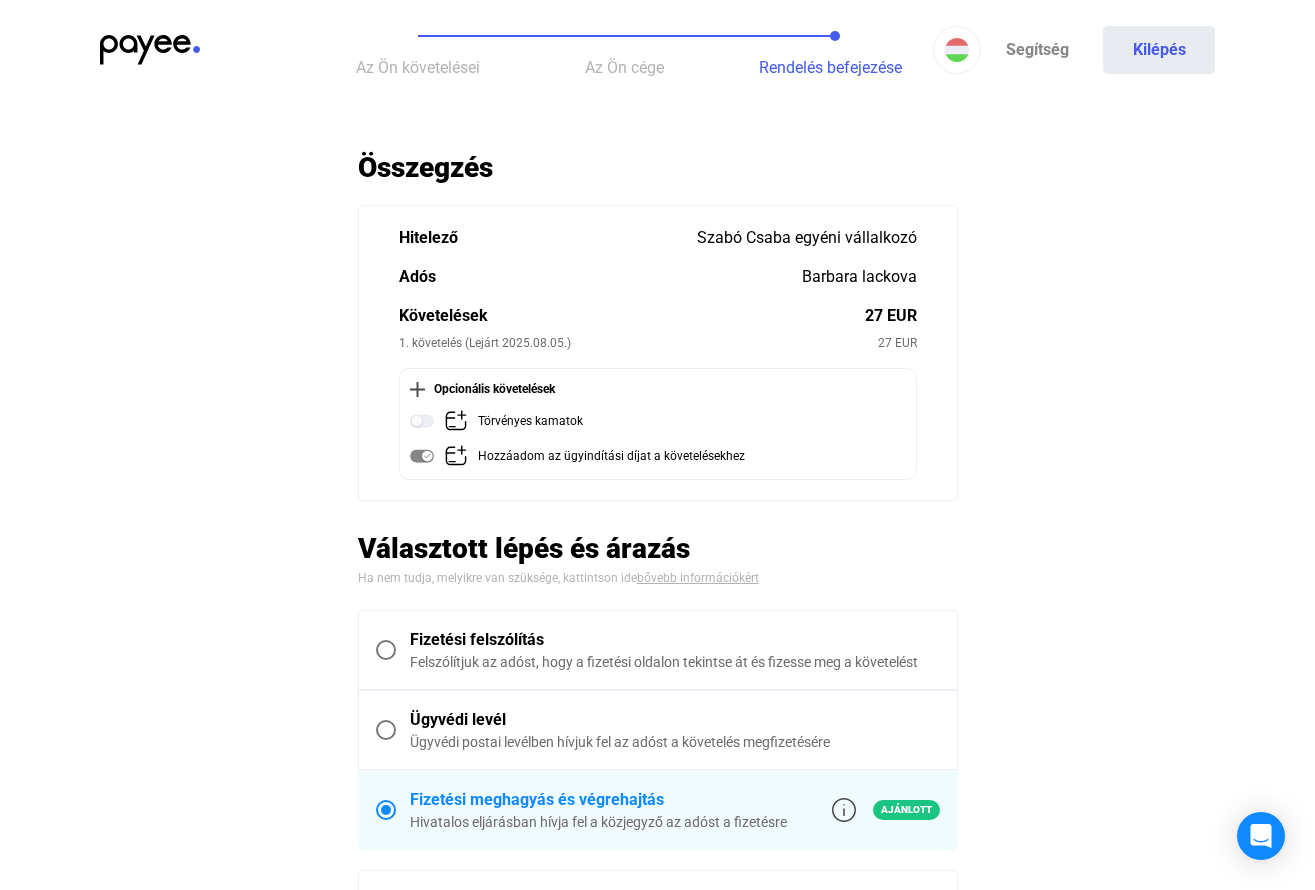 drag, startPoint x: 452, startPoint y: 636, endPoint x: 466, endPoint y: 644, distance: 16.124516 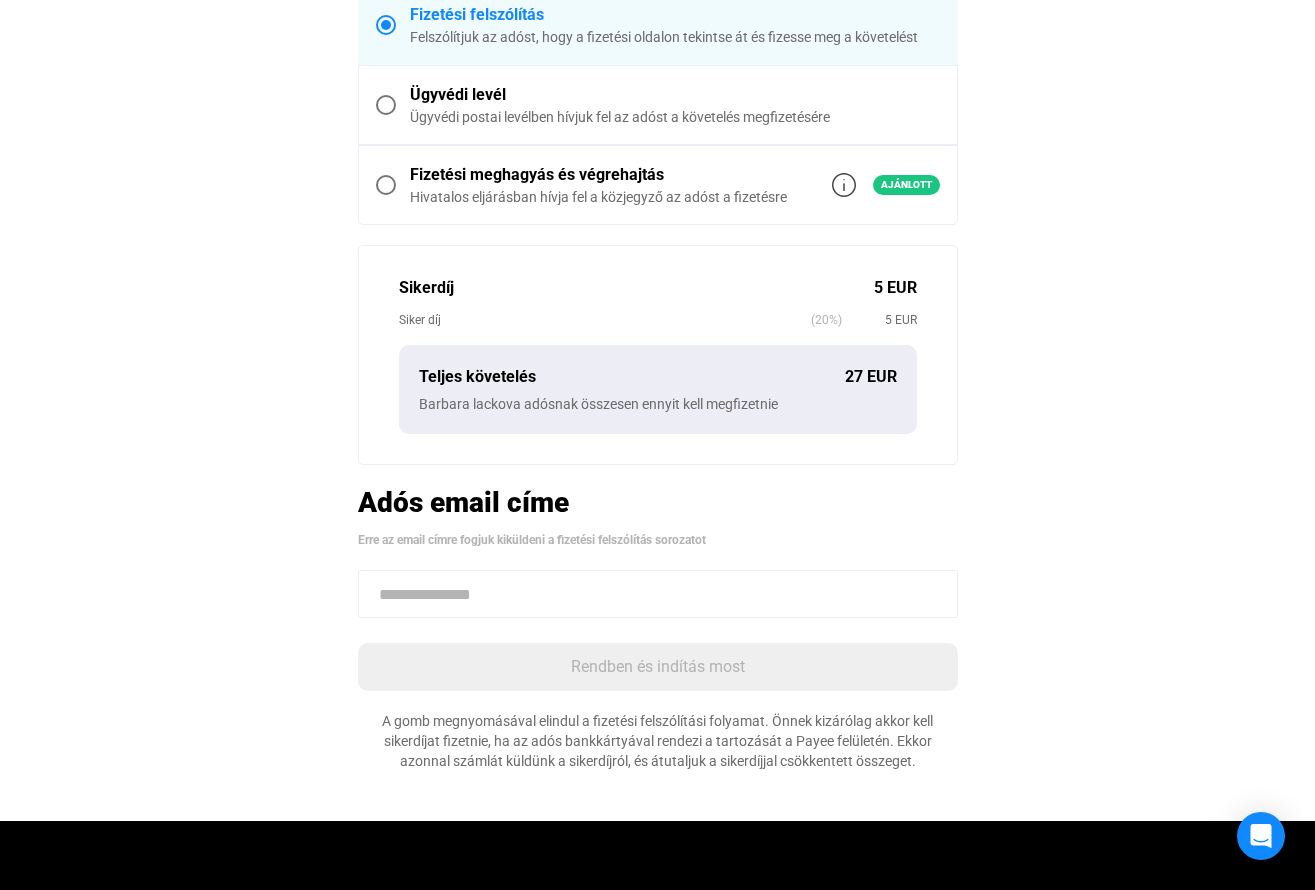 scroll, scrollTop: 500, scrollLeft: 0, axis: vertical 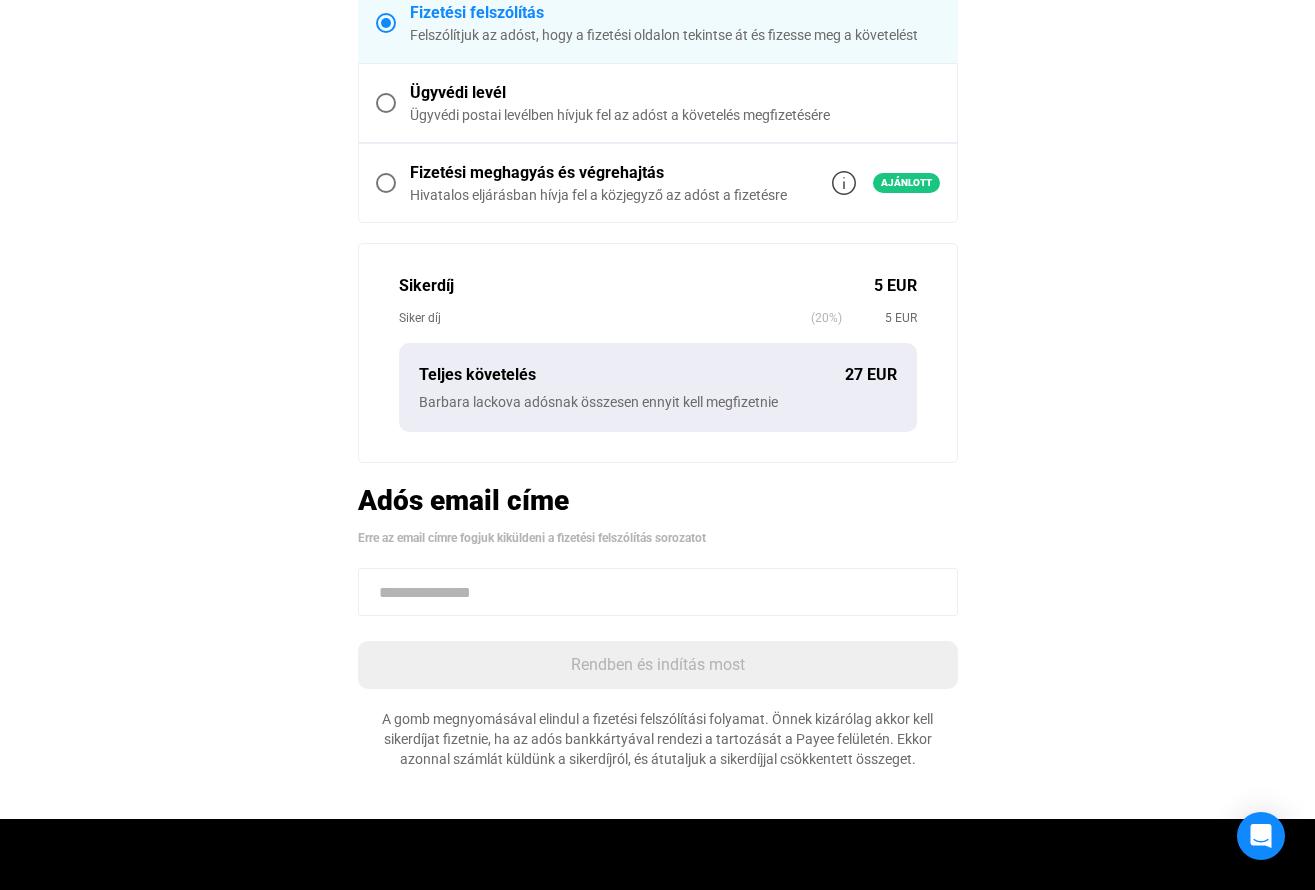 click 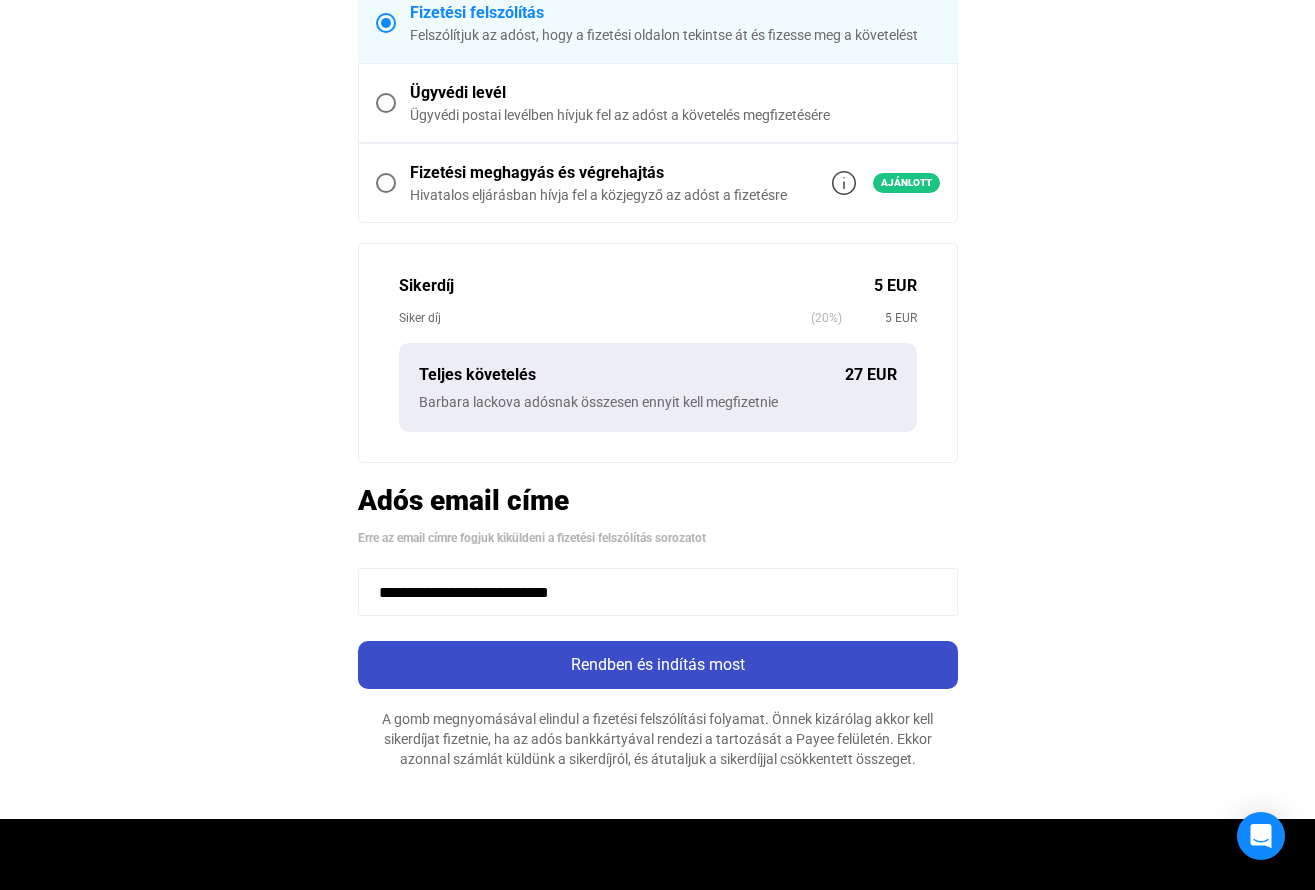 type on "**********" 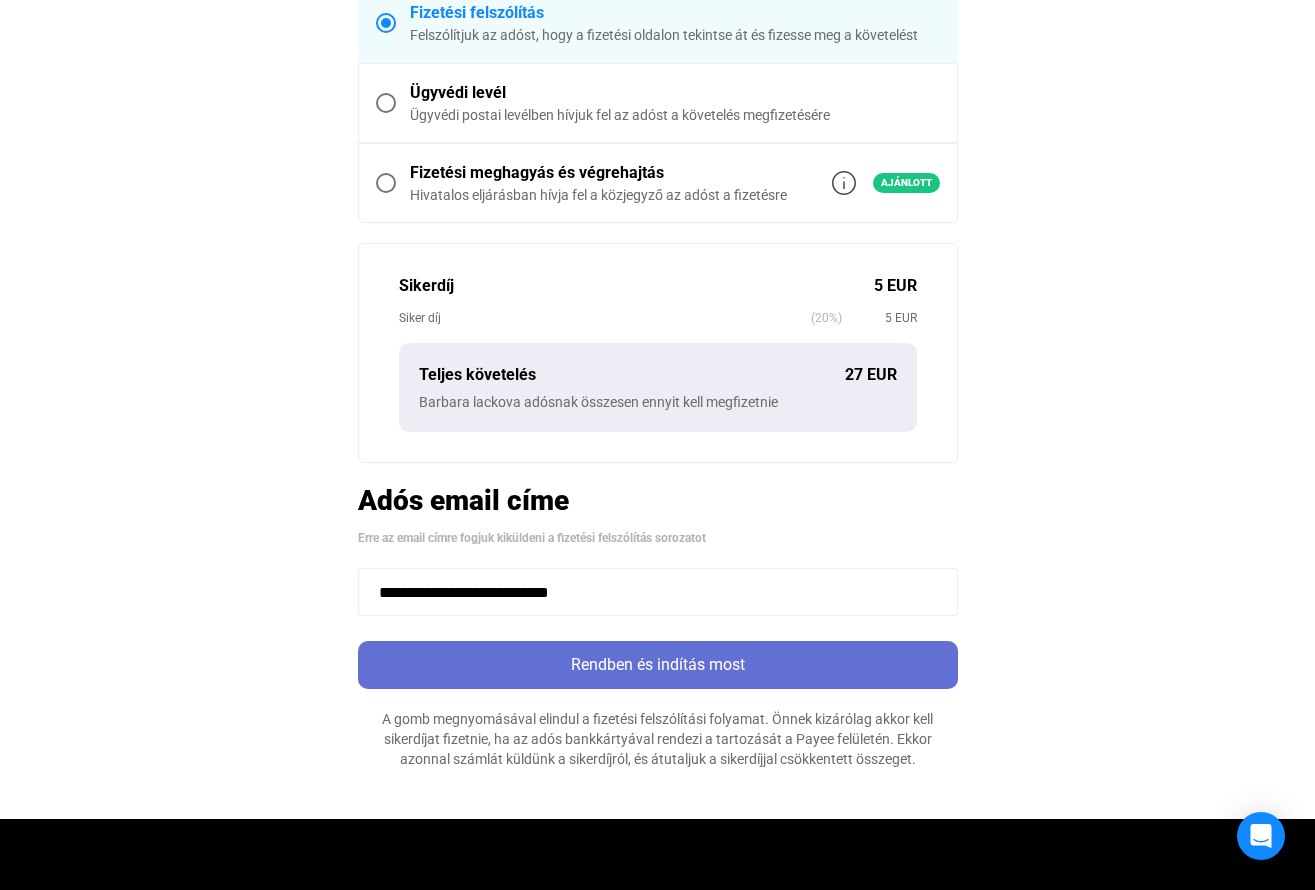click on "Rendben és indítás most" 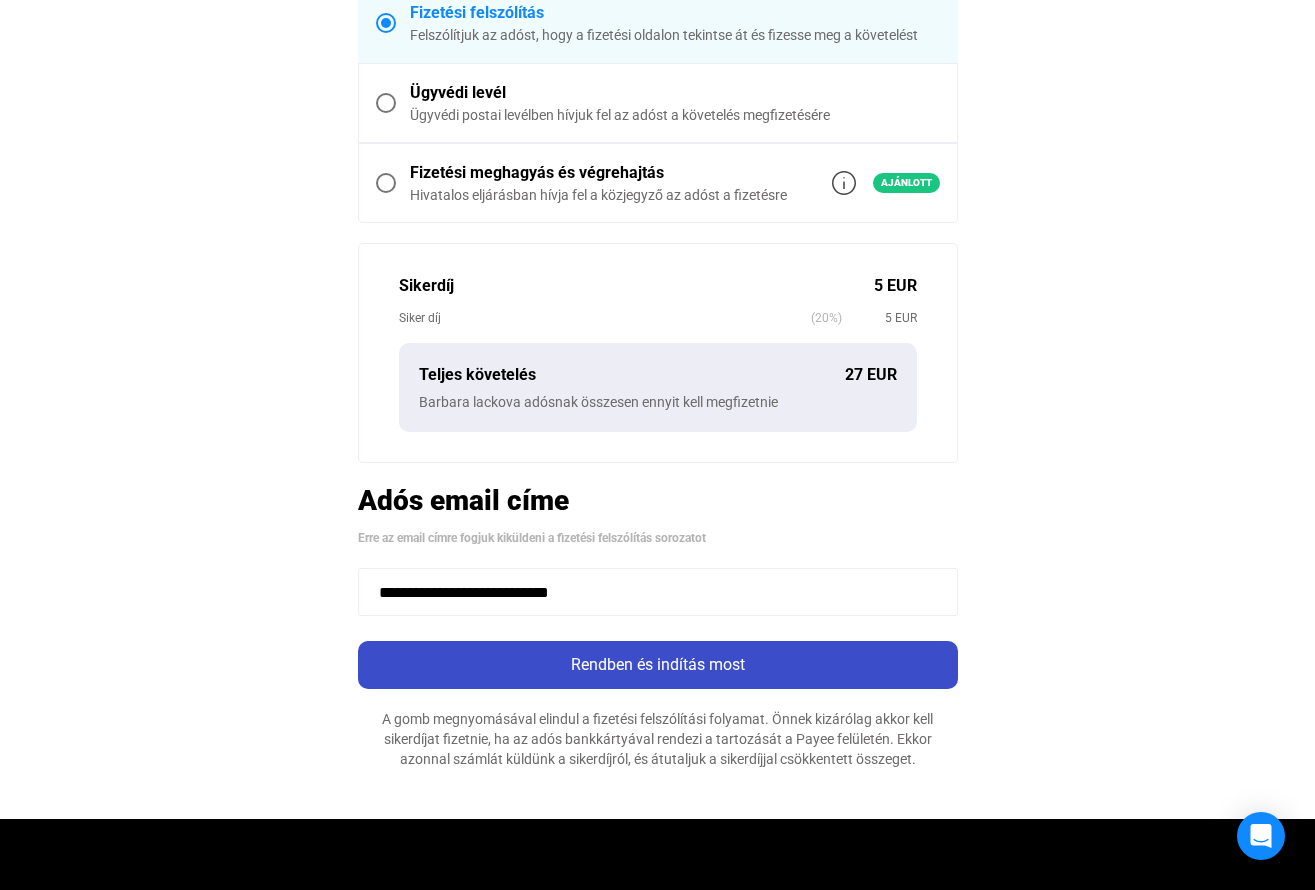 click on "Rendben és indítás most" 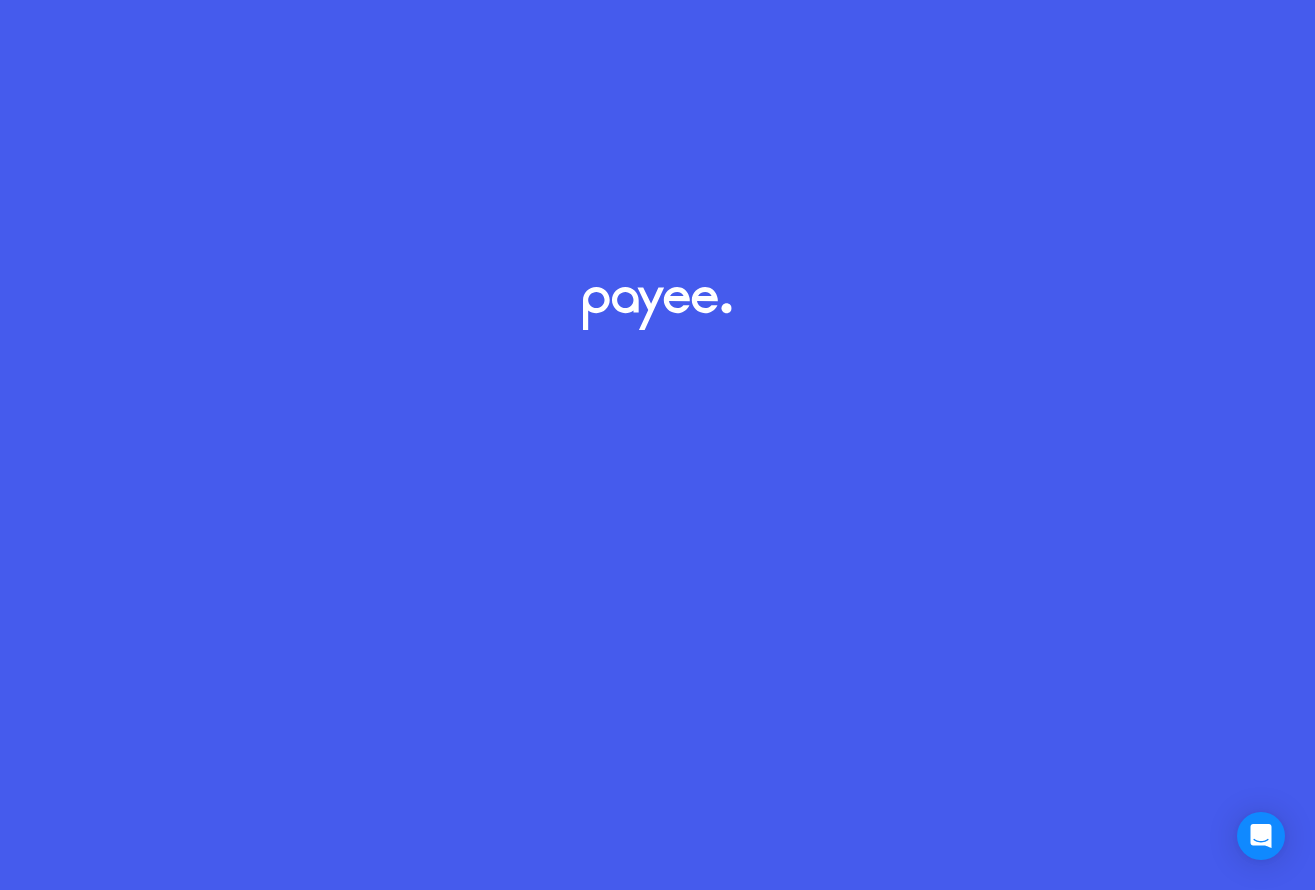 scroll, scrollTop: 0, scrollLeft: 0, axis: both 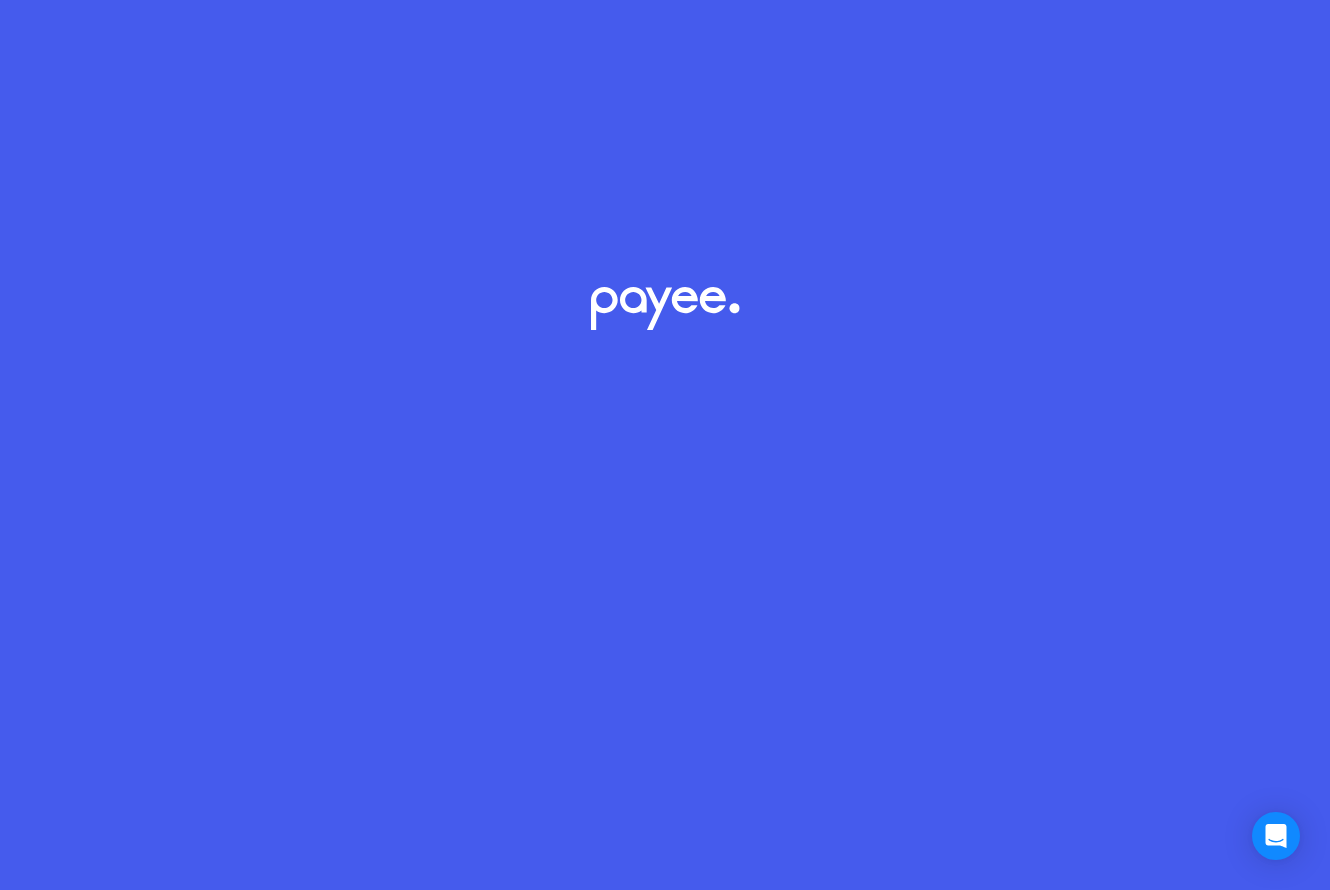 click 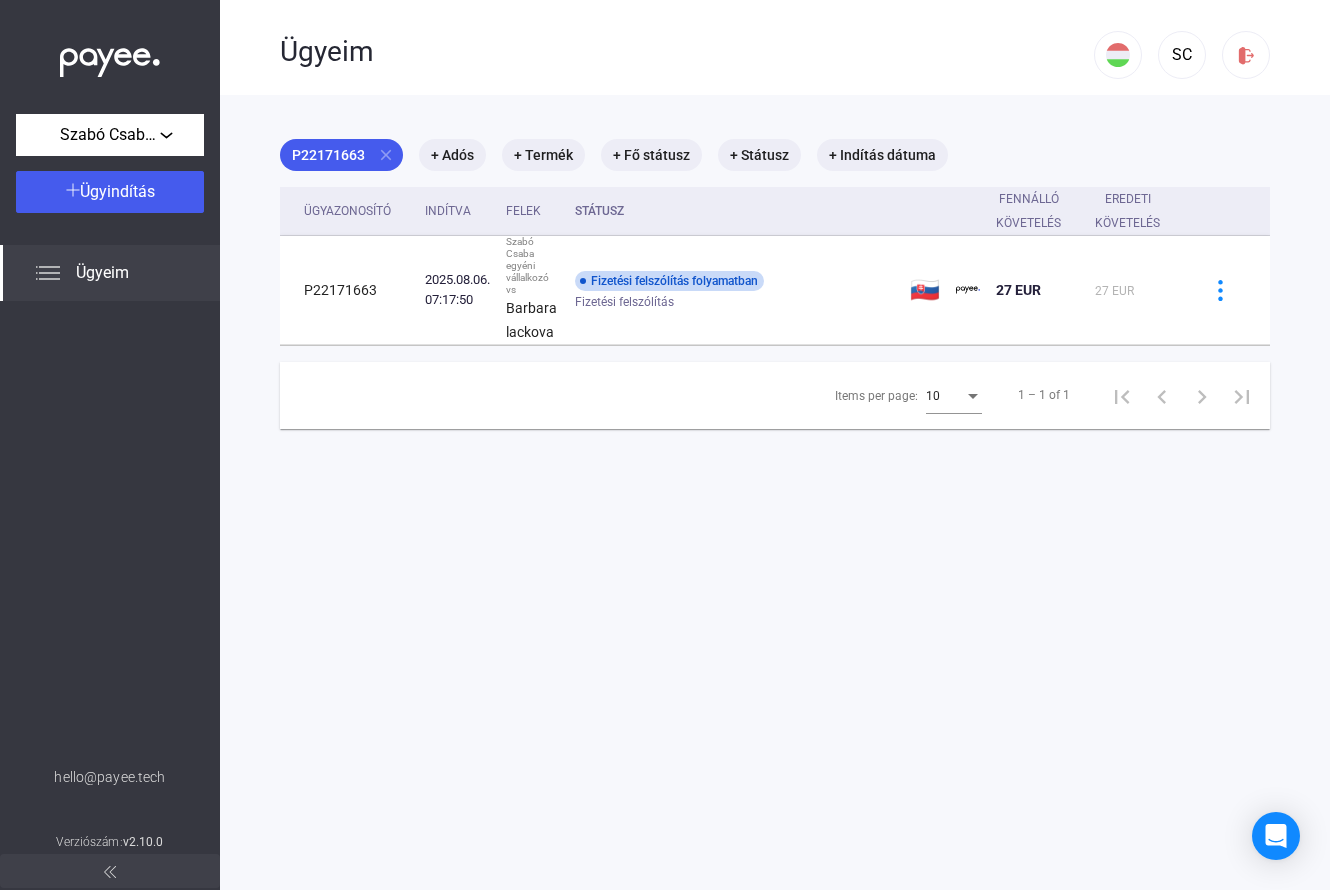 click on "P22171663  close  + Adós   + Termék   + Fő státusz   + Státusz   + Indítás dátuma   Ügyazonosító   Indítva   Felek   Státusz   Fennálló követelés   Eredeti követelés   P22171663   2025.08.06. 07:17:50  Szabó Csaba egyéni vállalkozó vs Barbara lackova  Fizetési felszólítás folyamatban  Fizetési felszólítás  🇸🇰   27 EUR   27 EUR   Items per page:  10  1 – 1 of 1" at bounding box center (775, 540) 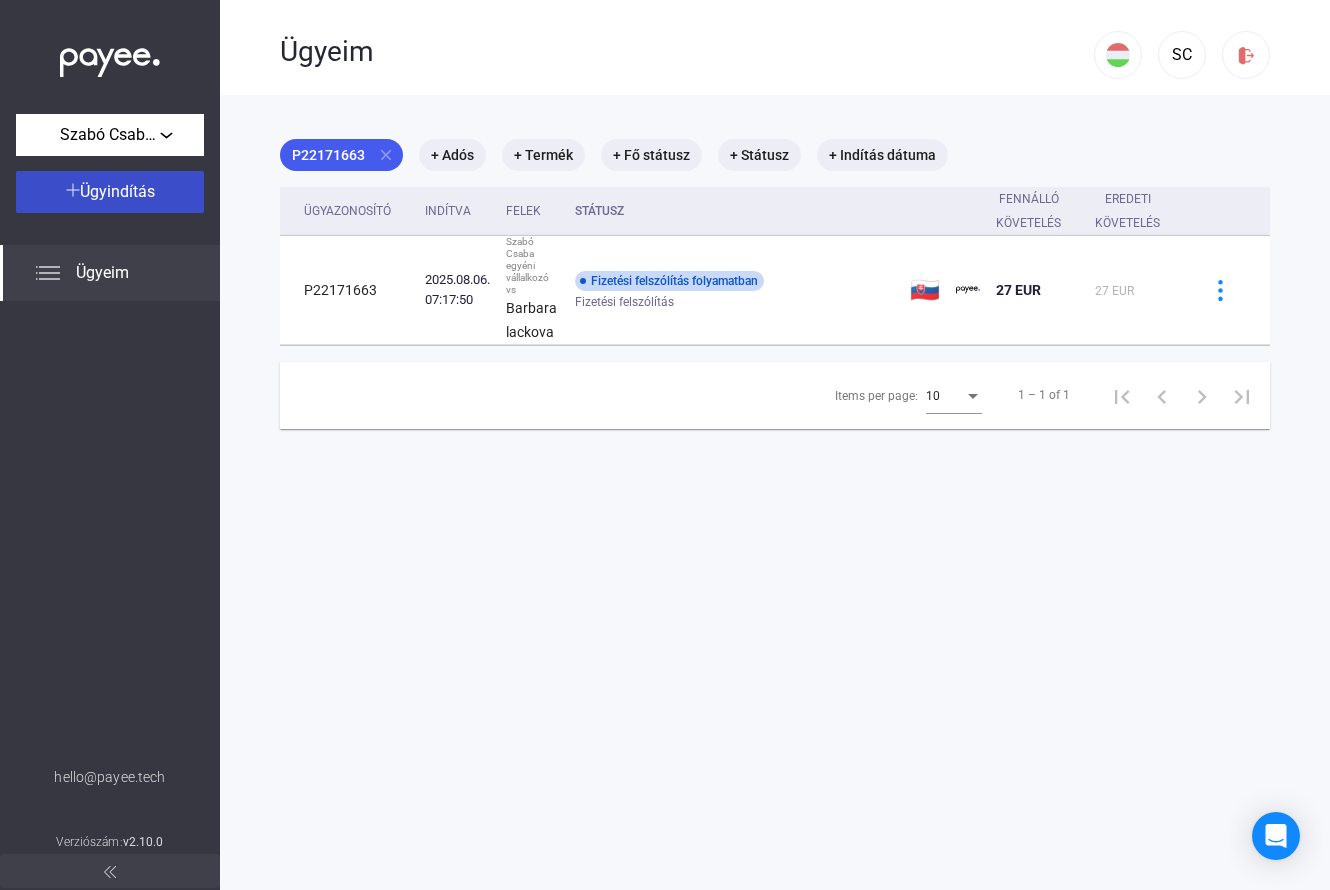click on "Ügyindítás" 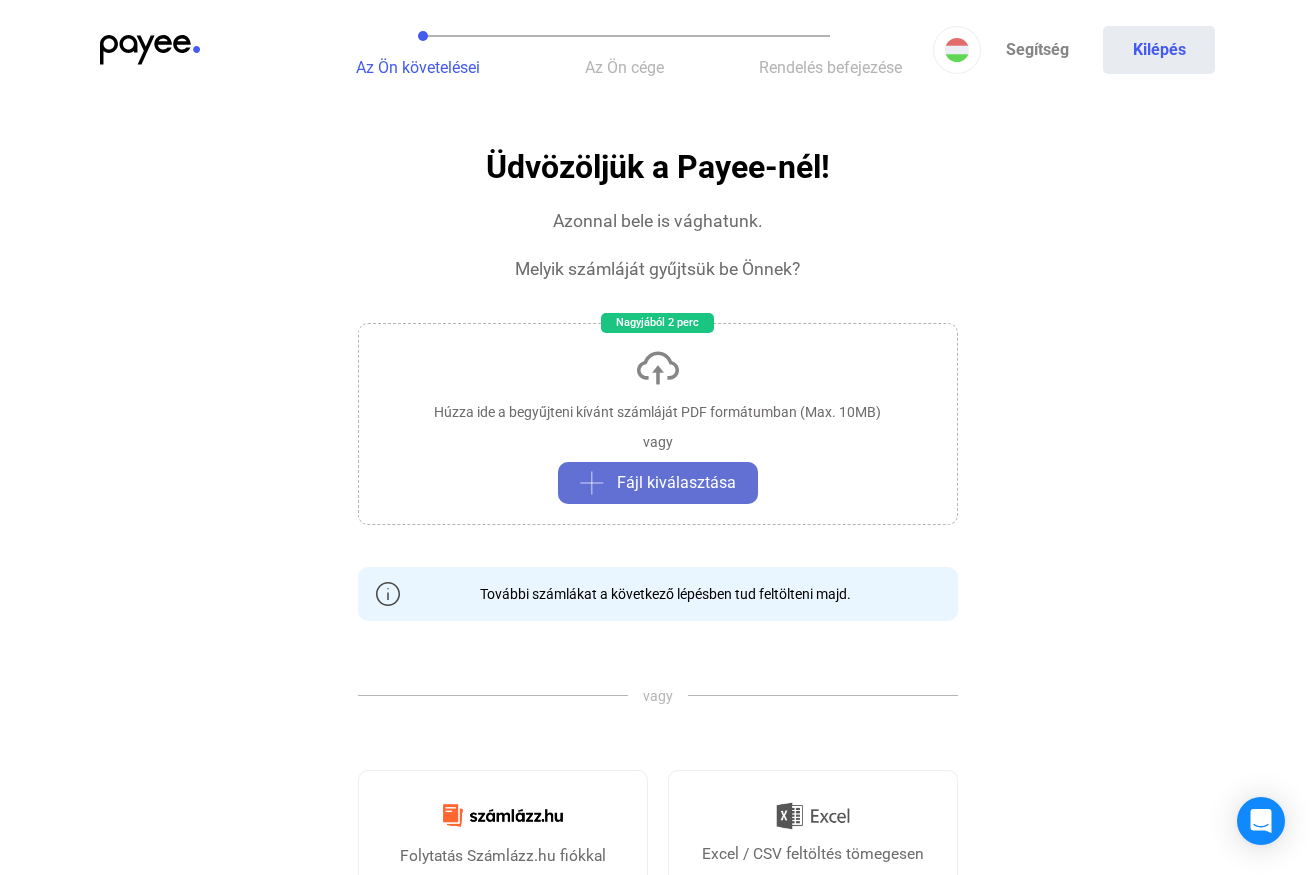 click on "Fájl kiválasztása" 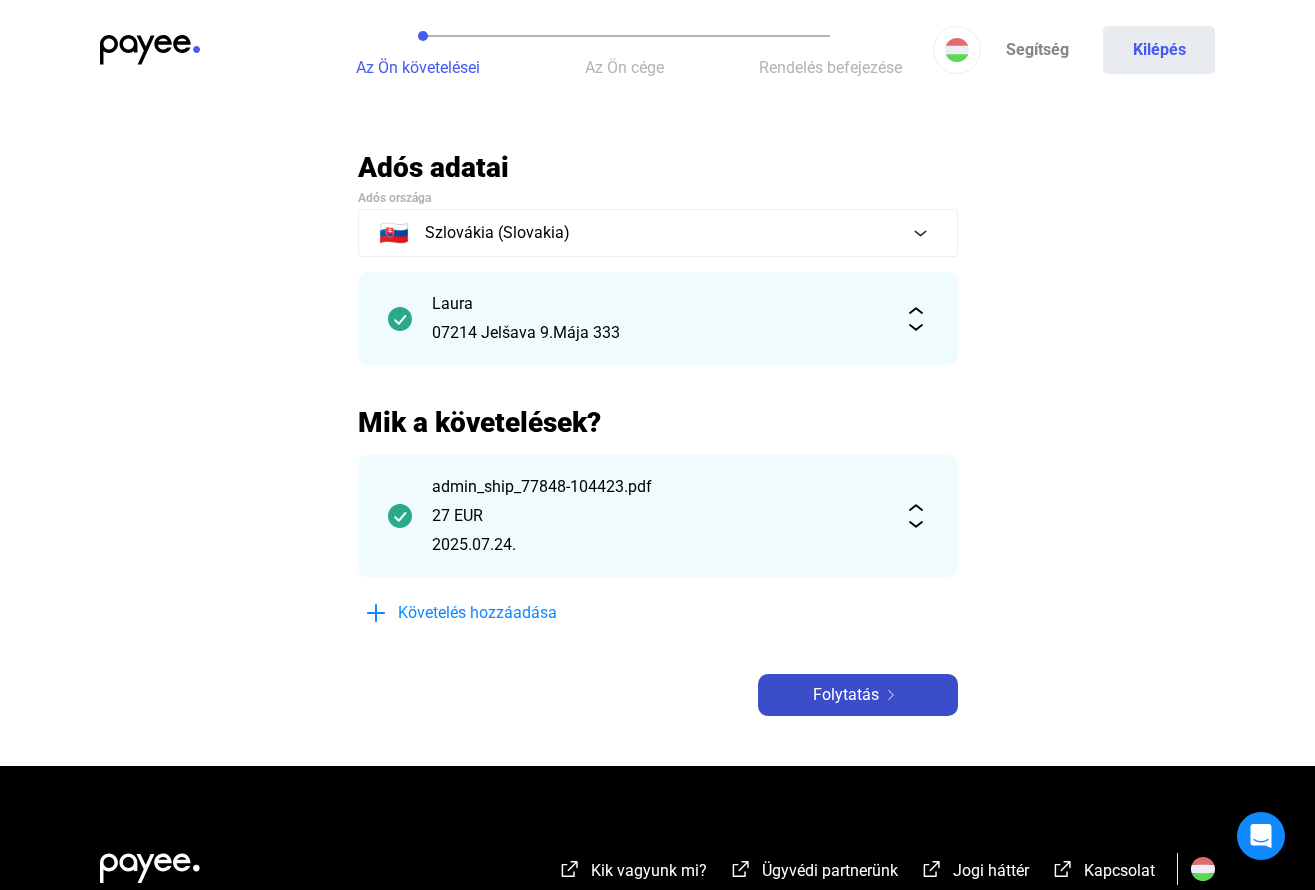 click on "Folytatás" 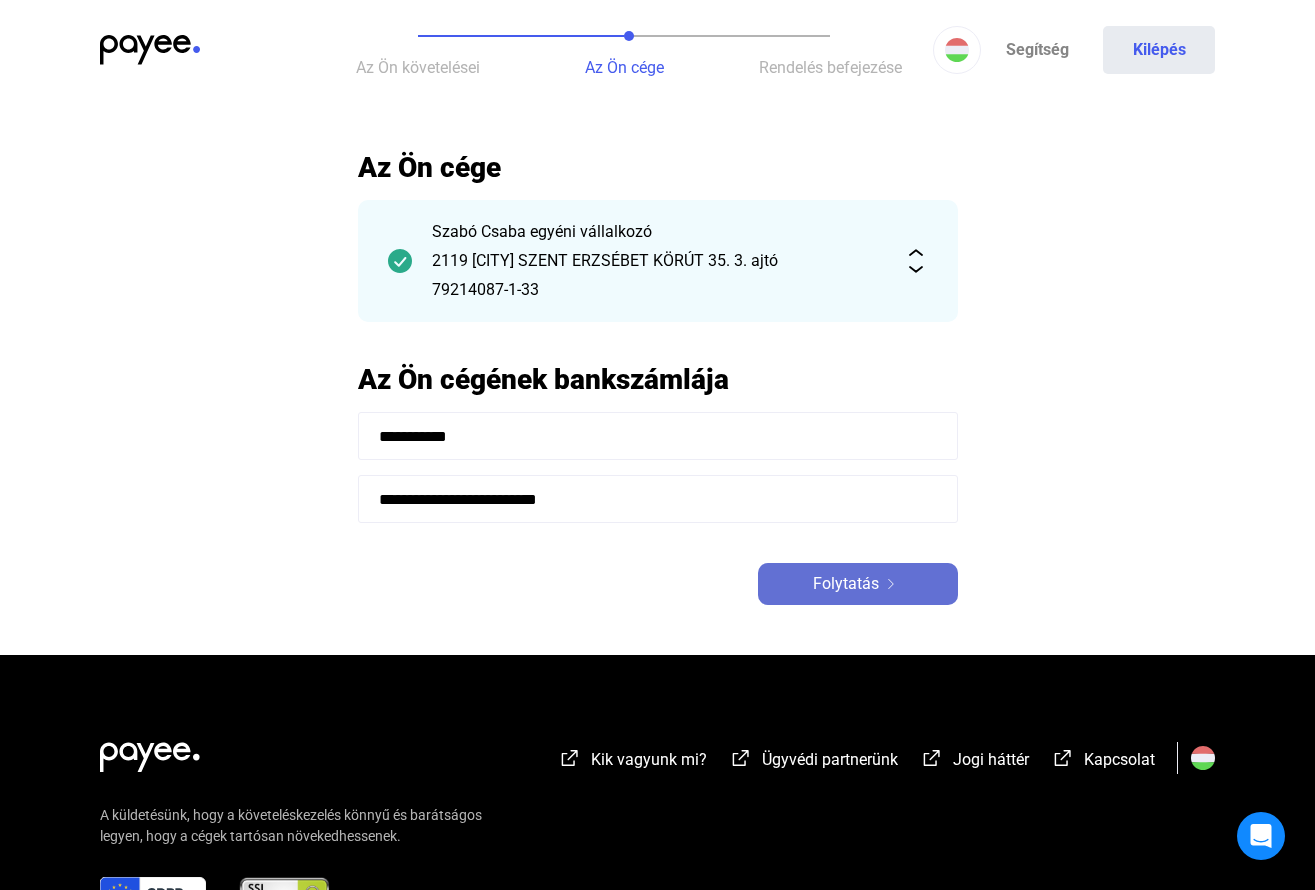 click on "Folytatás" 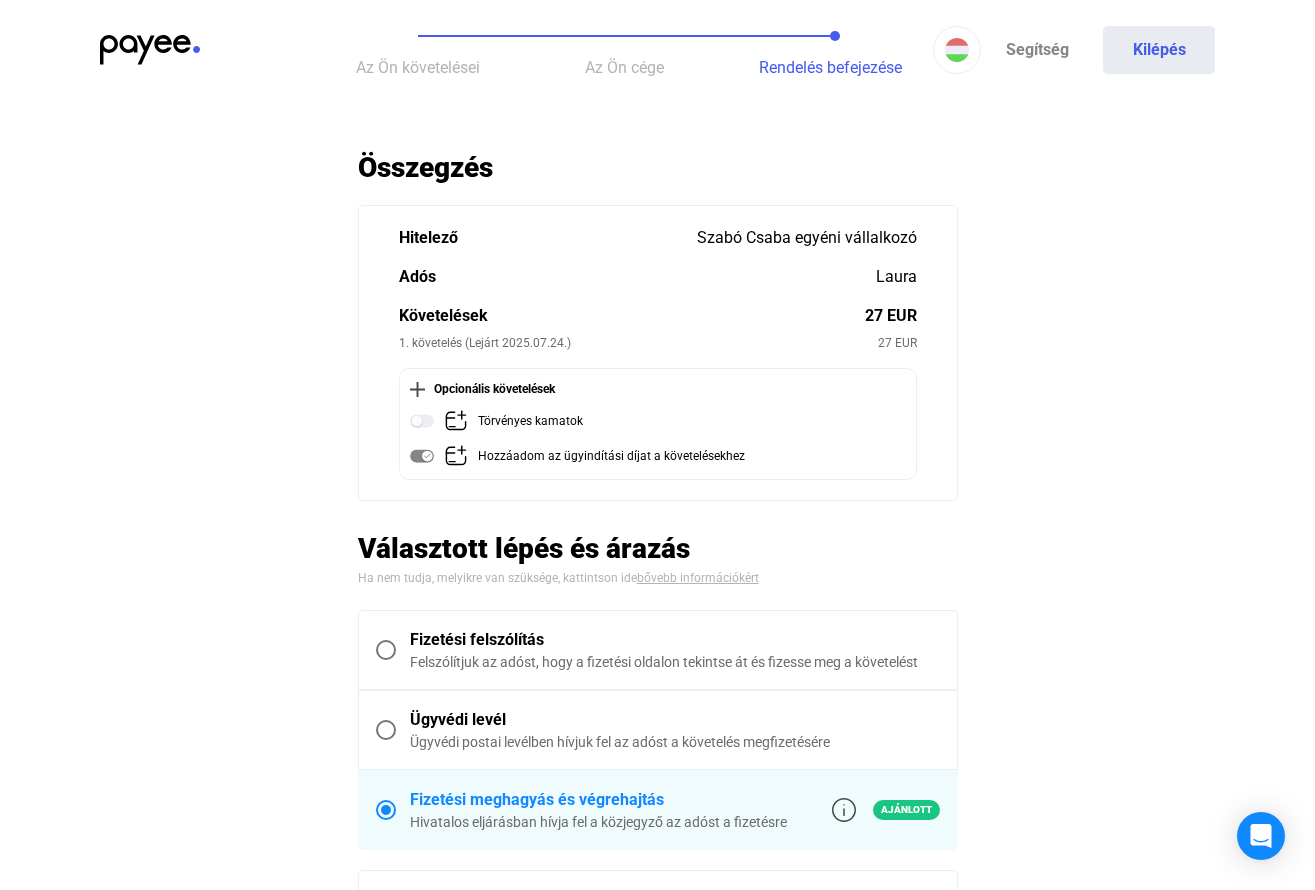 click on "Fizetési felszólítás" at bounding box center (675, 640) 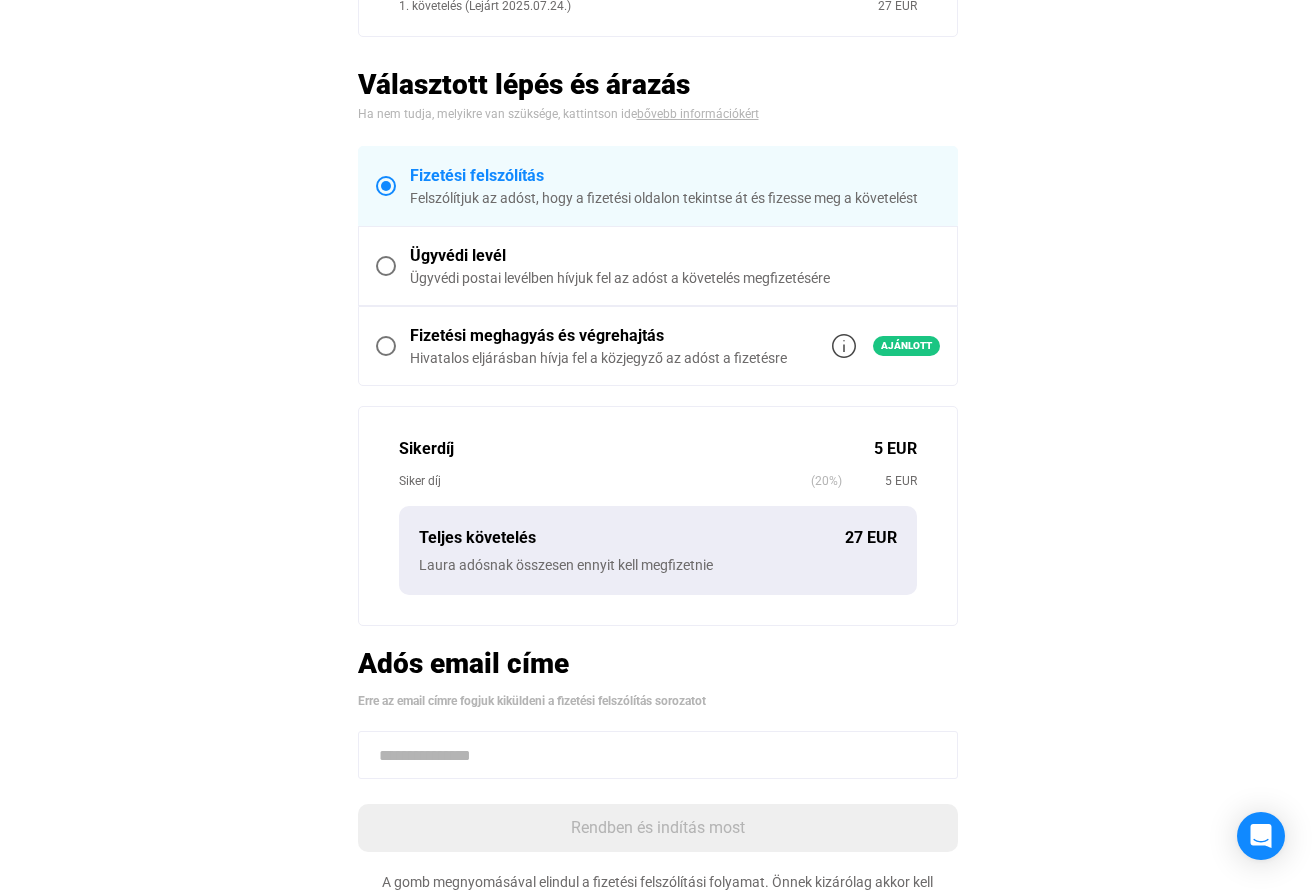 scroll, scrollTop: 400, scrollLeft: 0, axis: vertical 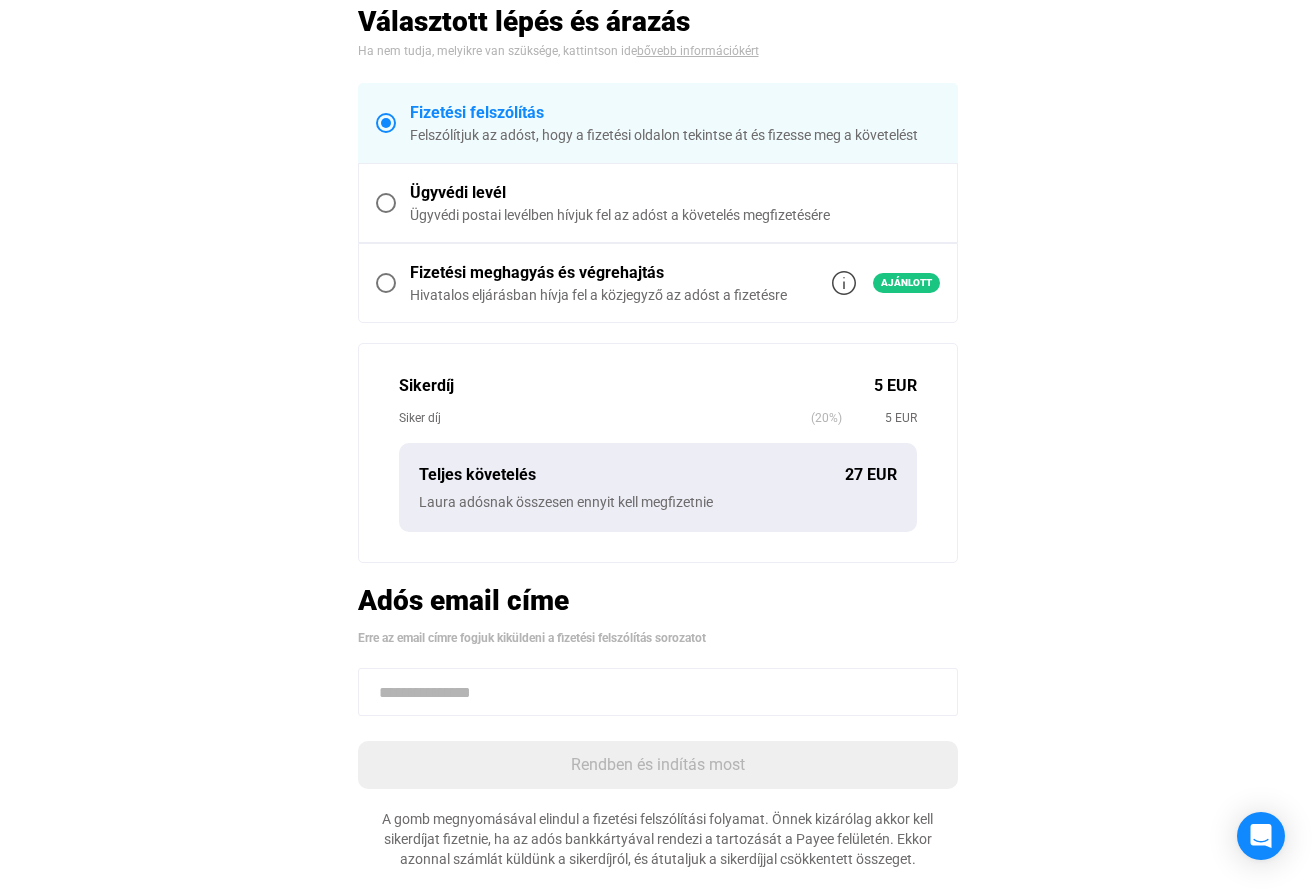 click 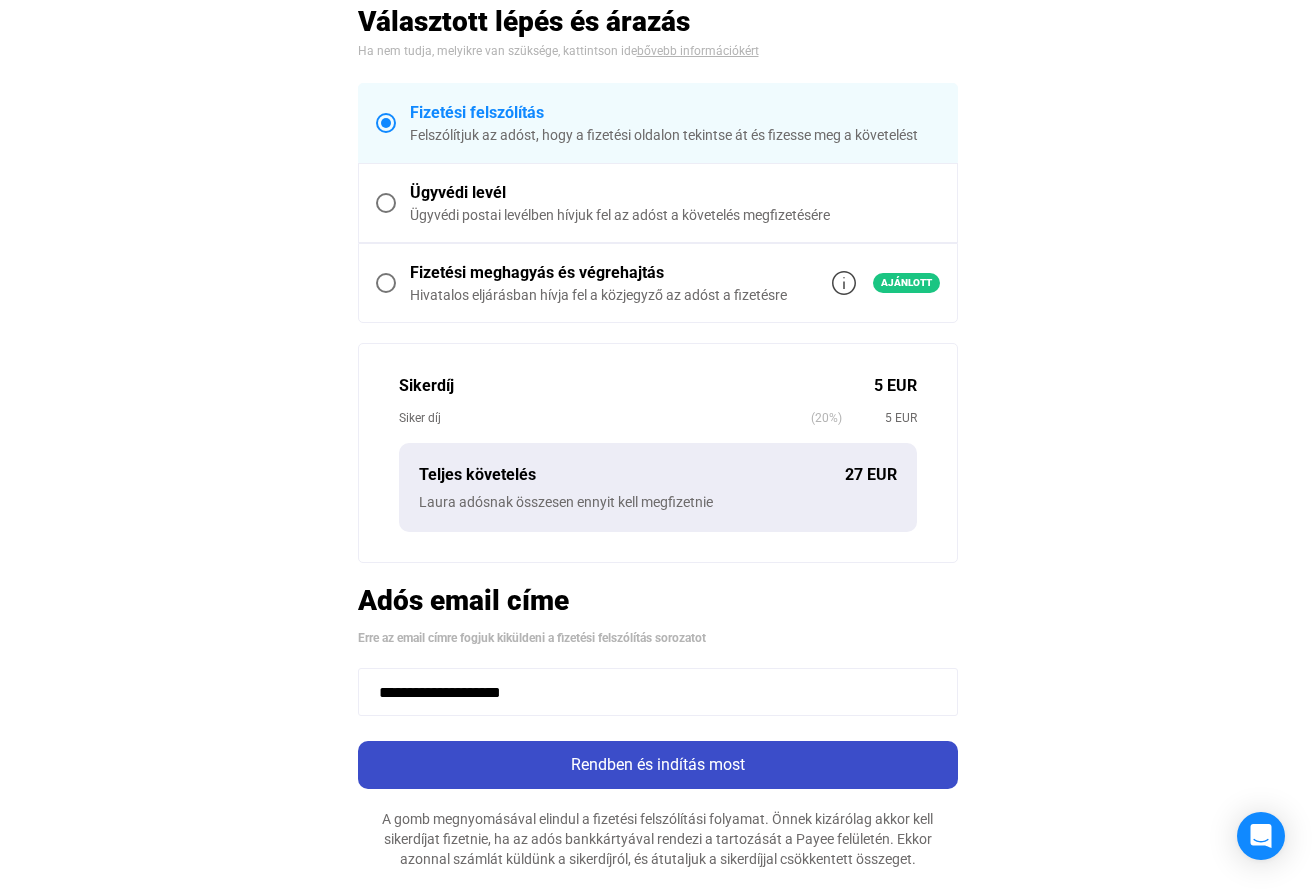 type on "**********" 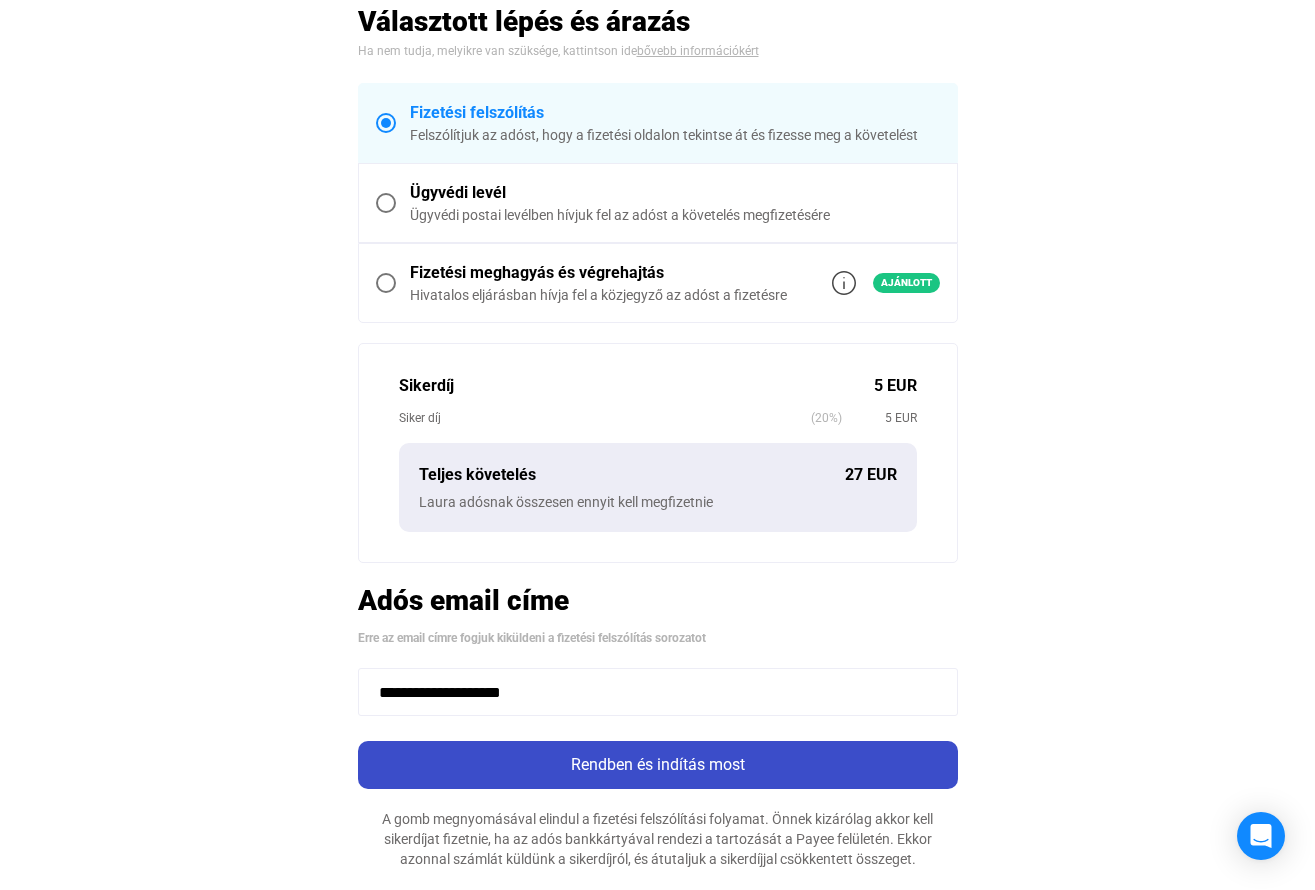 click on "Rendben és indítás most" 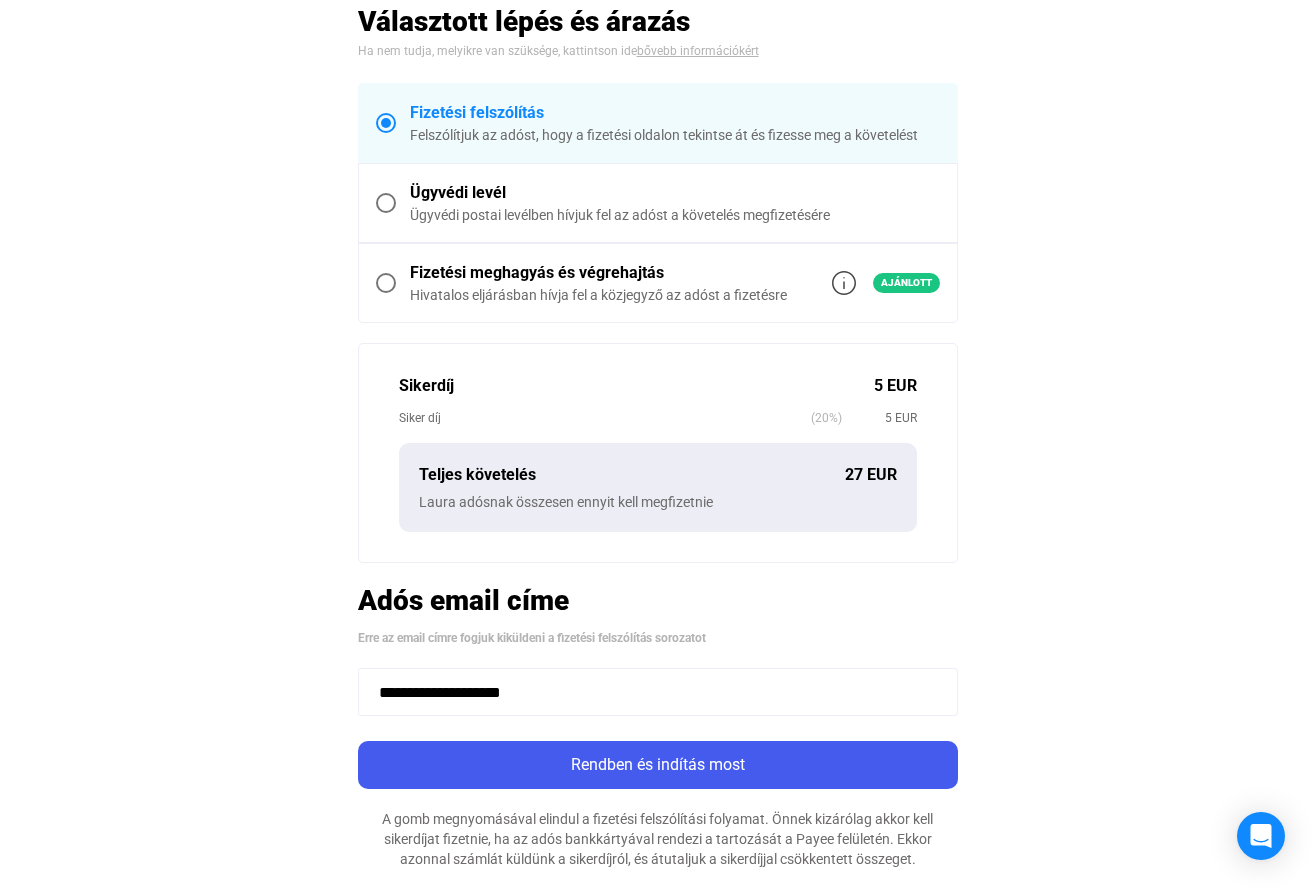 scroll, scrollTop: 0, scrollLeft: 0, axis: both 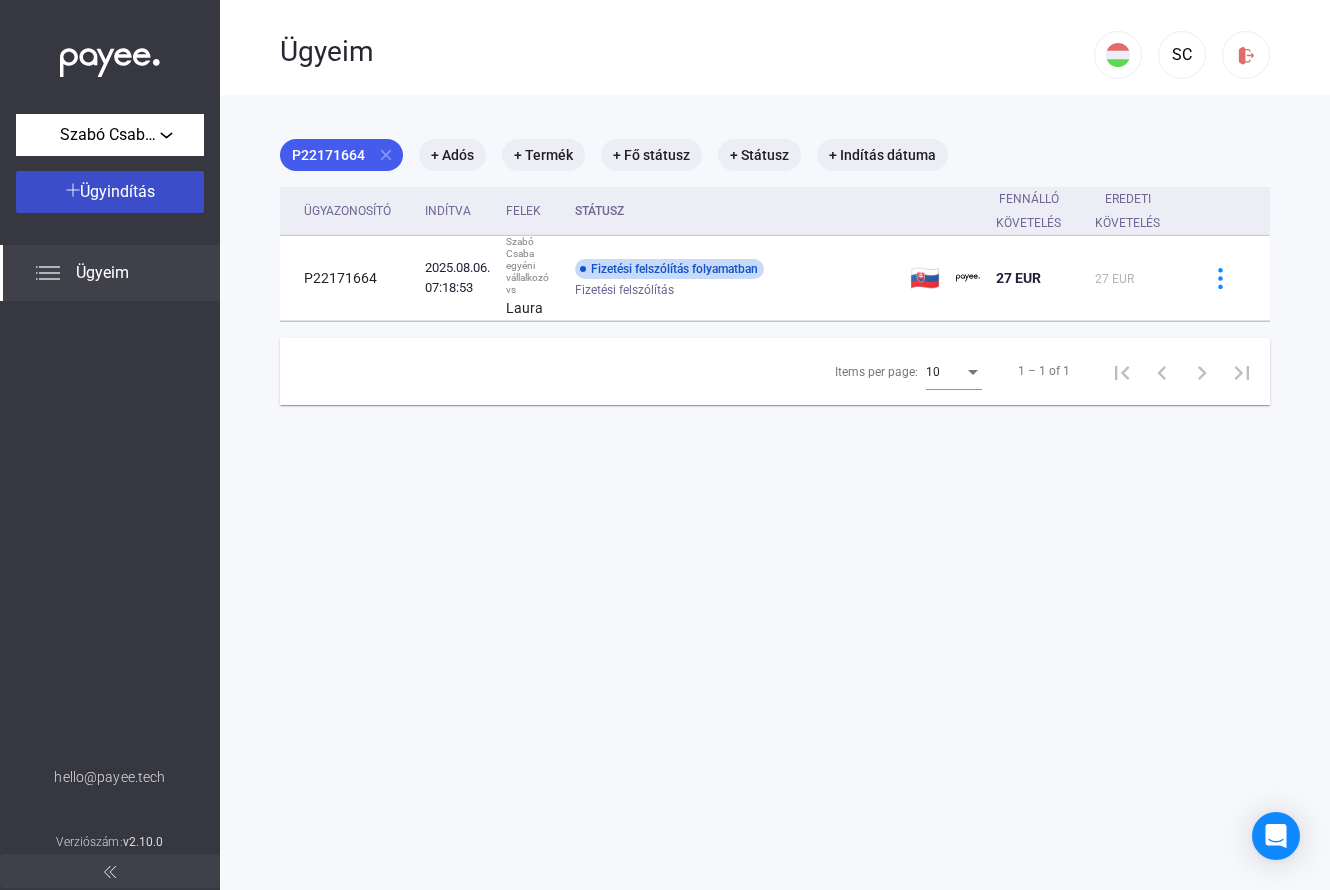 click on "Ügyindítás" 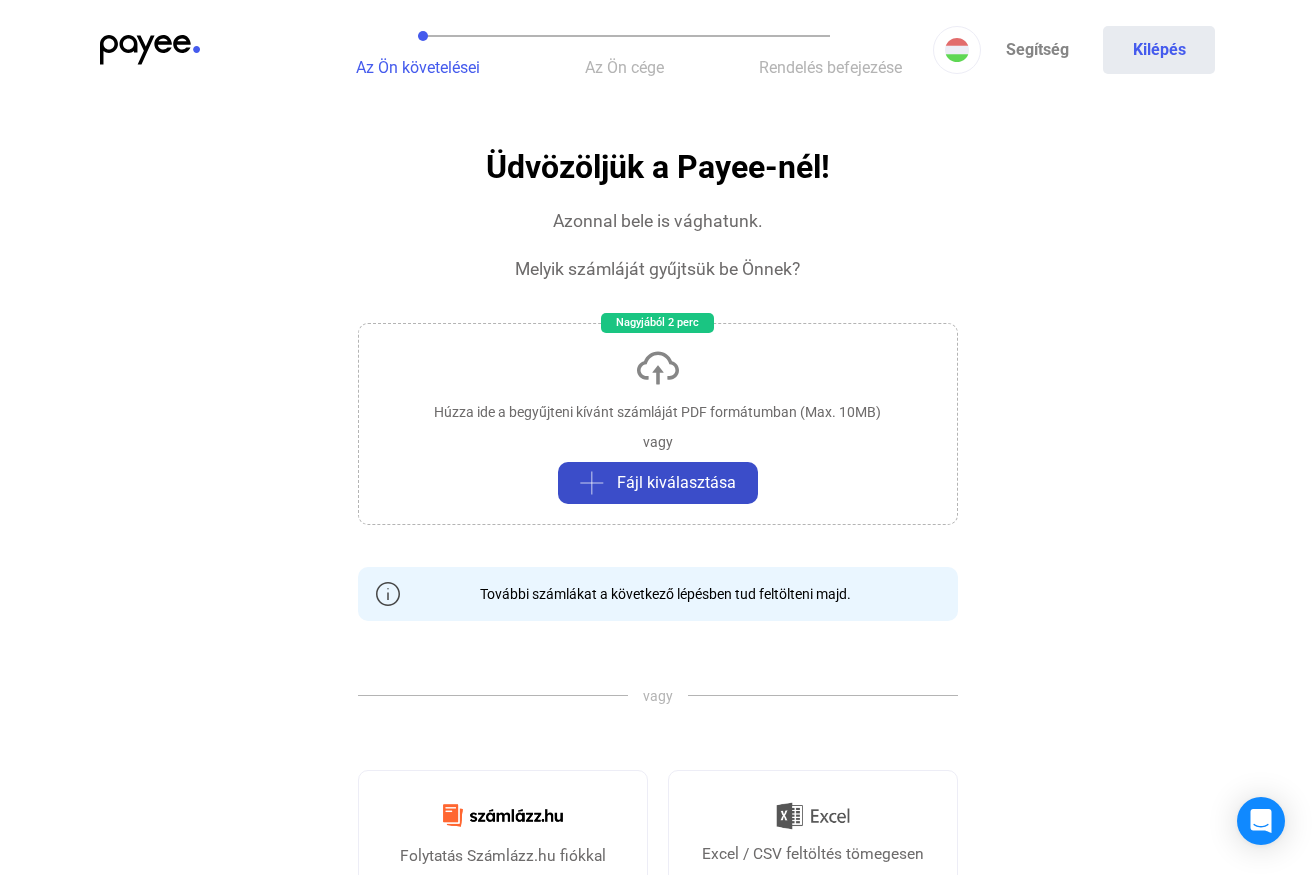 click on "Fájl kiválasztása" 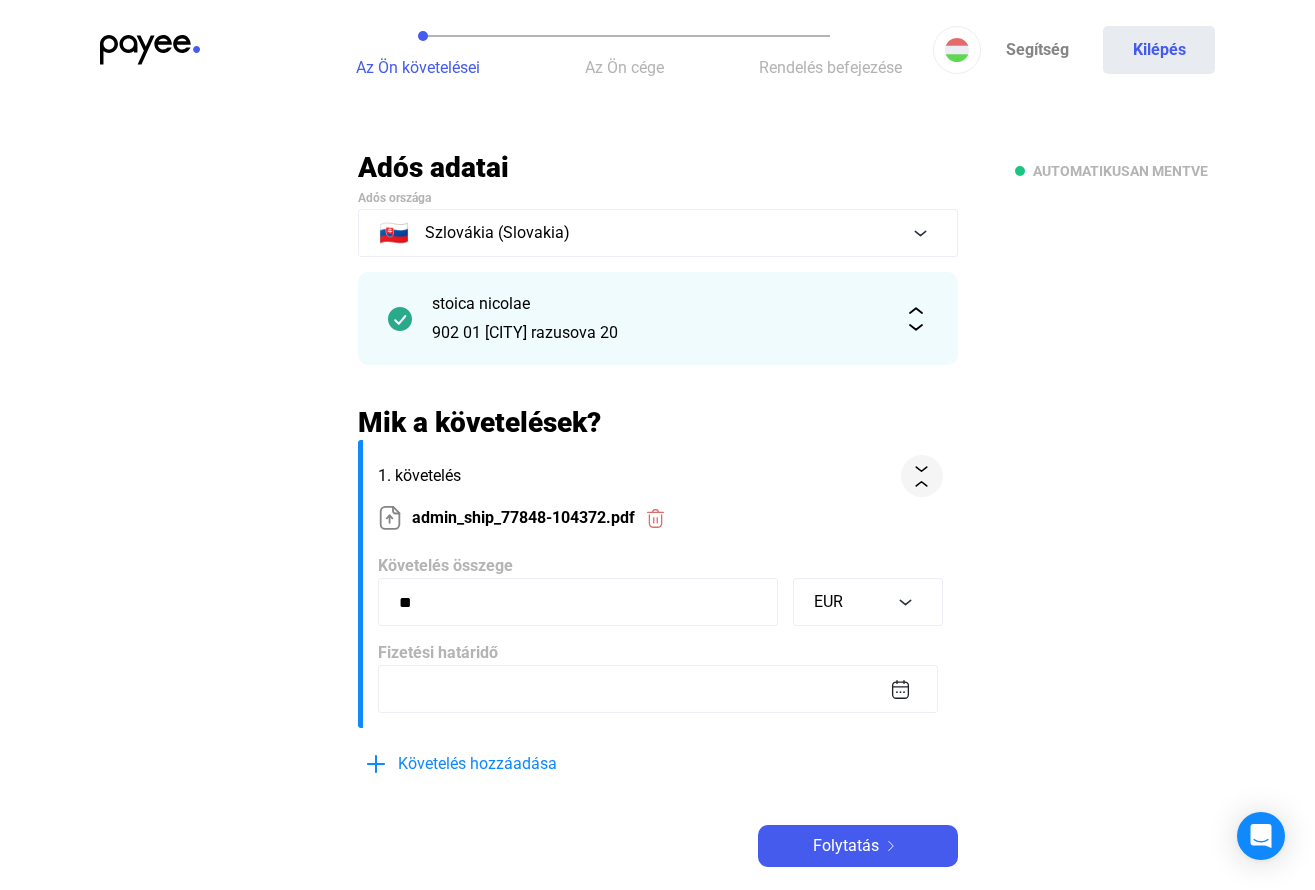 click 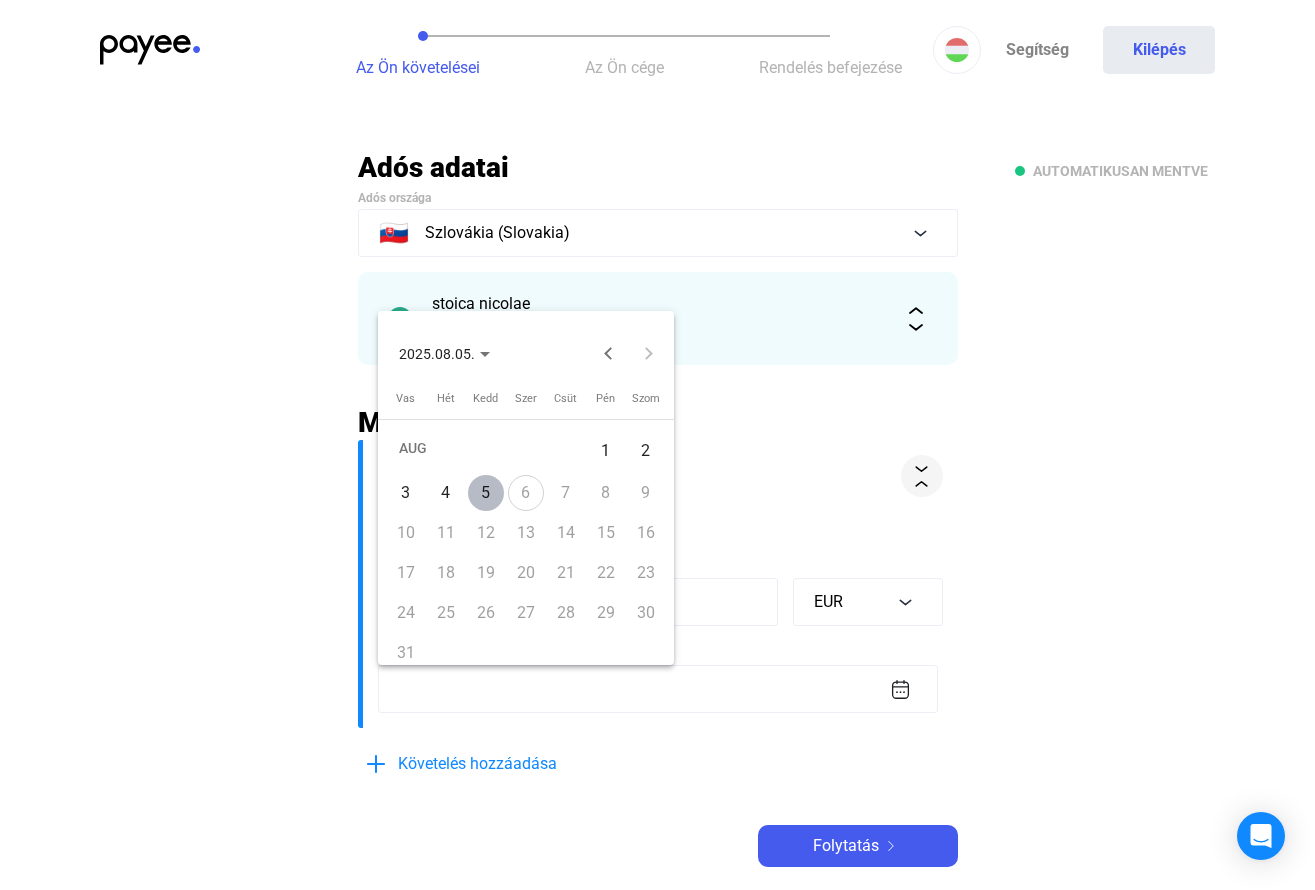 click on "5" at bounding box center (486, 493) 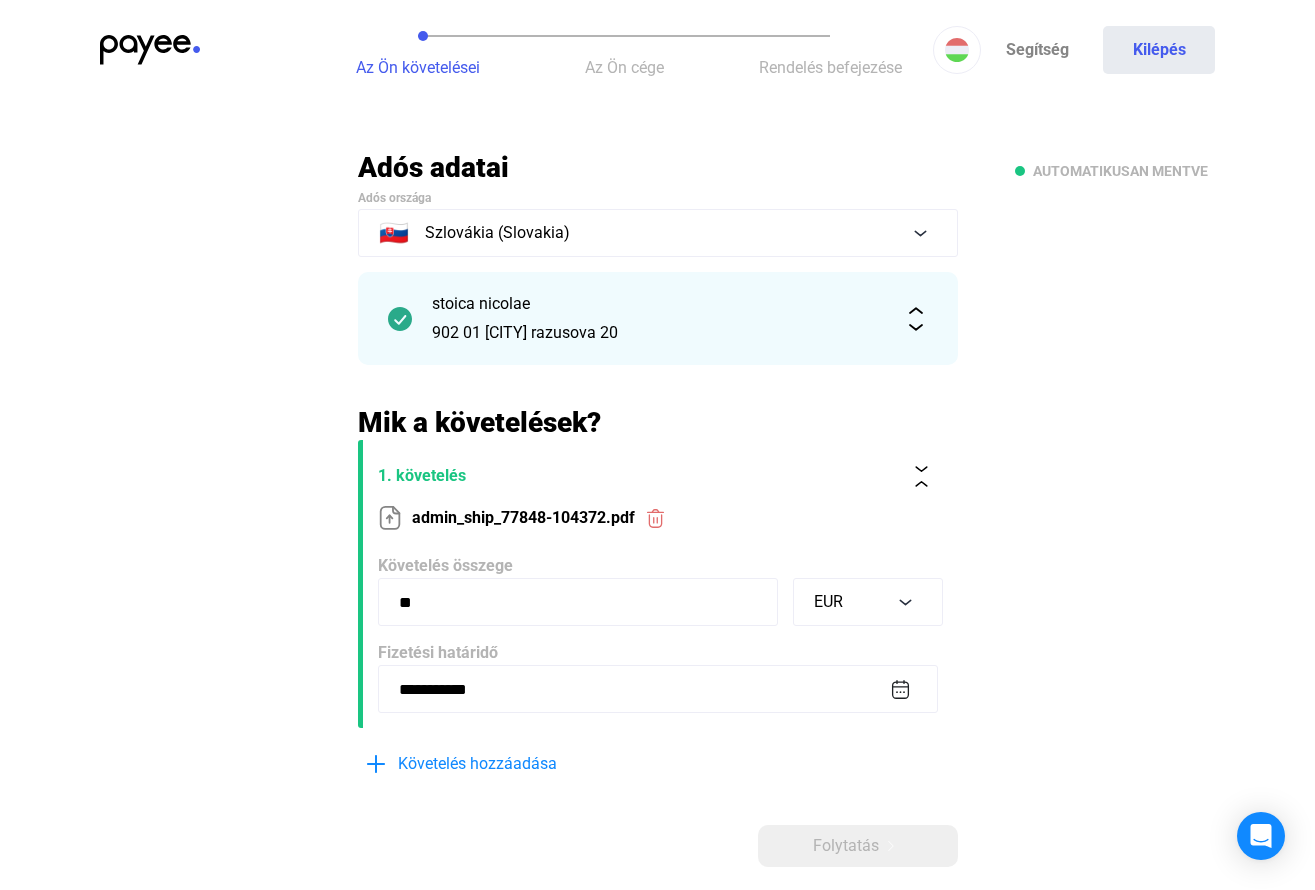 scroll, scrollTop: 100, scrollLeft: 0, axis: vertical 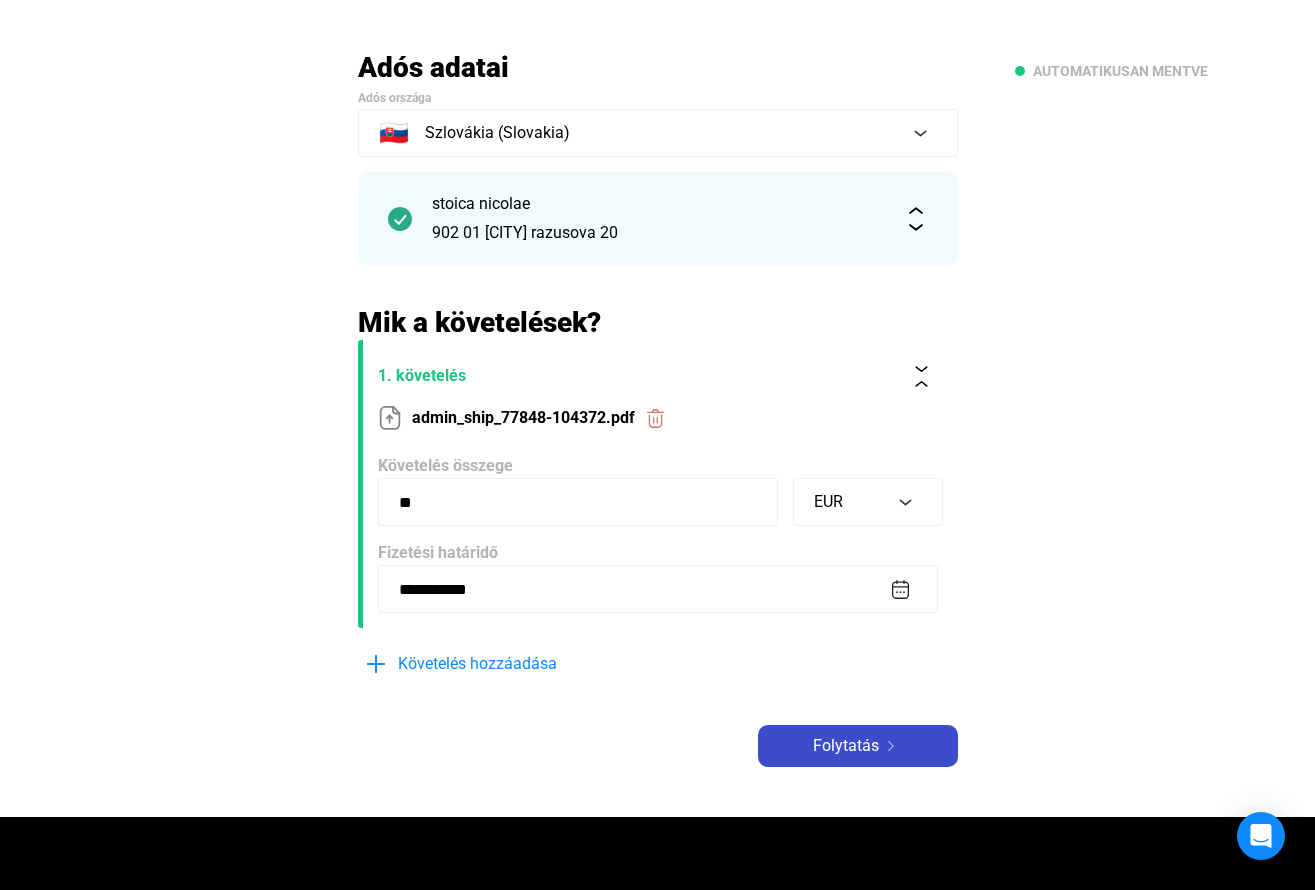 click on "Folytatás" 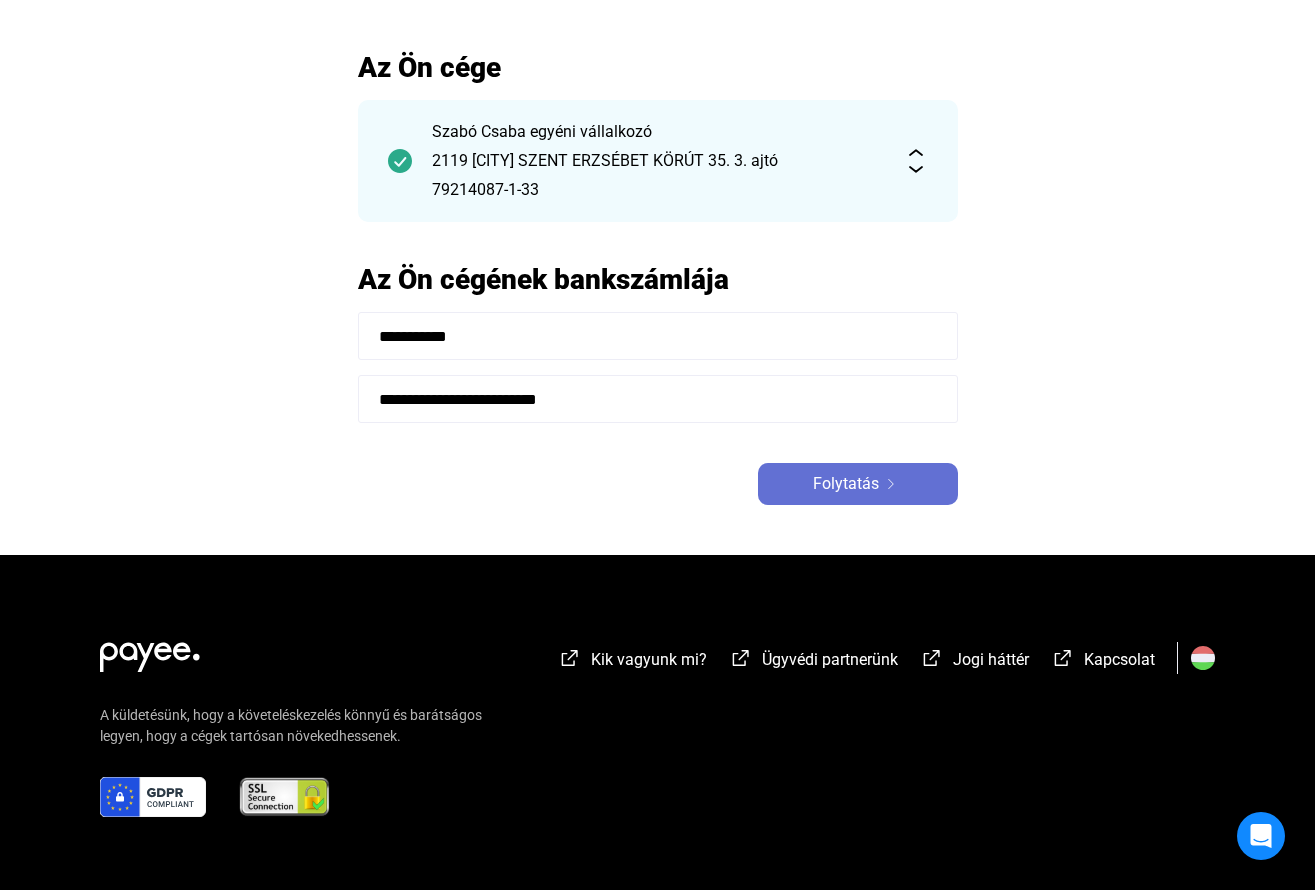 click on "Folytatás" 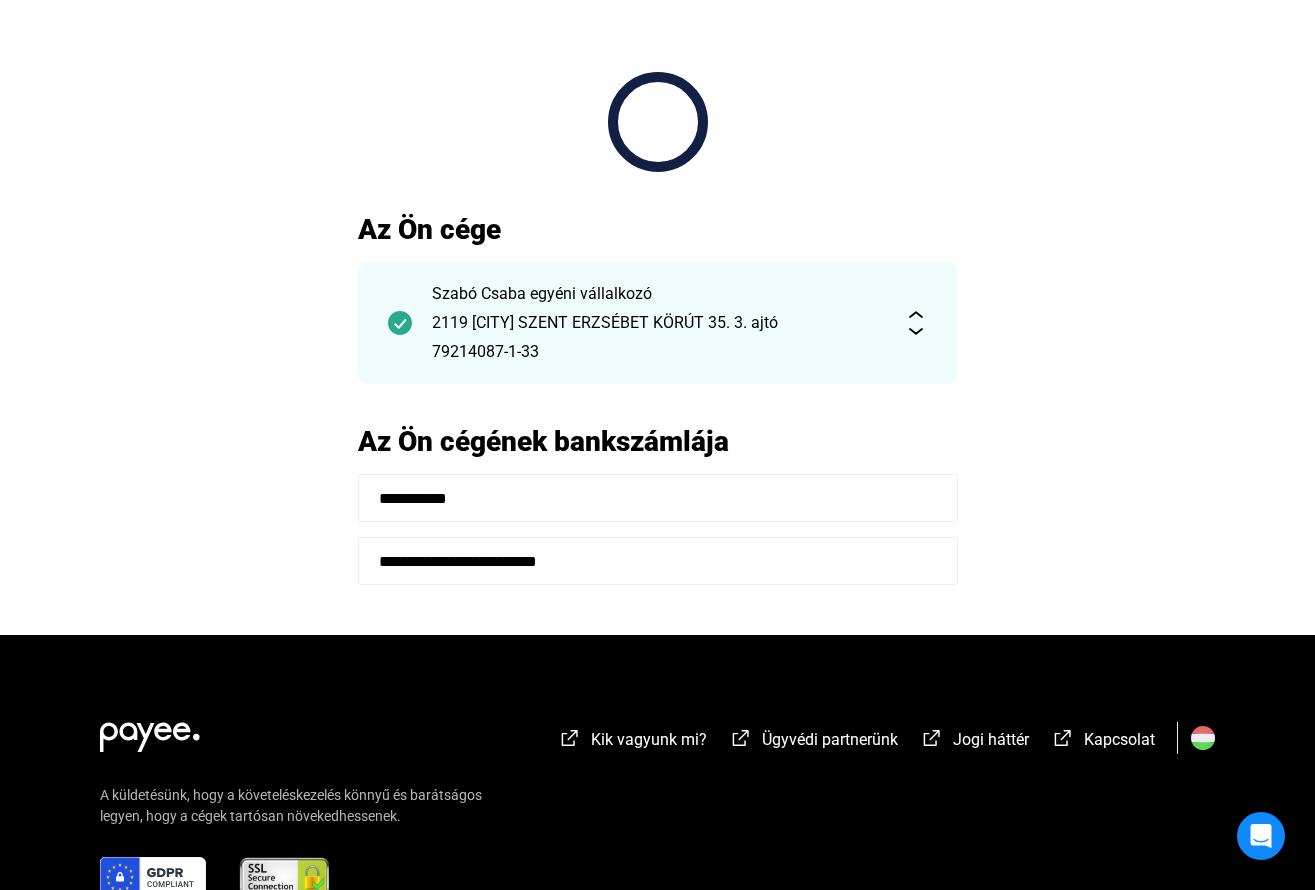 scroll, scrollTop: 100, scrollLeft: 0, axis: vertical 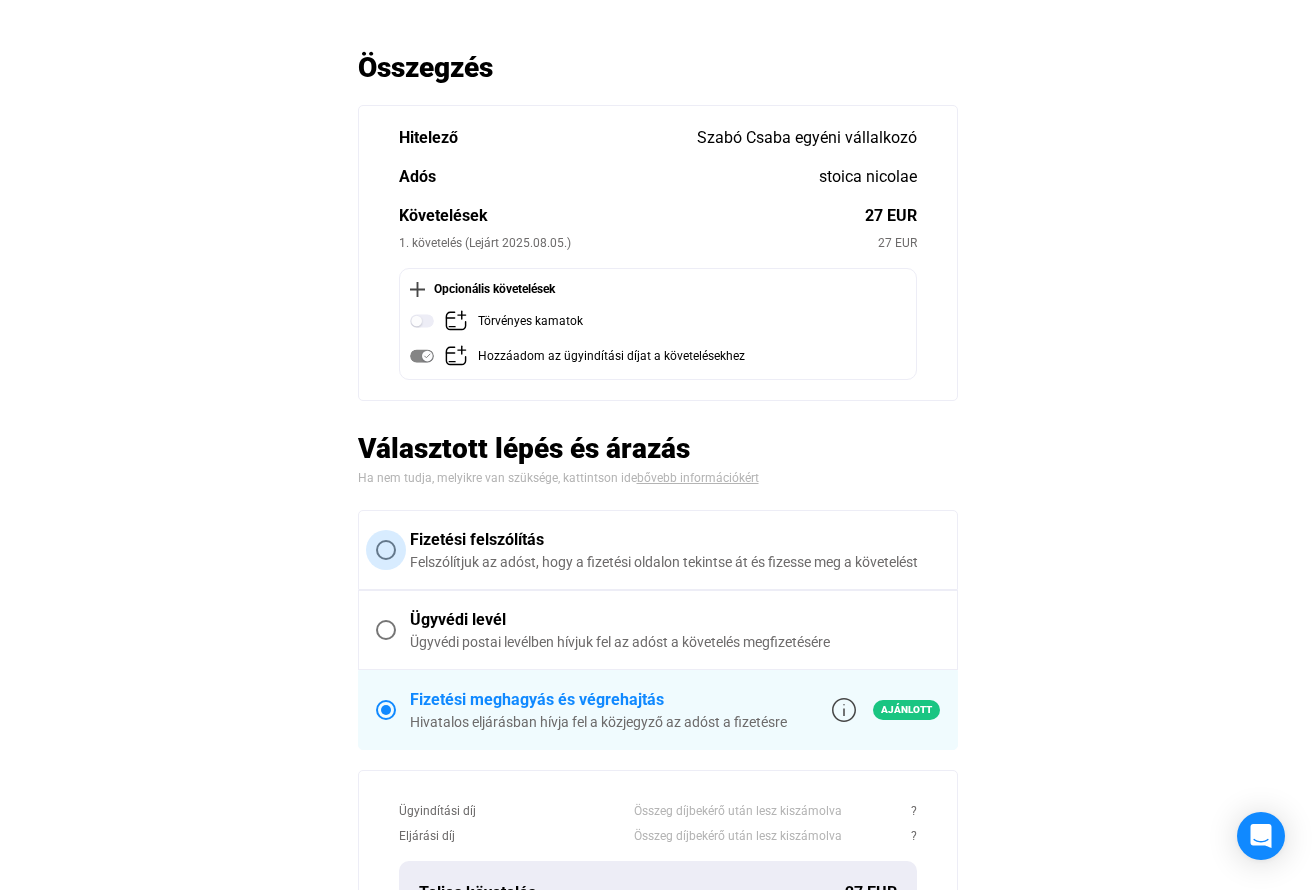 click on "Fizetési felszólítás" at bounding box center [675, 540] 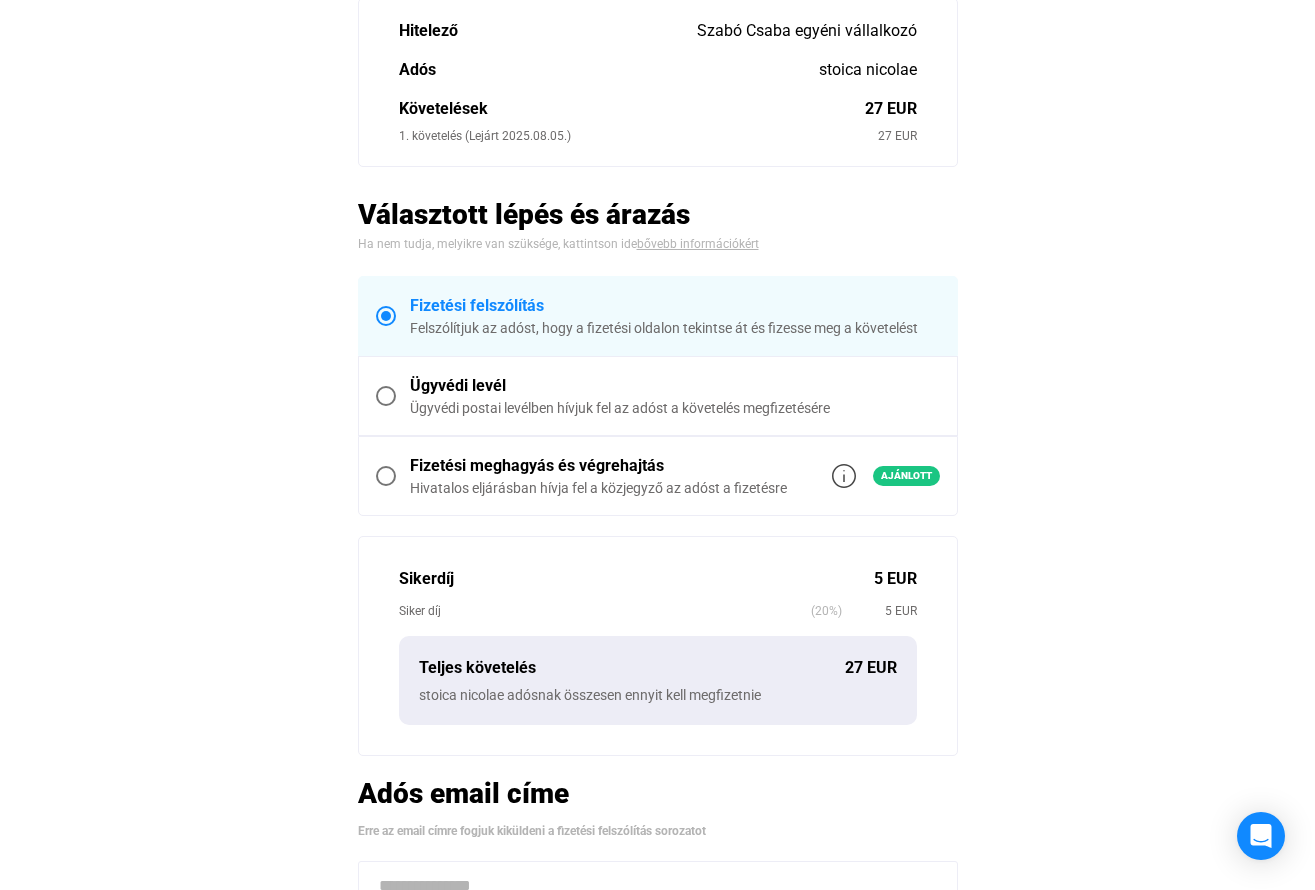 scroll, scrollTop: 400, scrollLeft: 0, axis: vertical 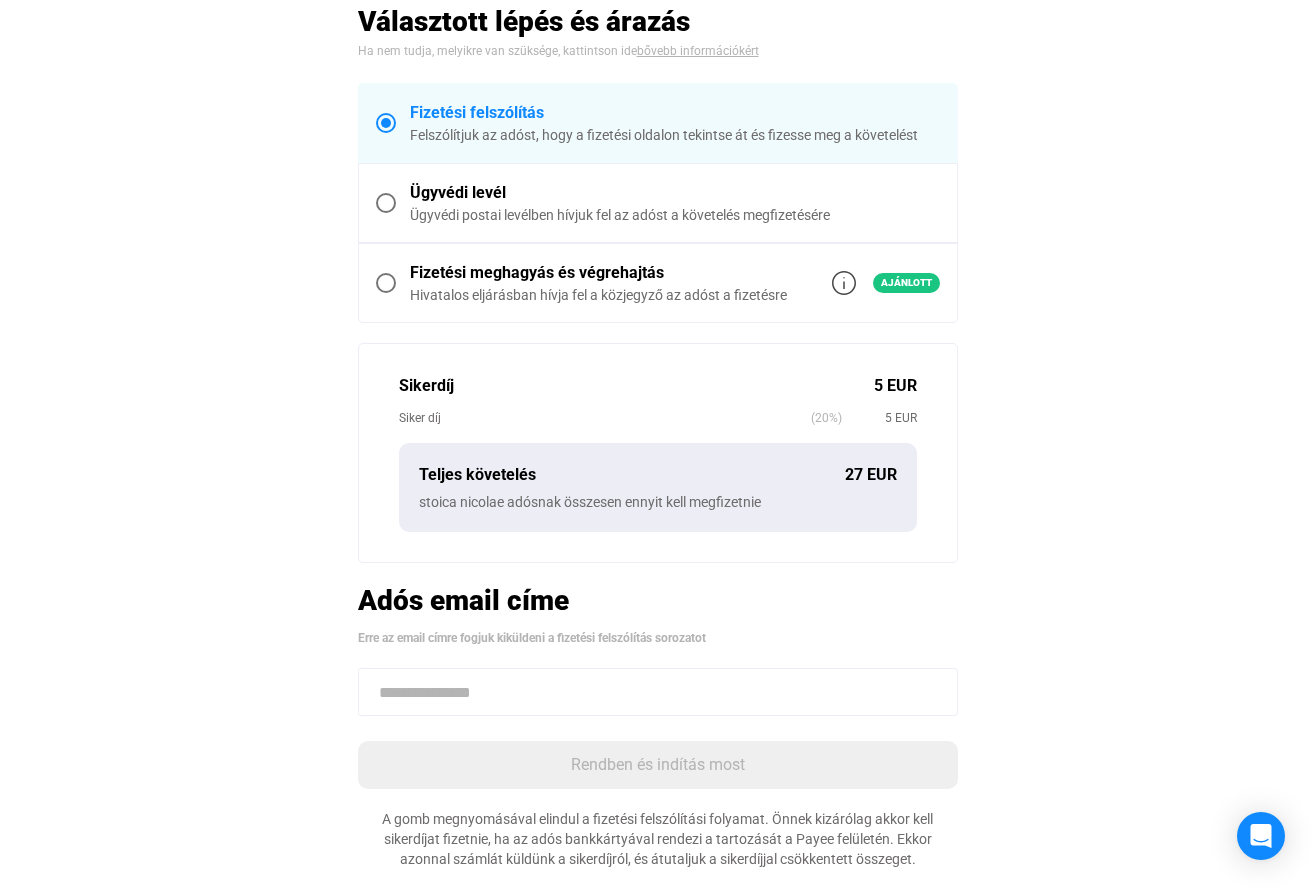 click 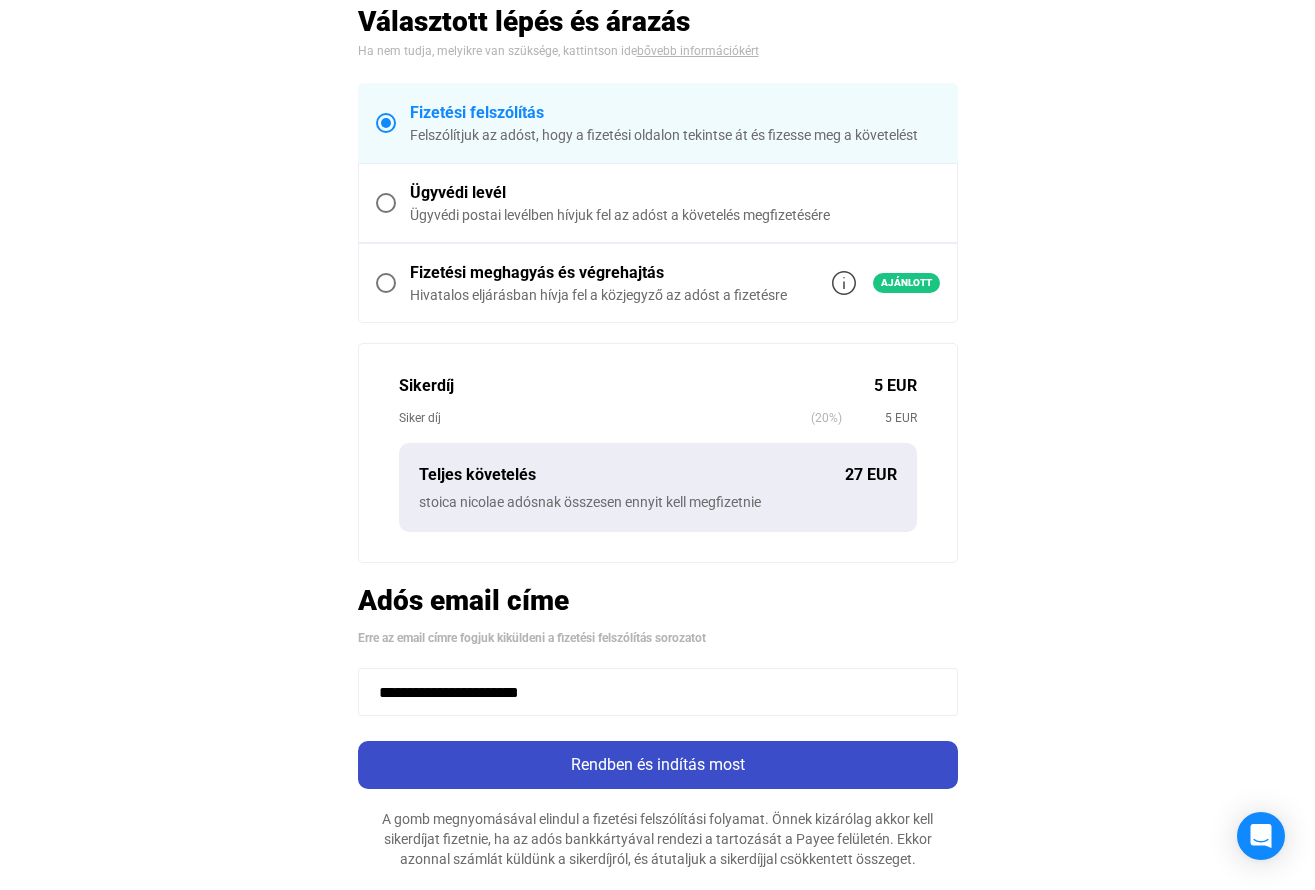 type on "**********" 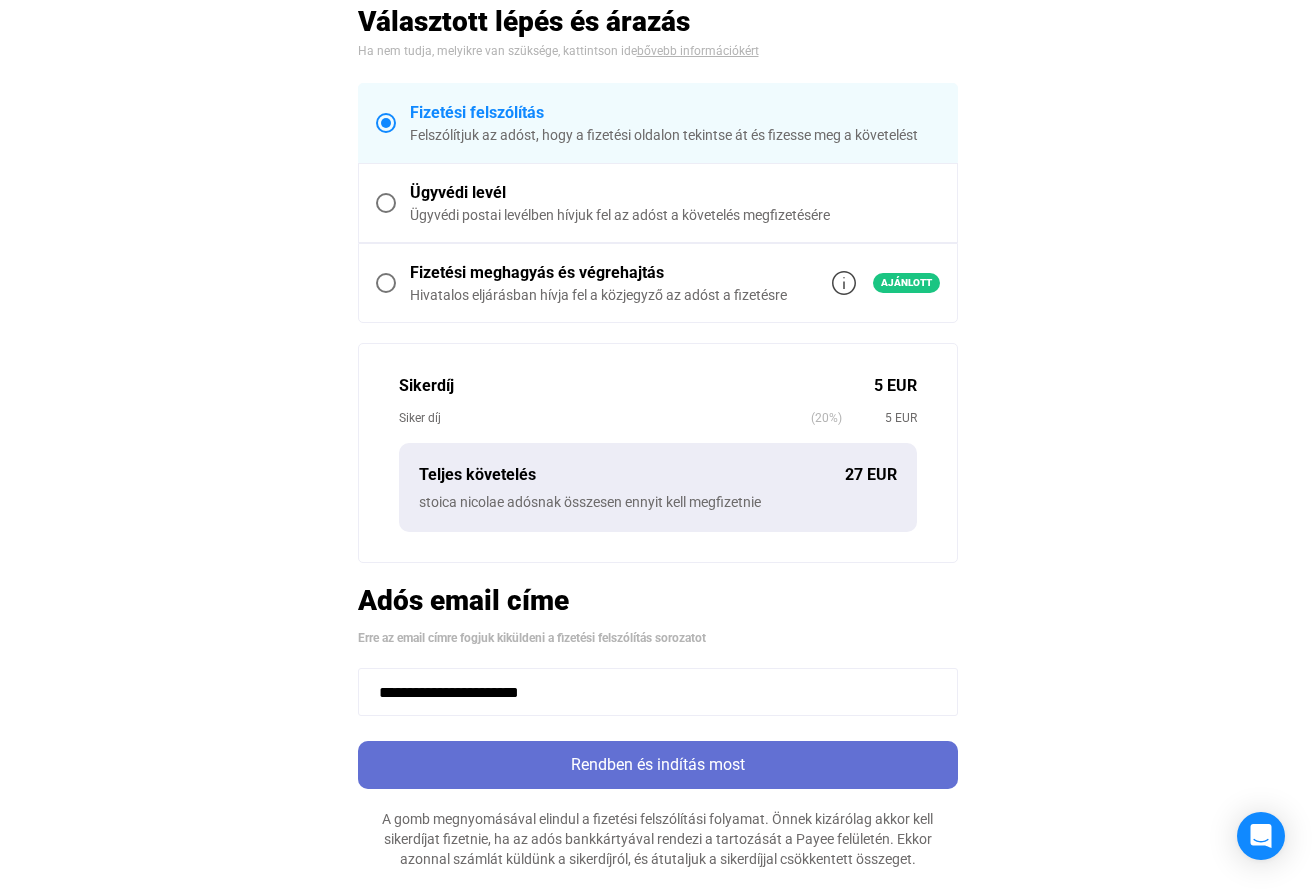 click on "Rendben és indítás most" 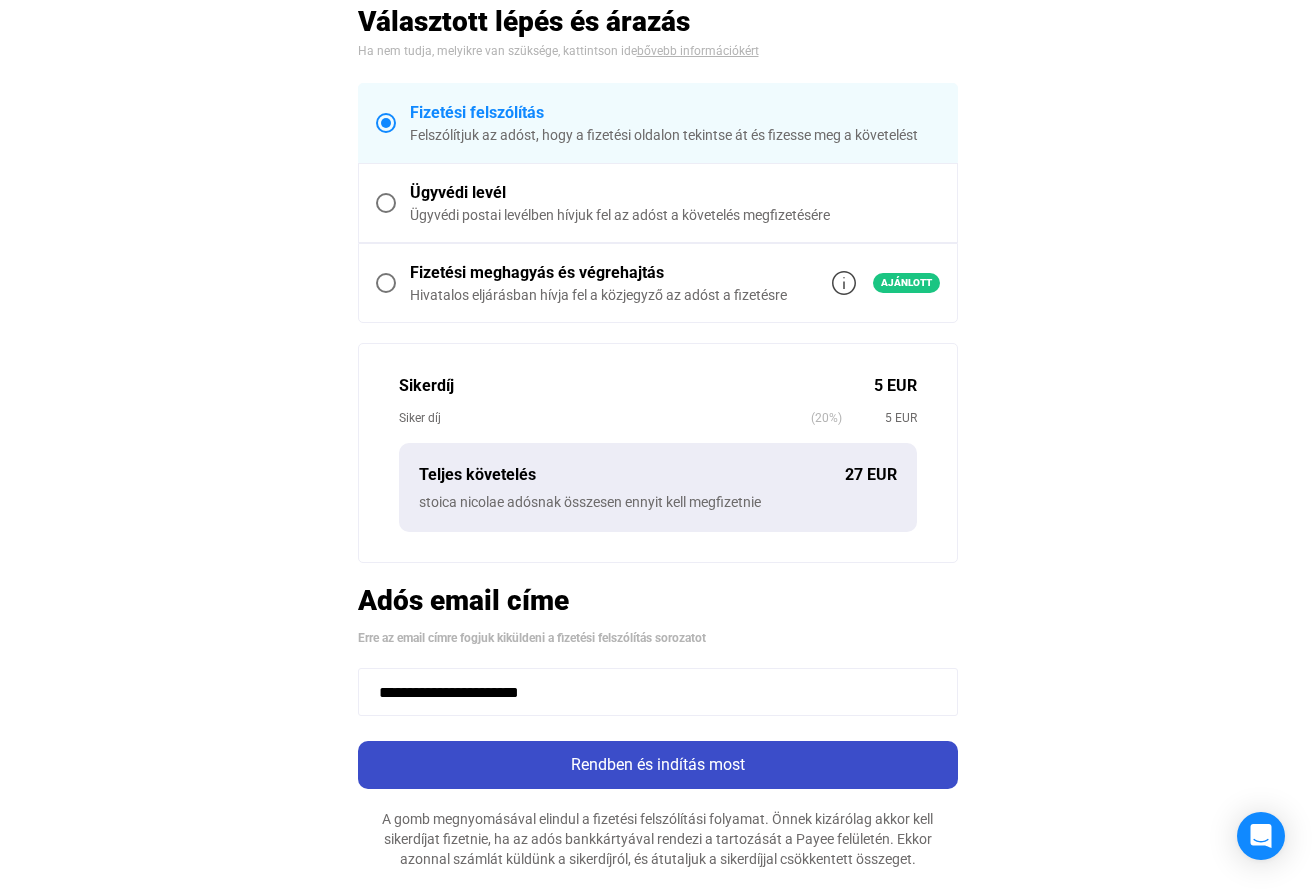 scroll, scrollTop: 0, scrollLeft: 0, axis: both 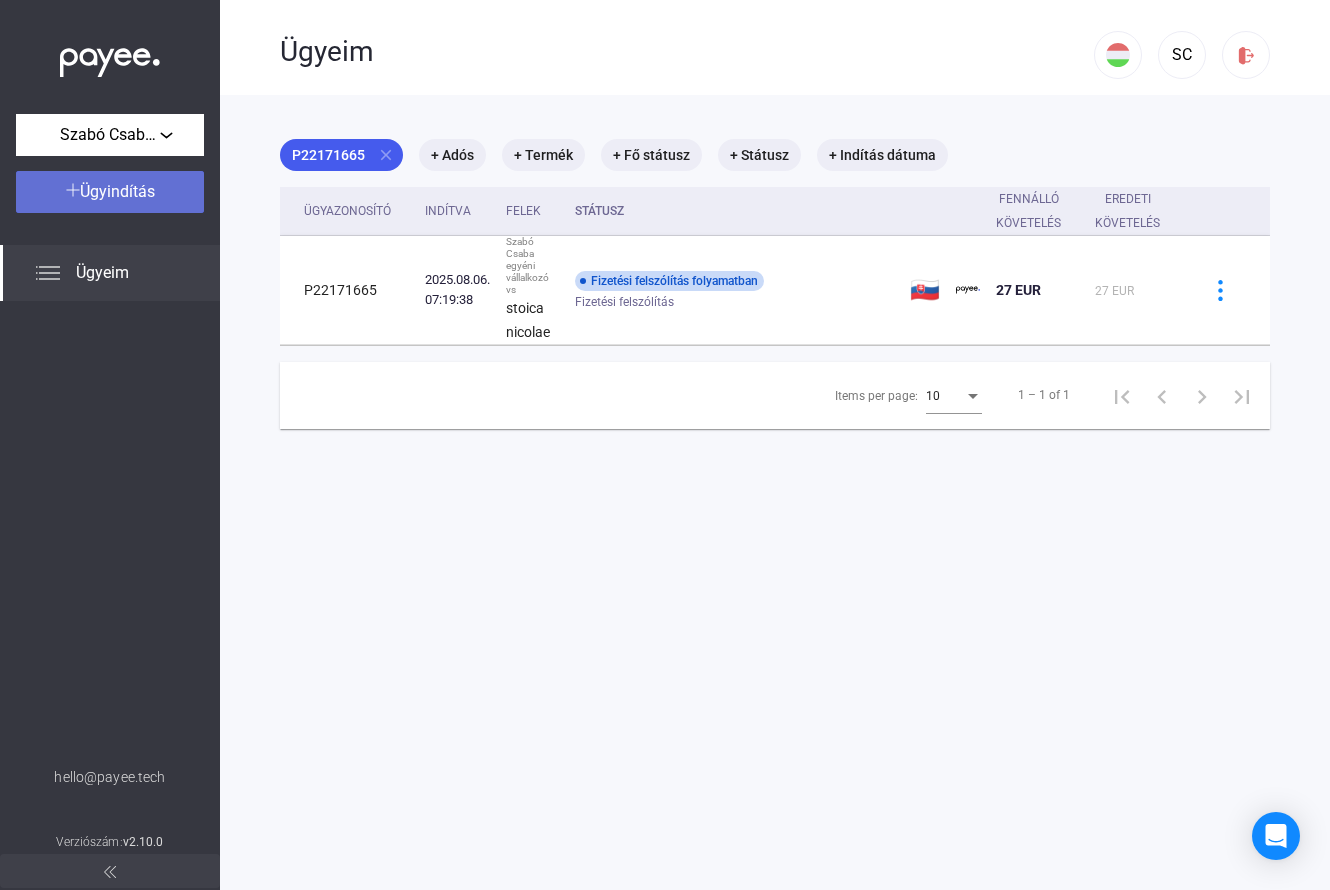 click on "Ügyindítás" 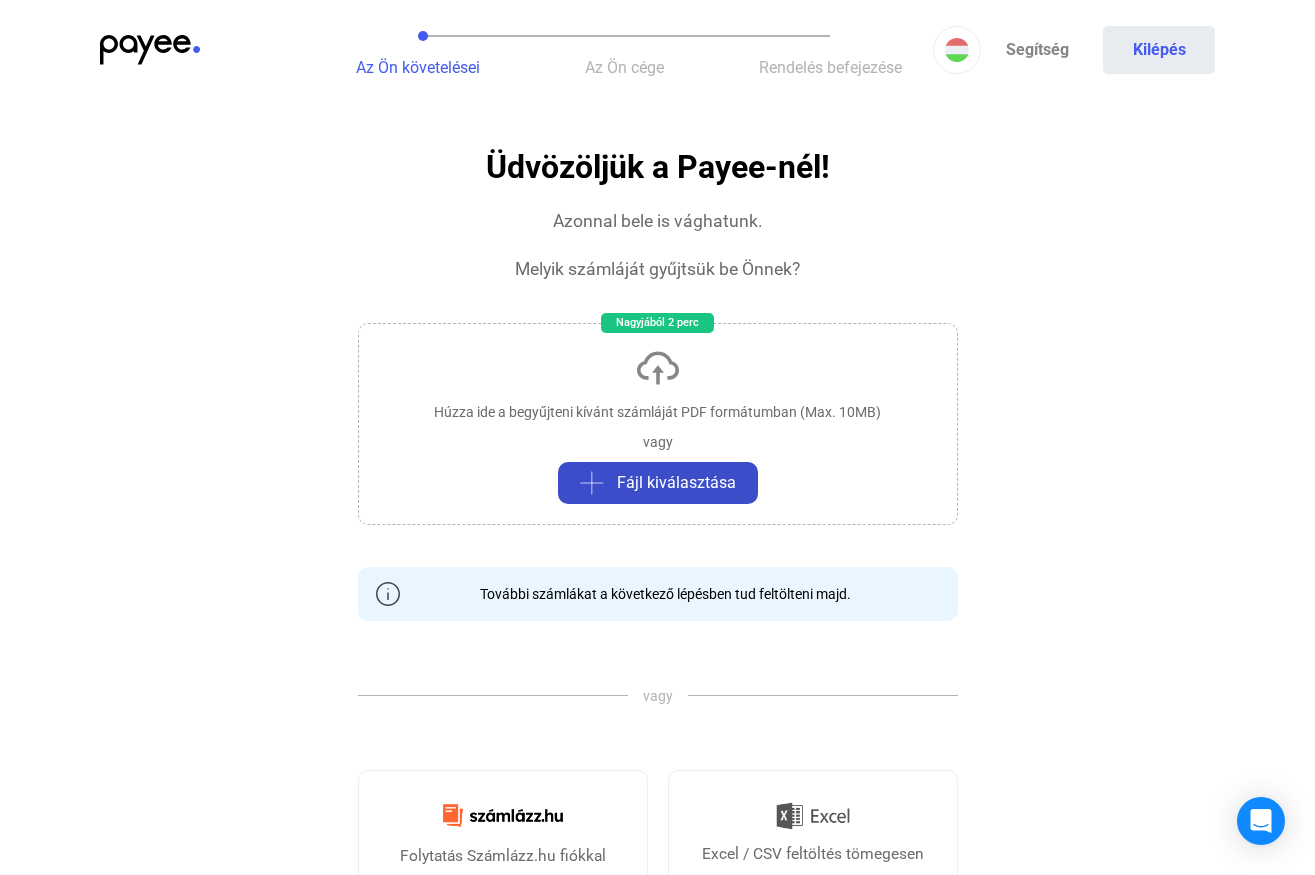 click on "Fájl kiválasztása" 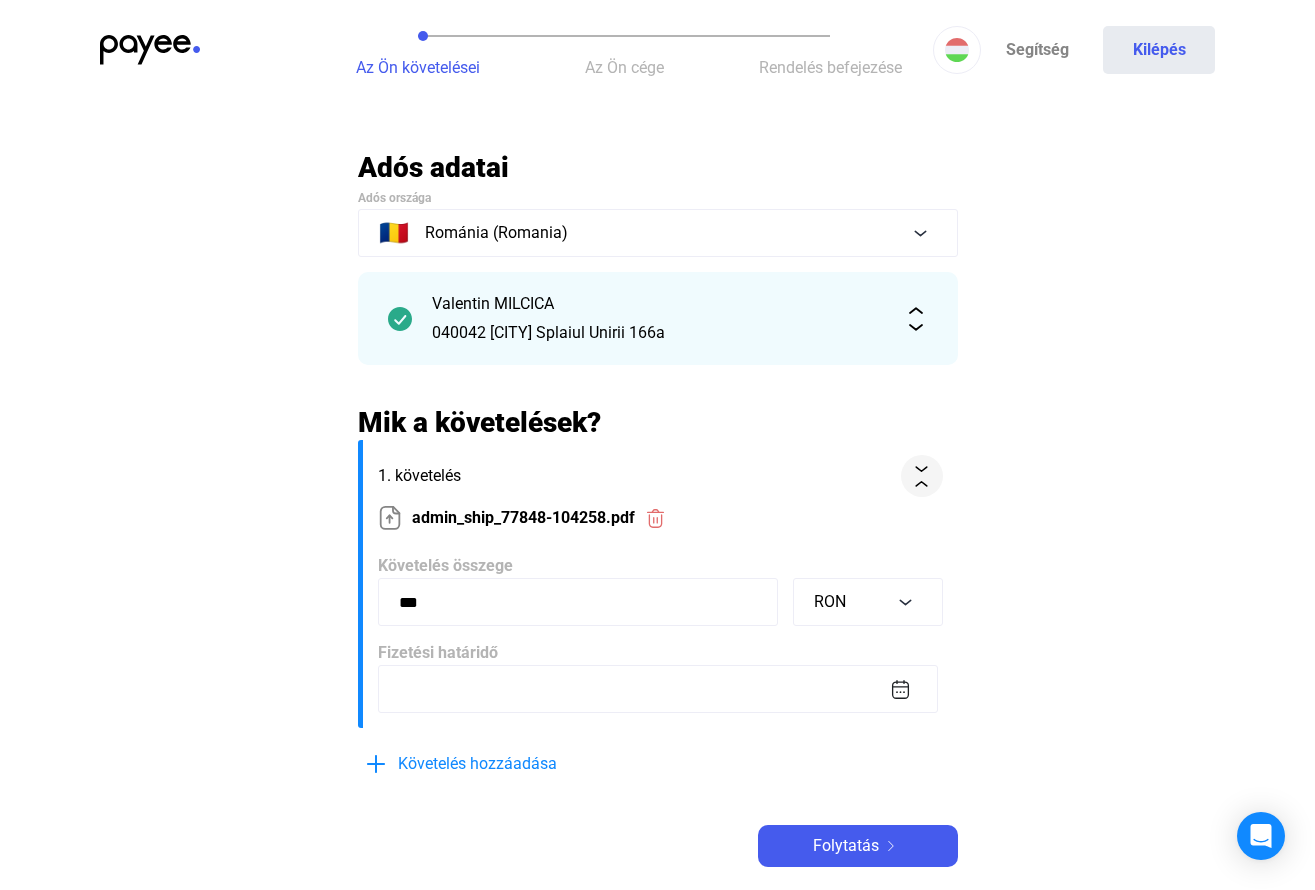 click 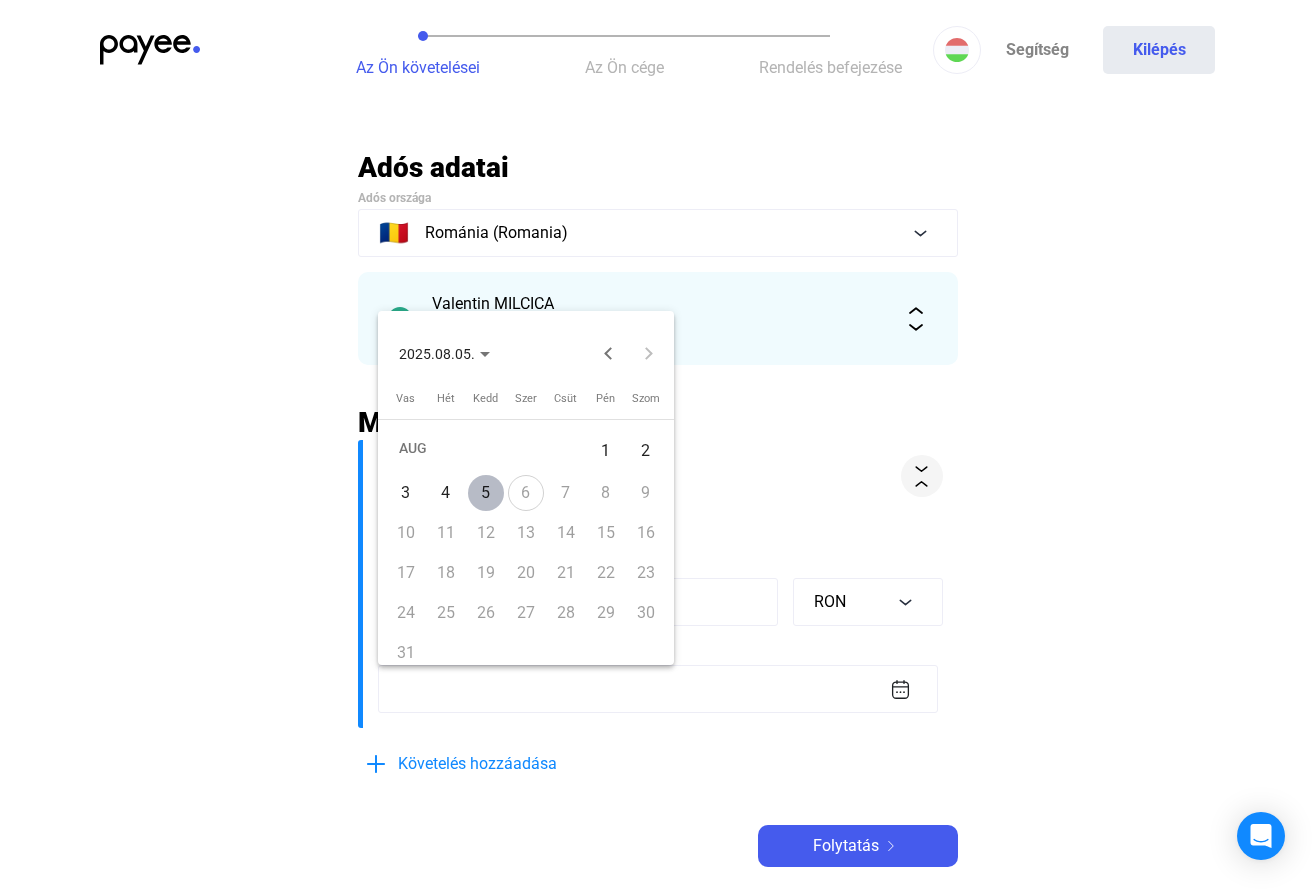 click on "5" at bounding box center [486, 493] 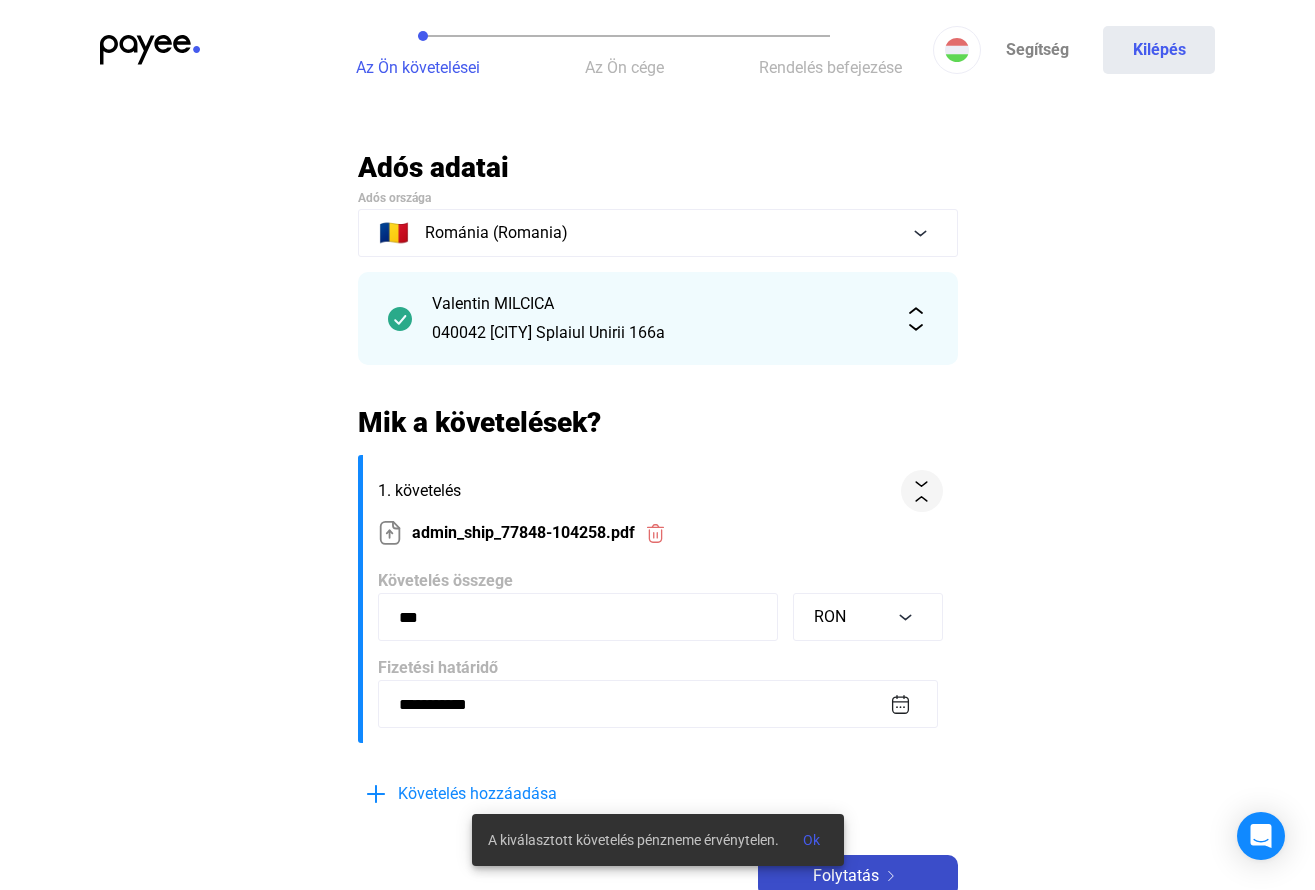 drag, startPoint x: 877, startPoint y: 861, endPoint x: 865, endPoint y: 846, distance: 19.209373 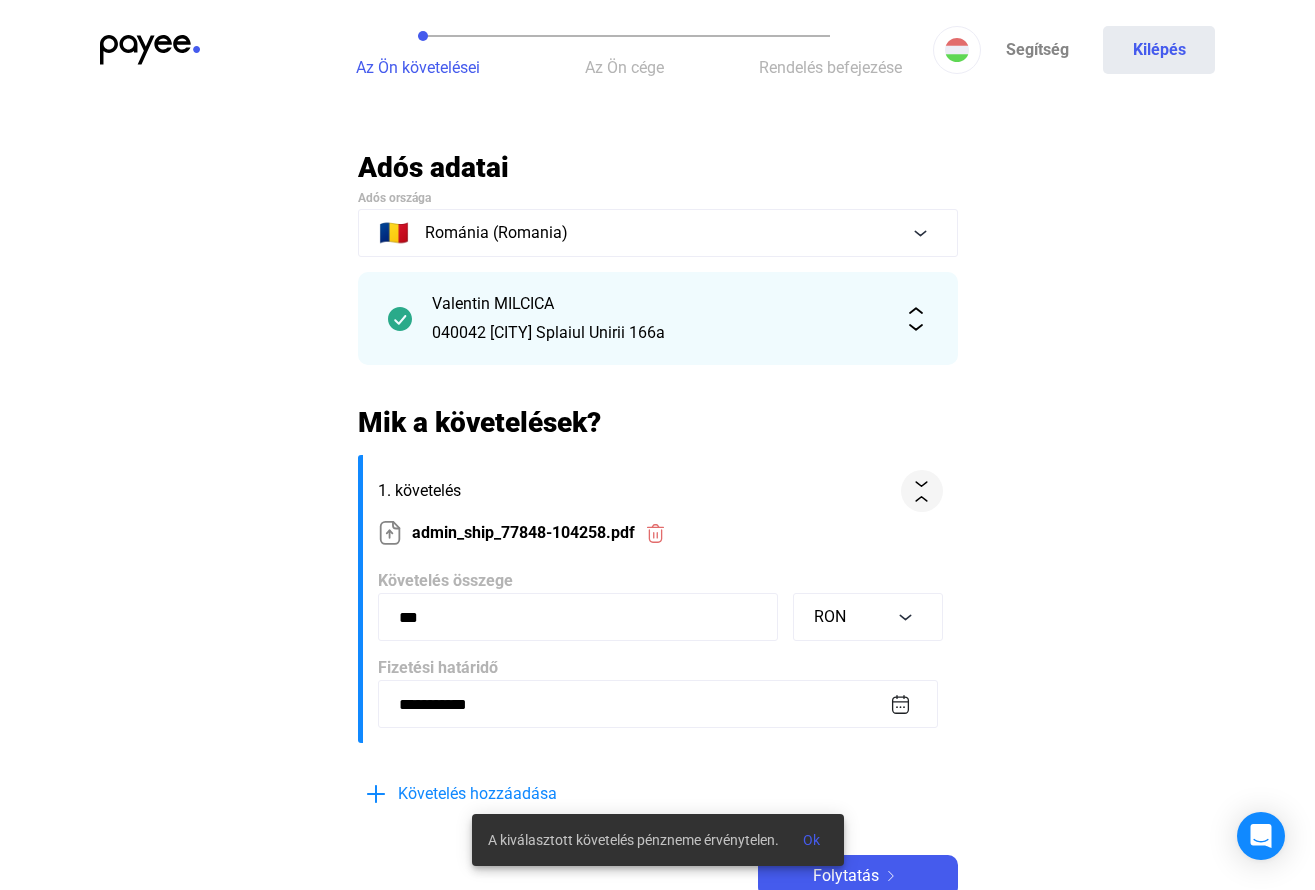 click on "Folytatás" 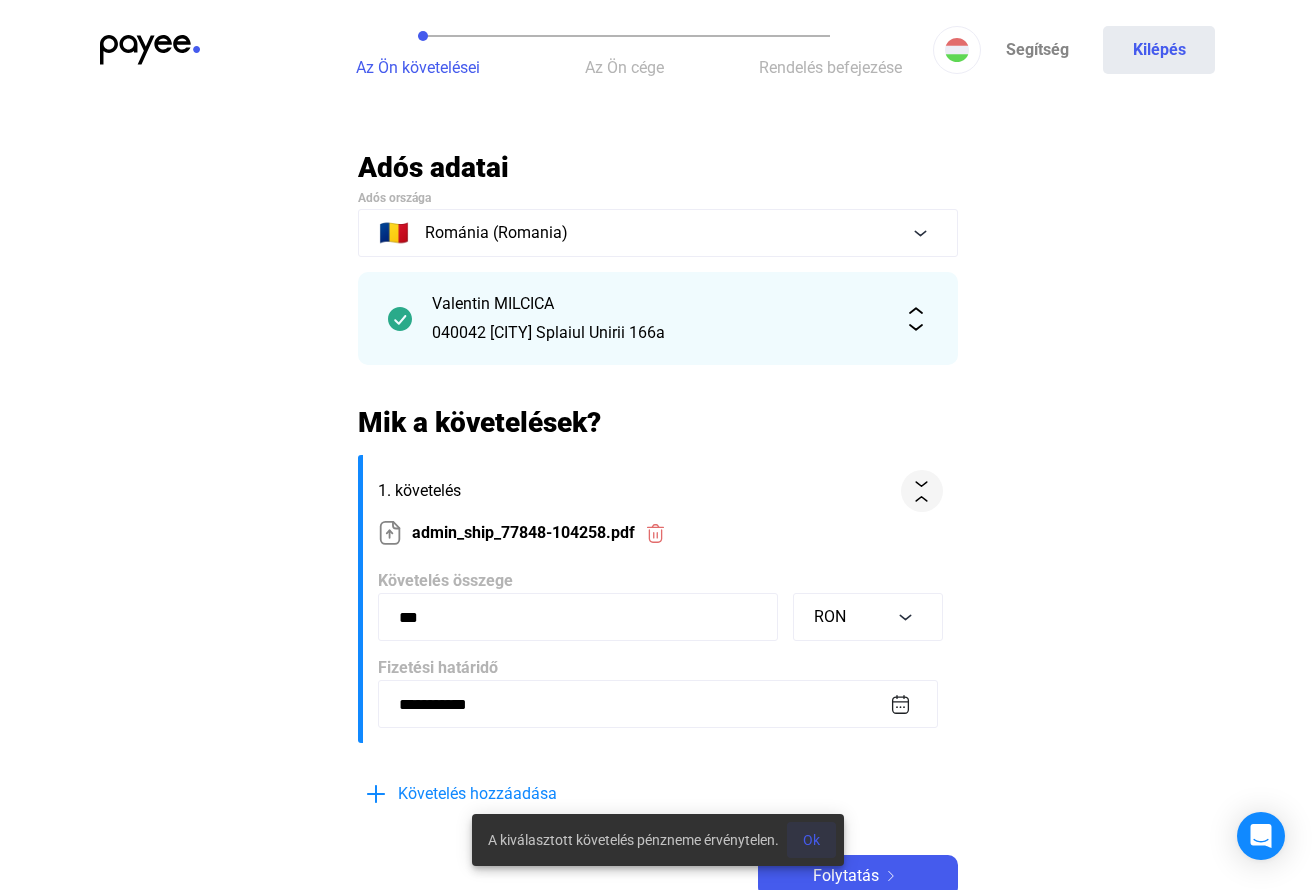 click on "Ok" at bounding box center (811, 840) 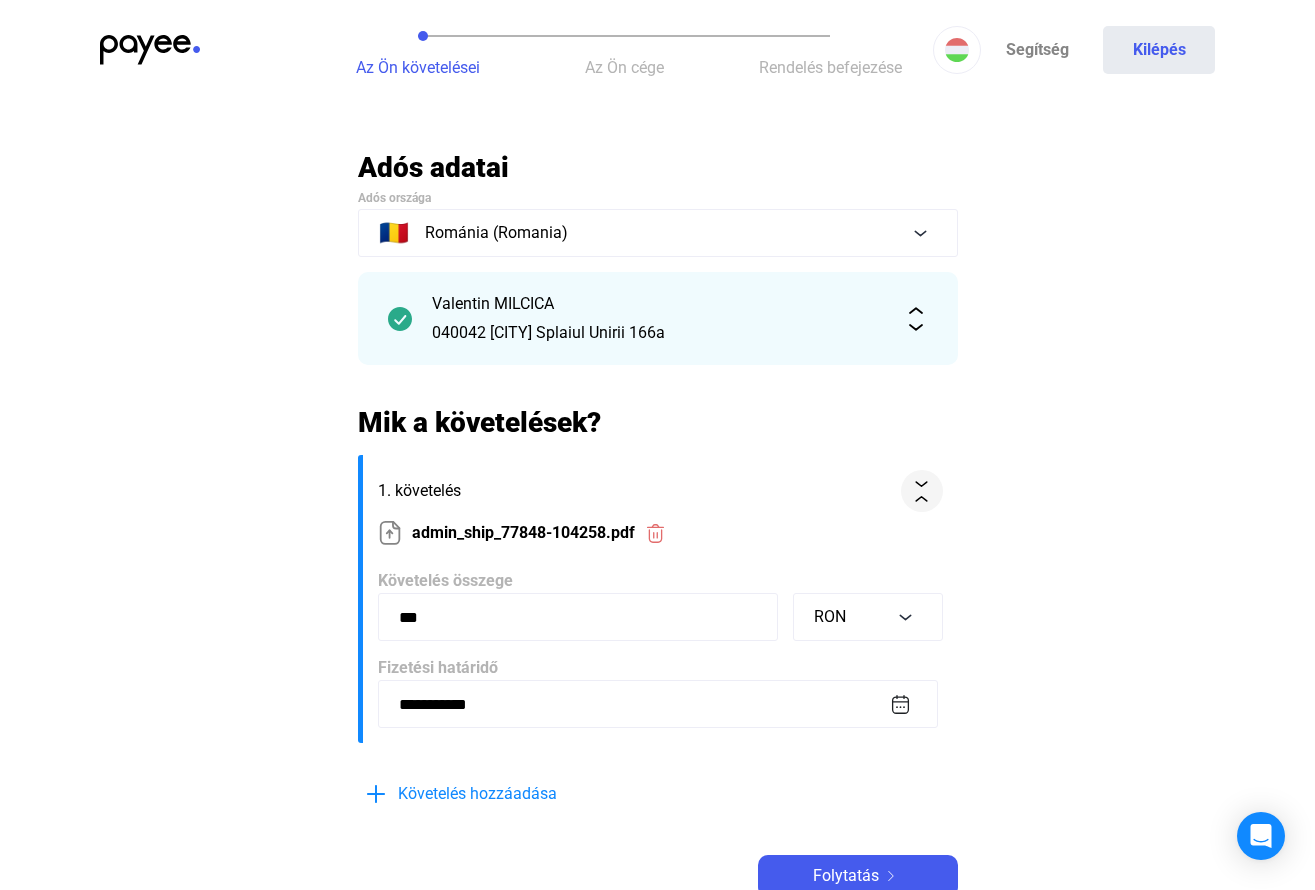 scroll, scrollTop: 100, scrollLeft: 0, axis: vertical 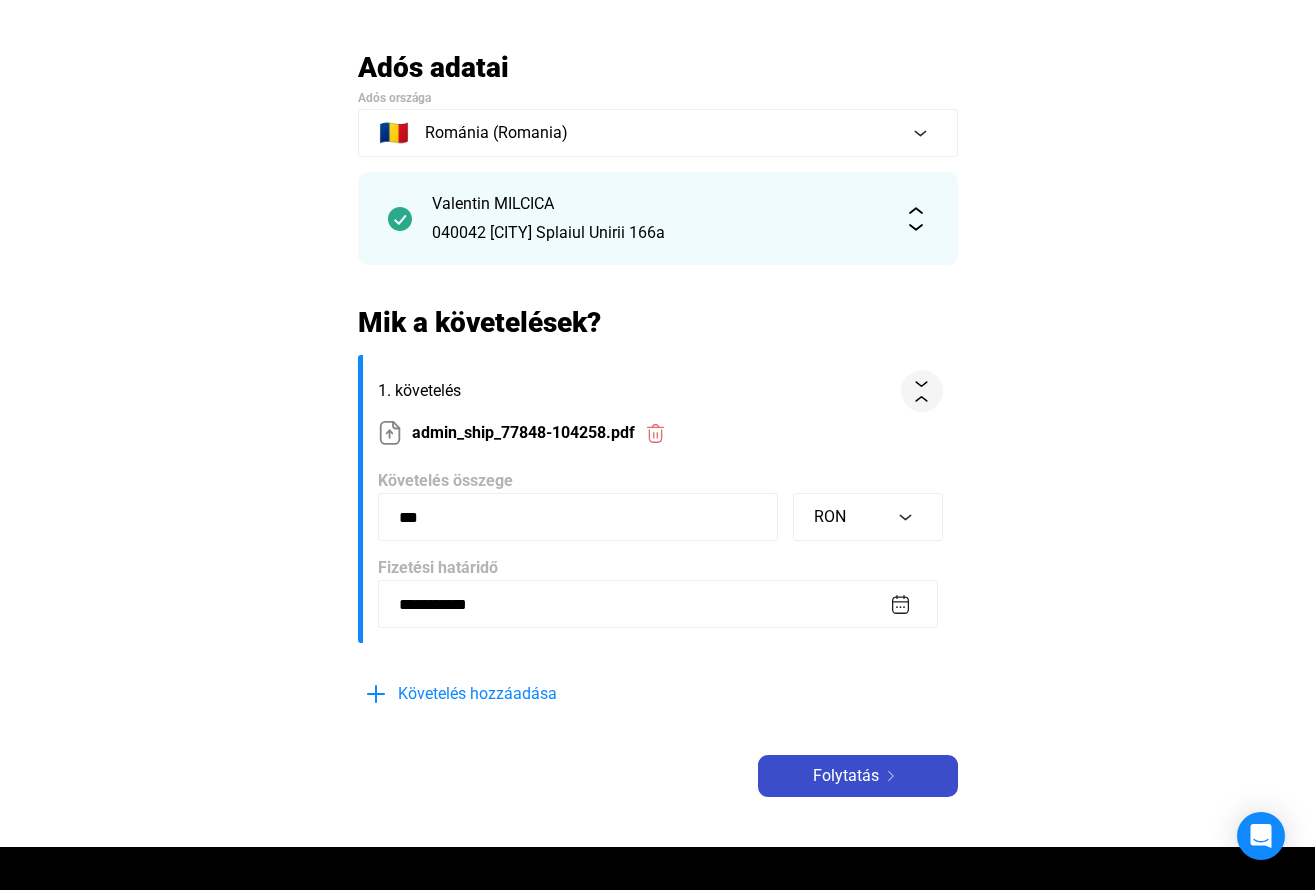 click on "Folytatás" 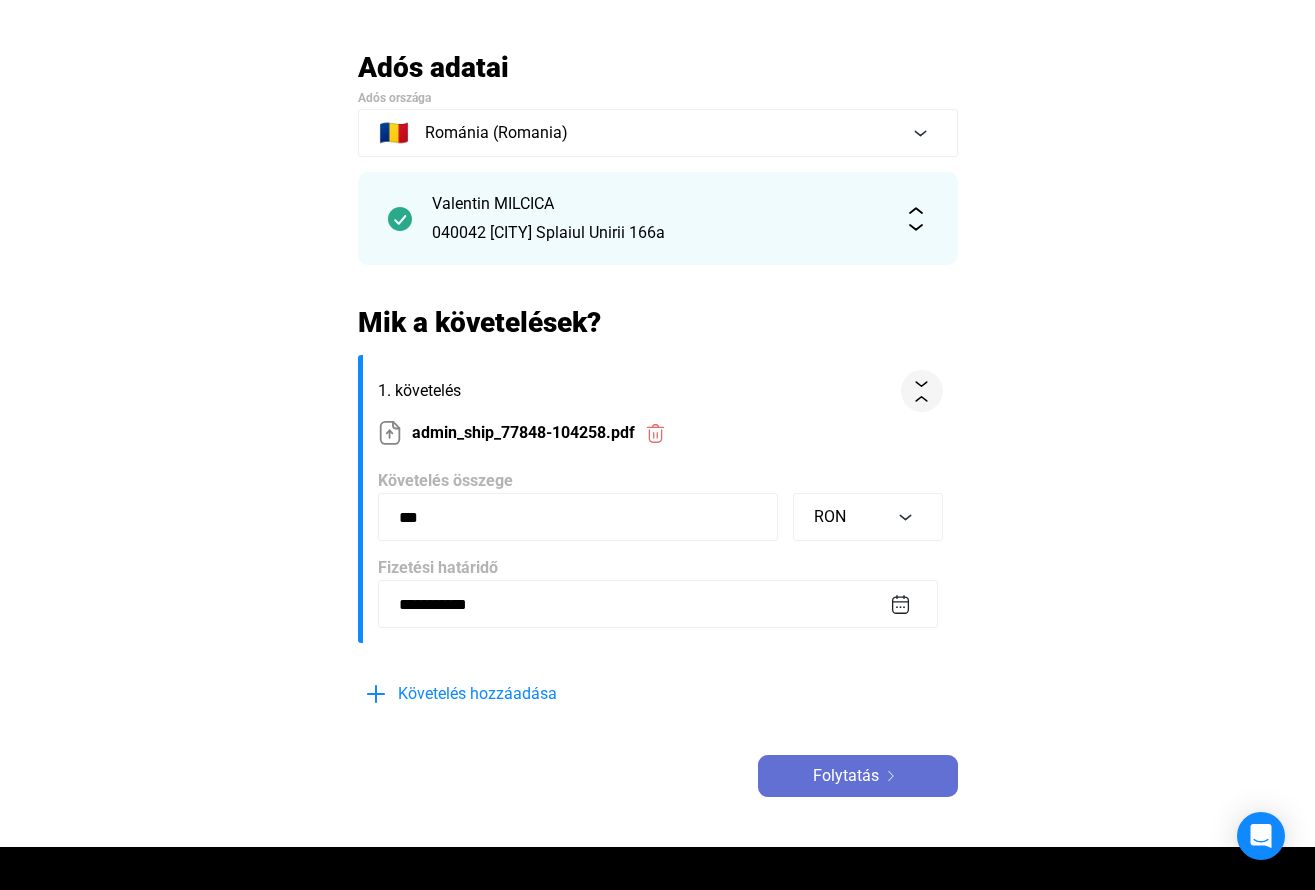 click on "Folytatás" 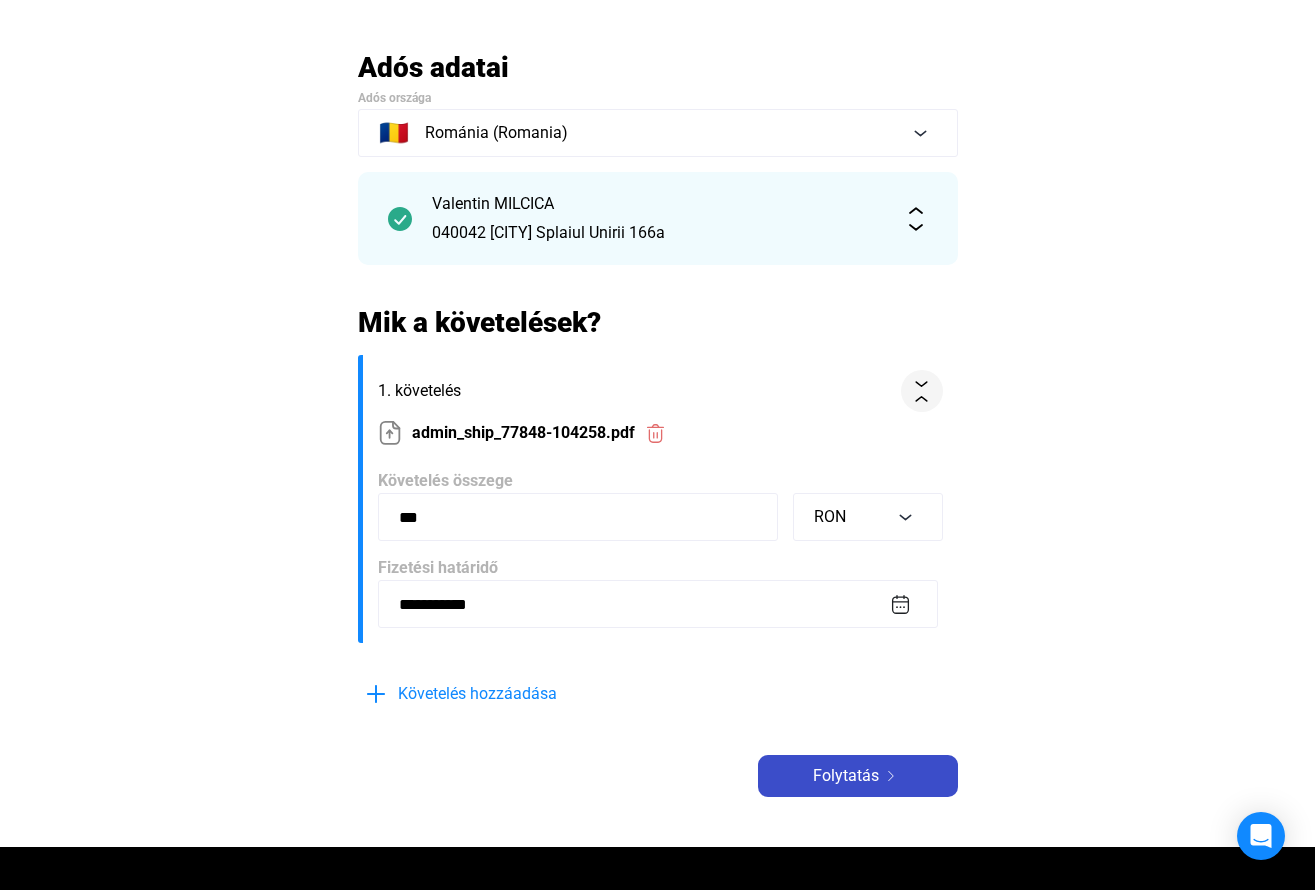 click on "Folytatás" 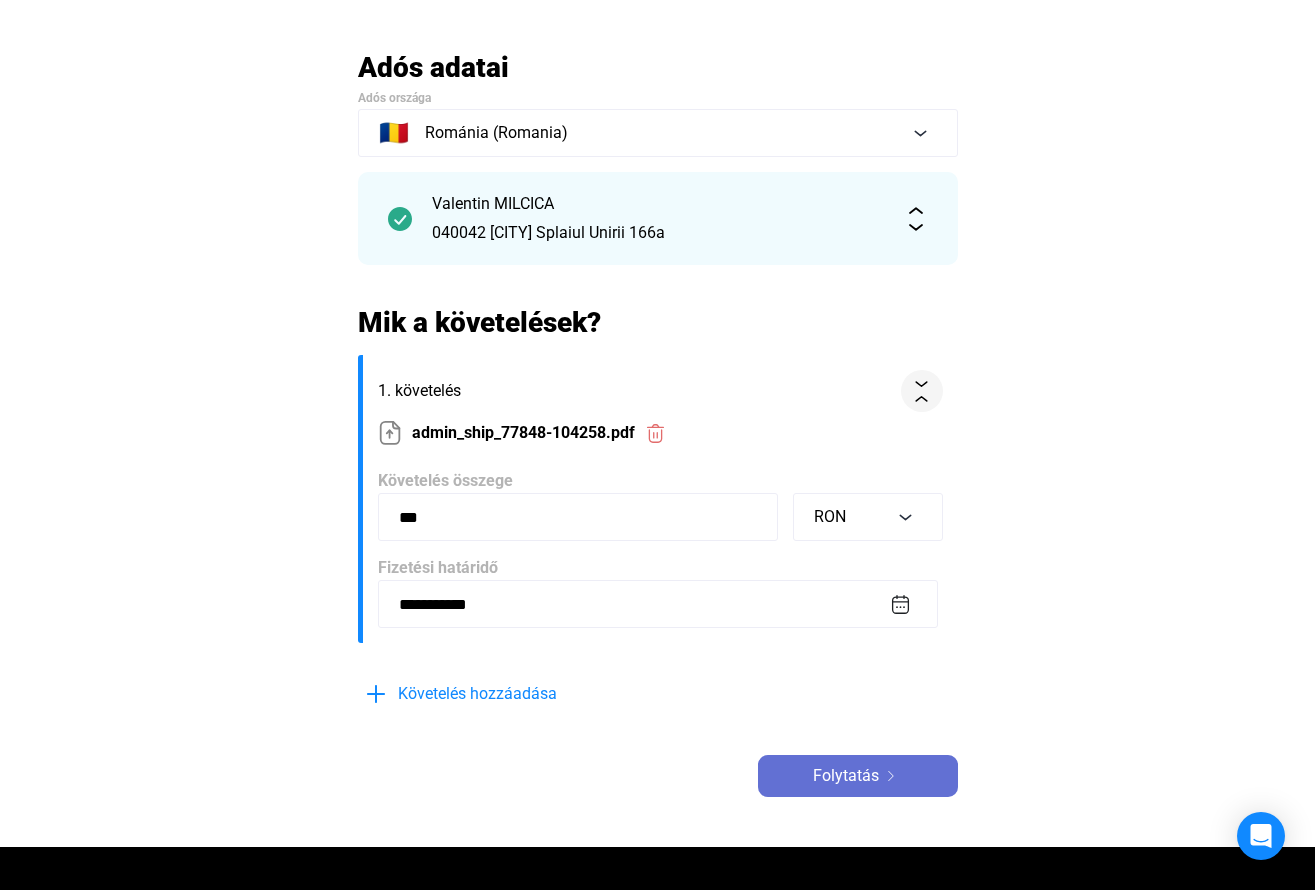 click on "Folytatás" 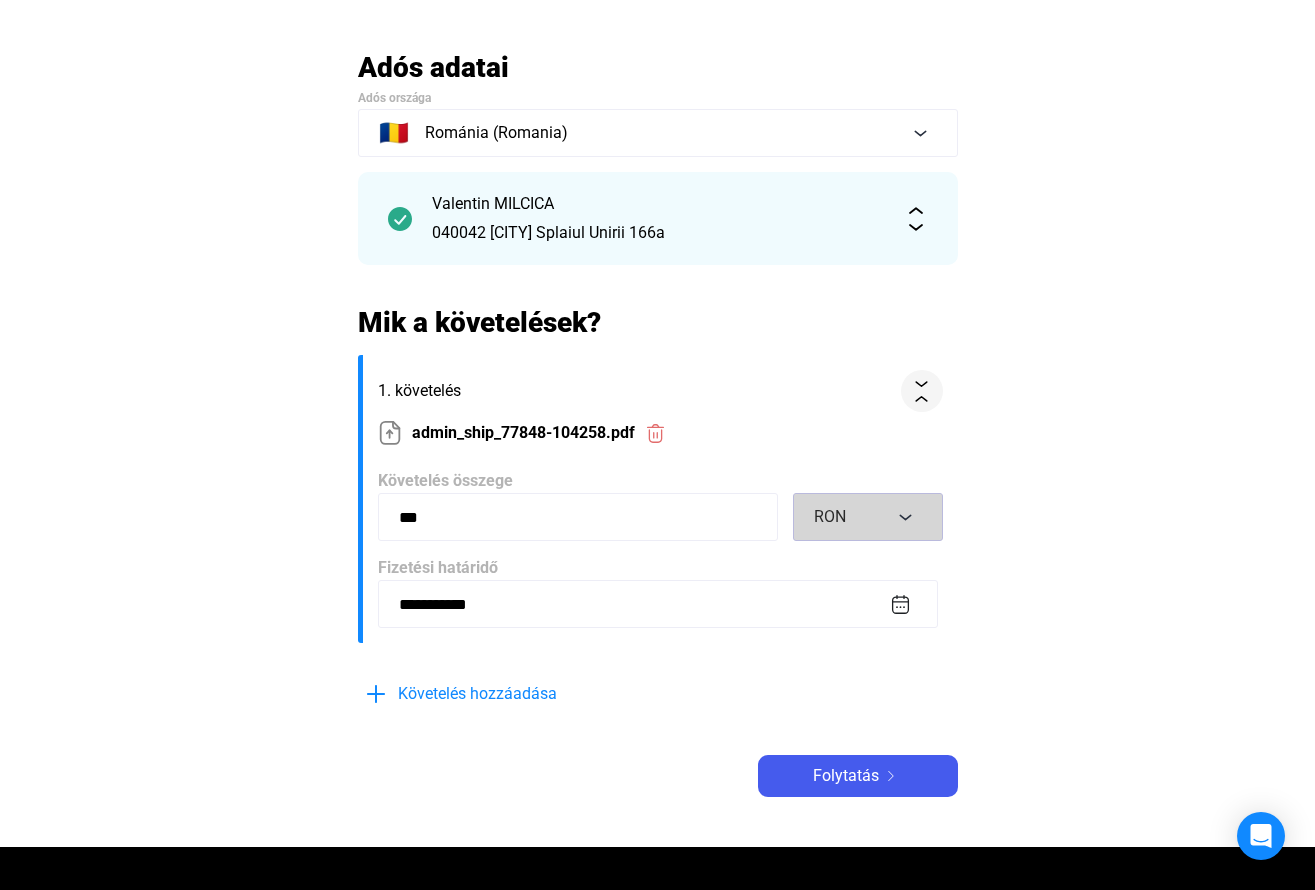 click on "RON" 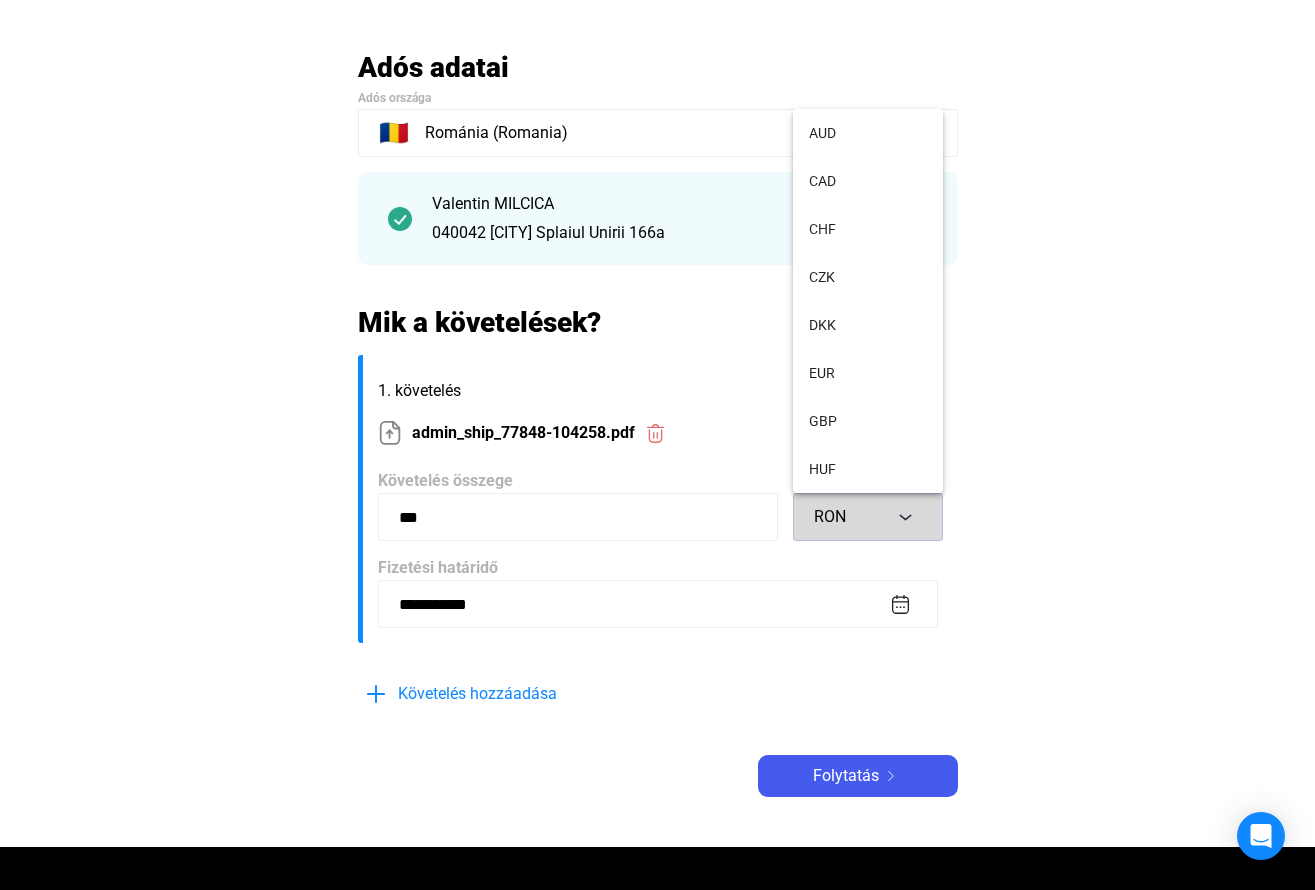 click at bounding box center [657, 445] 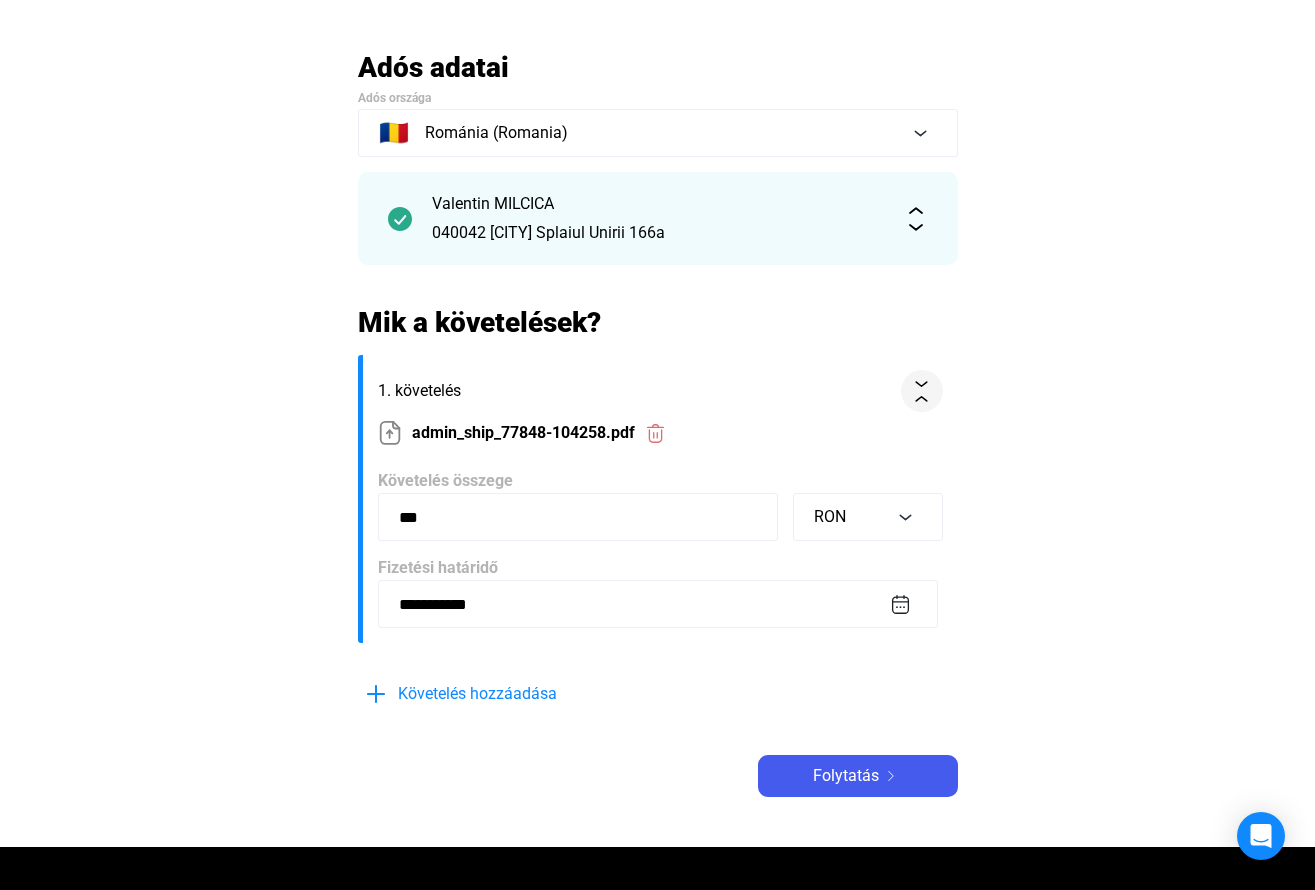 click on "***" 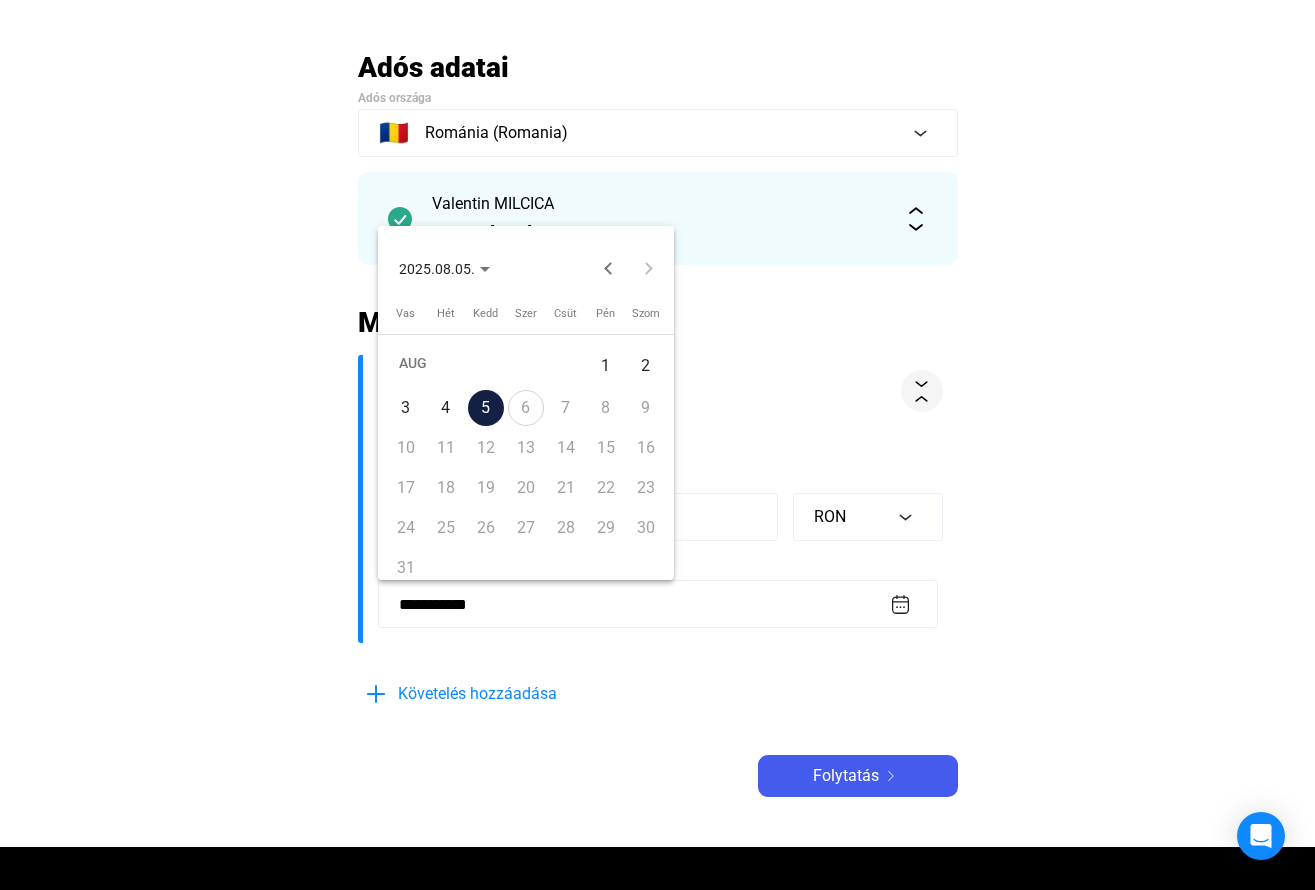 click on "4" at bounding box center [446, 408] 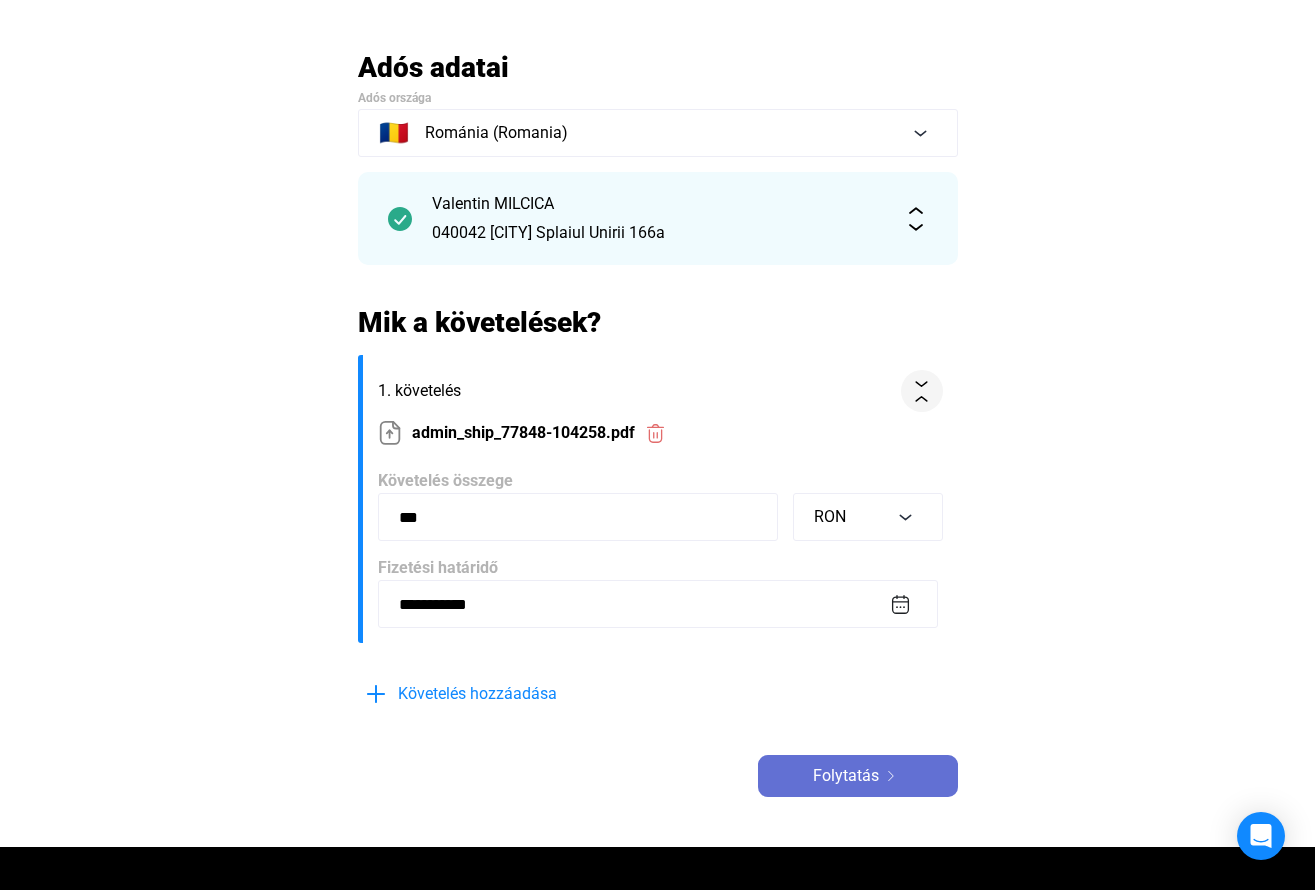 click on "Folytatás" 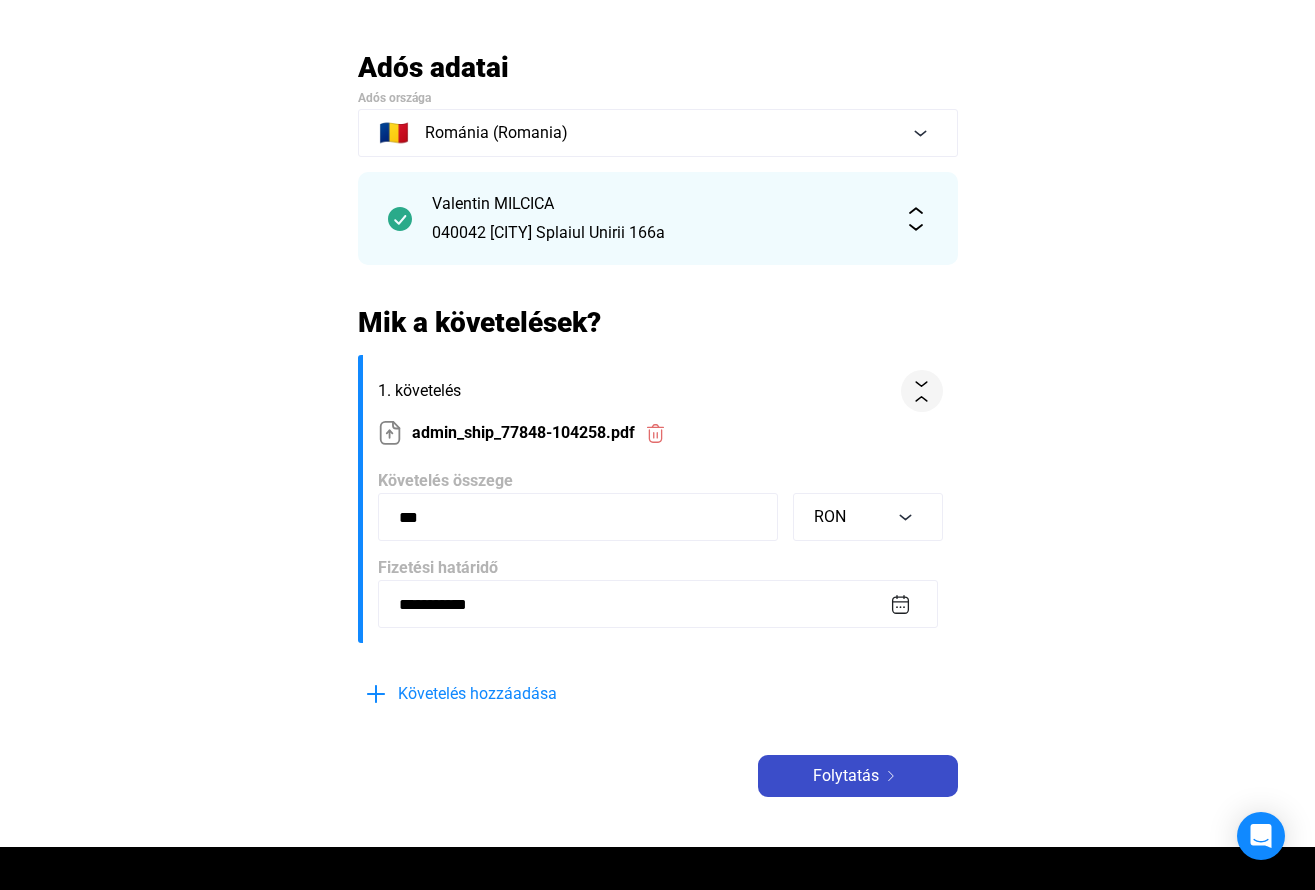 click on "Folytatás" 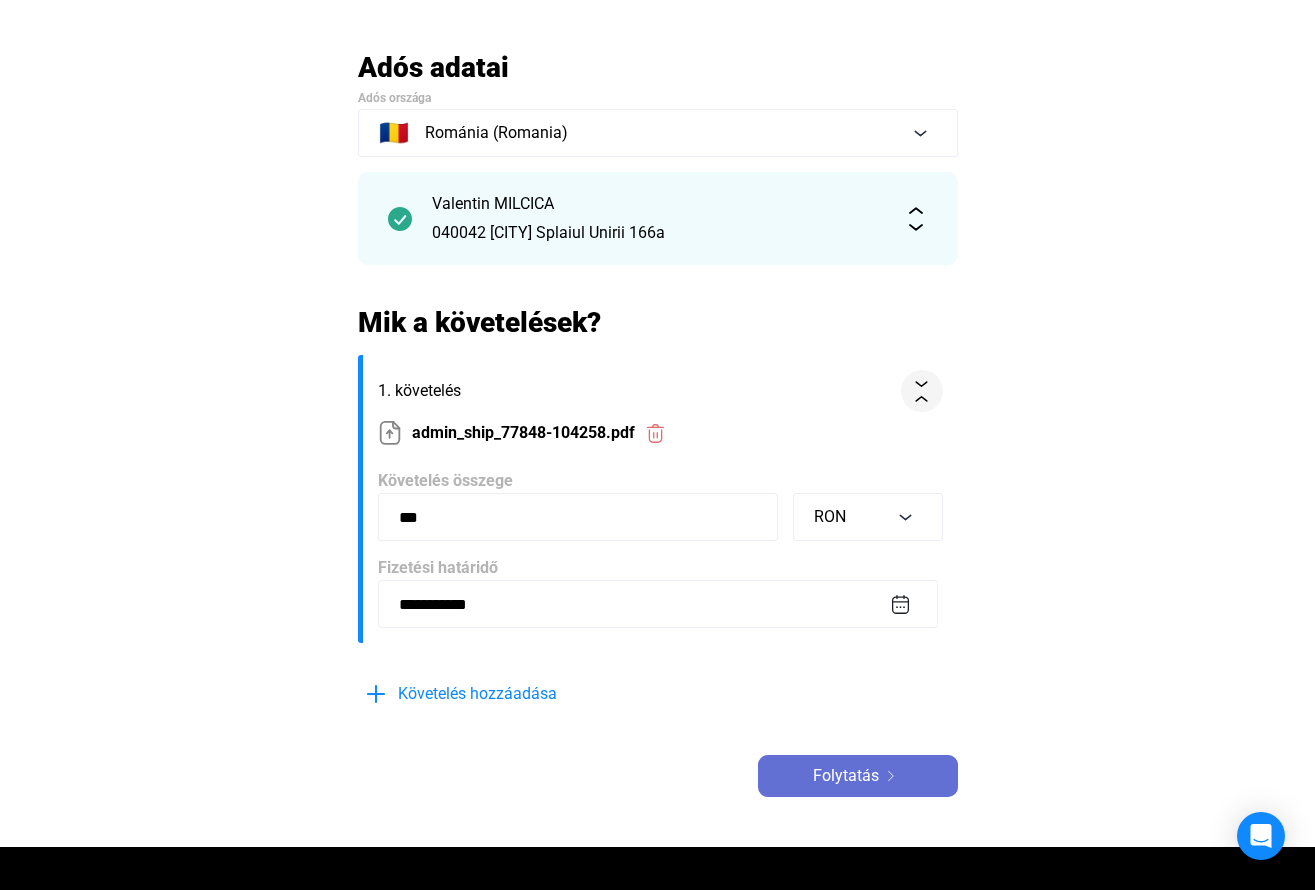 click on "Folytatás" 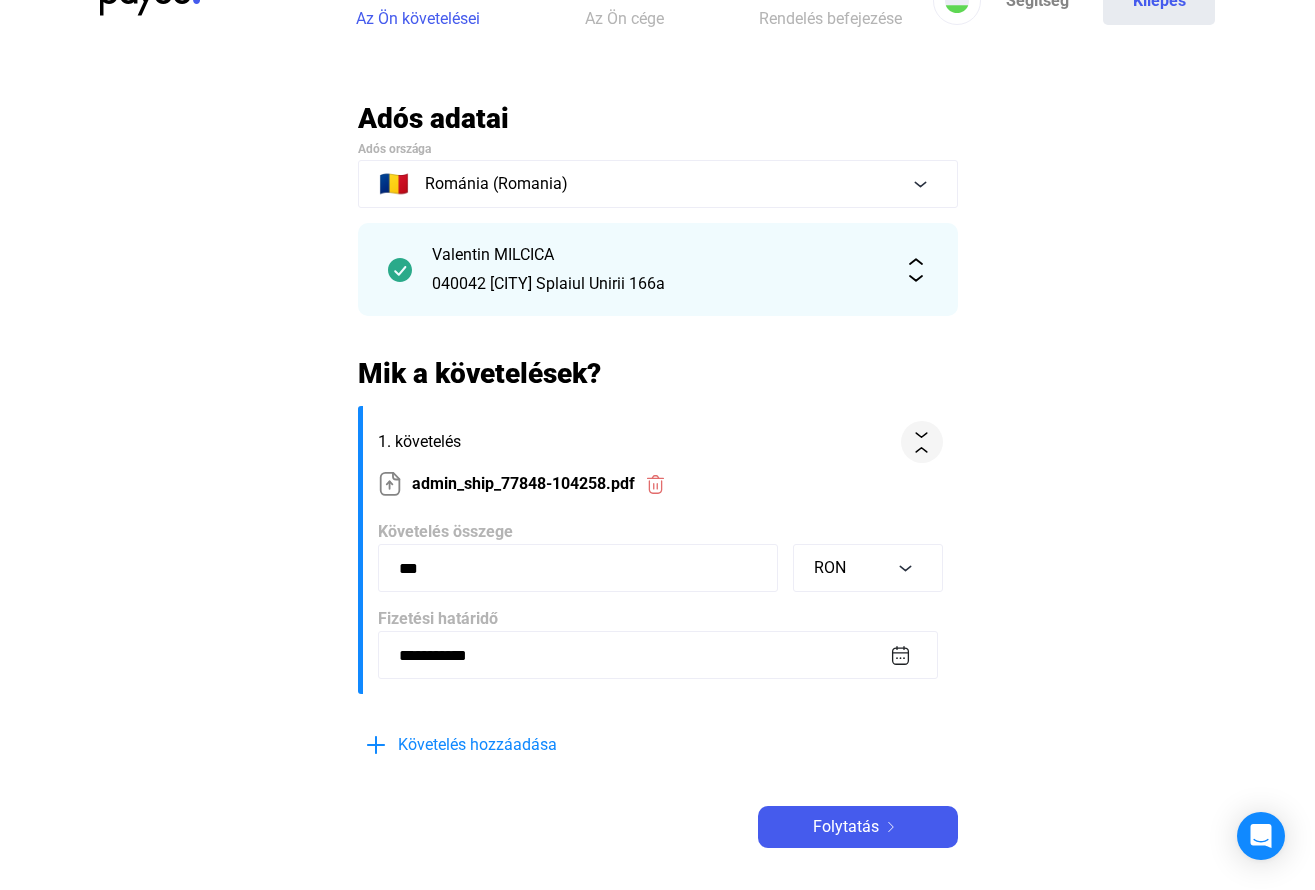 scroll, scrollTop: 0, scrollLeft: 0, axis: both 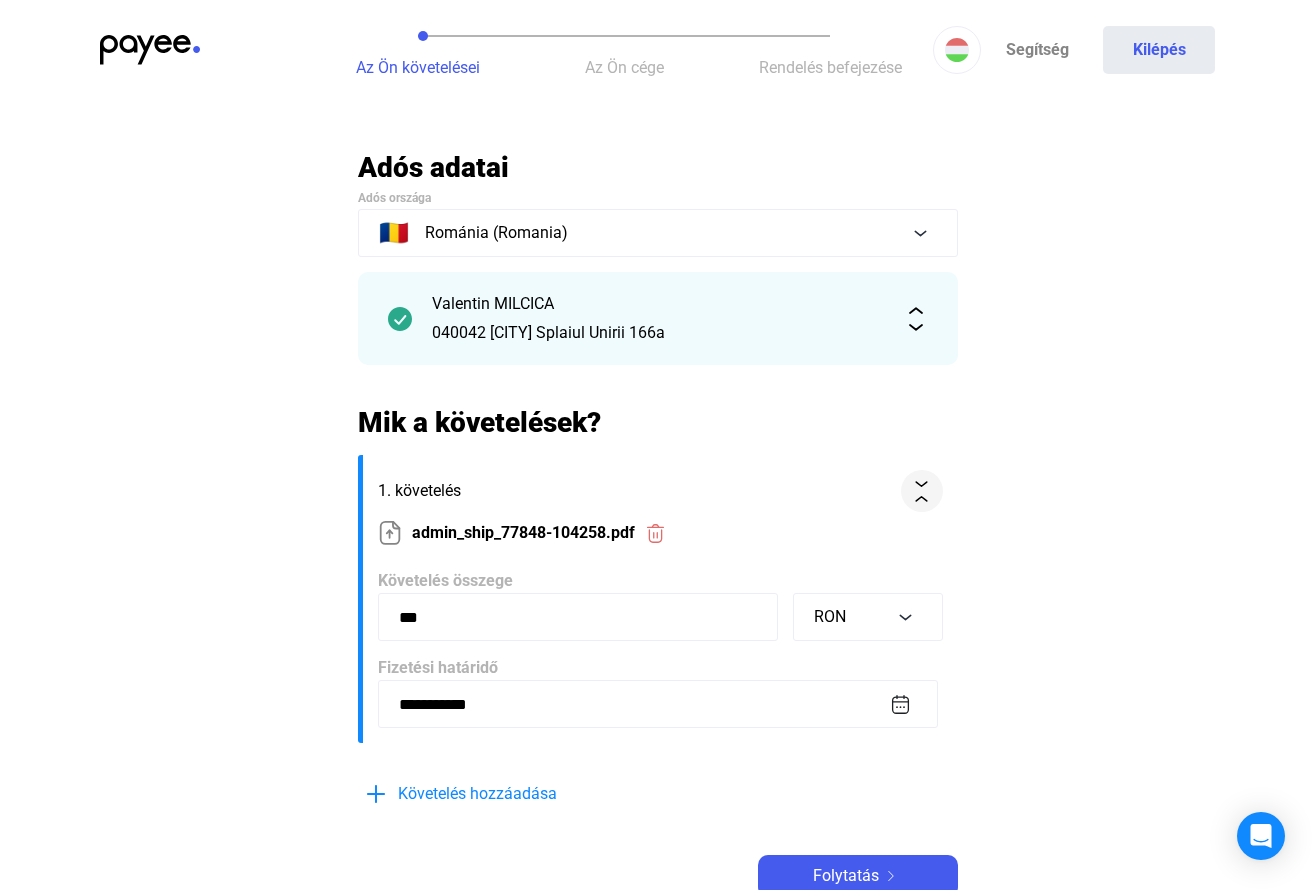click 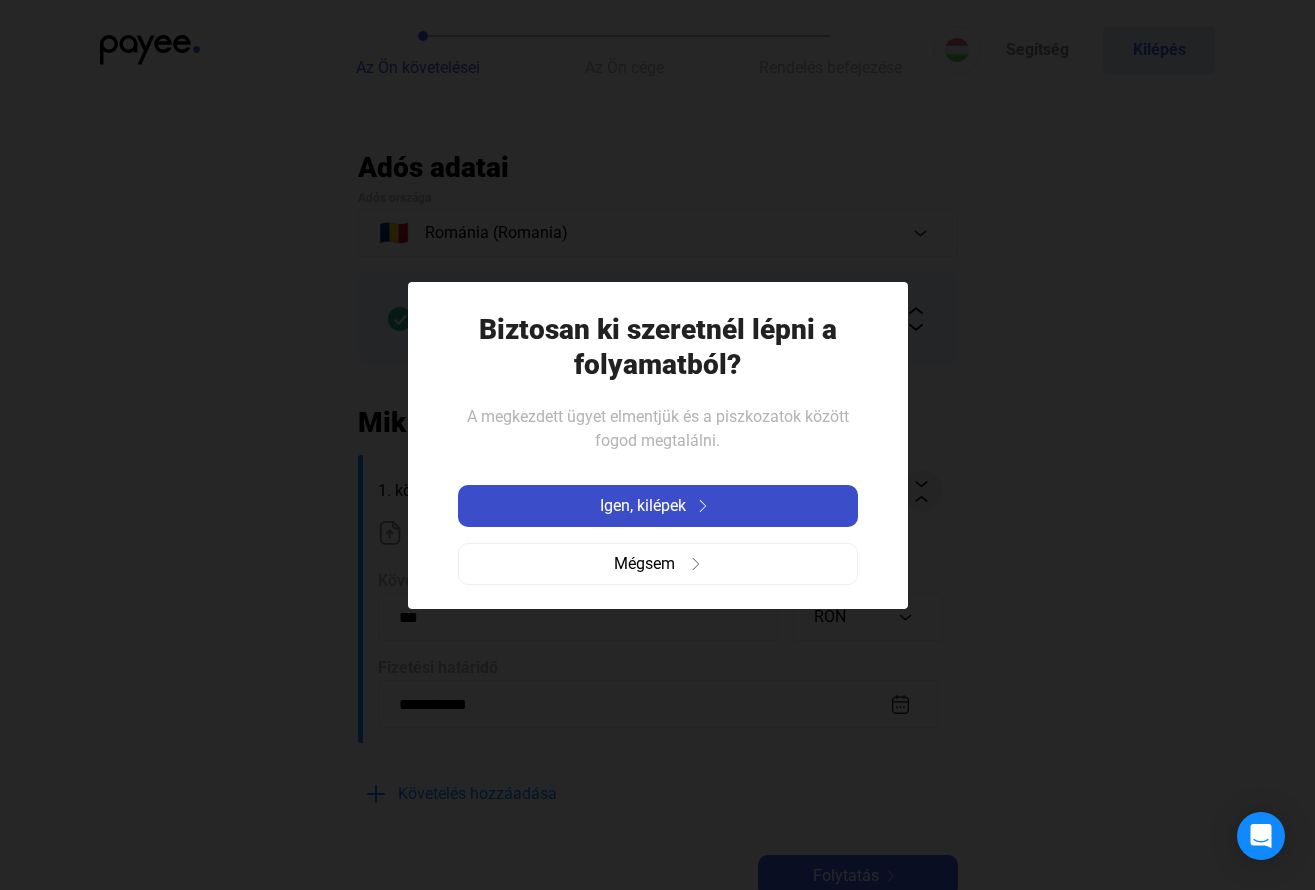 click on "Igen, kilépek" at bounding box center (658, 506) 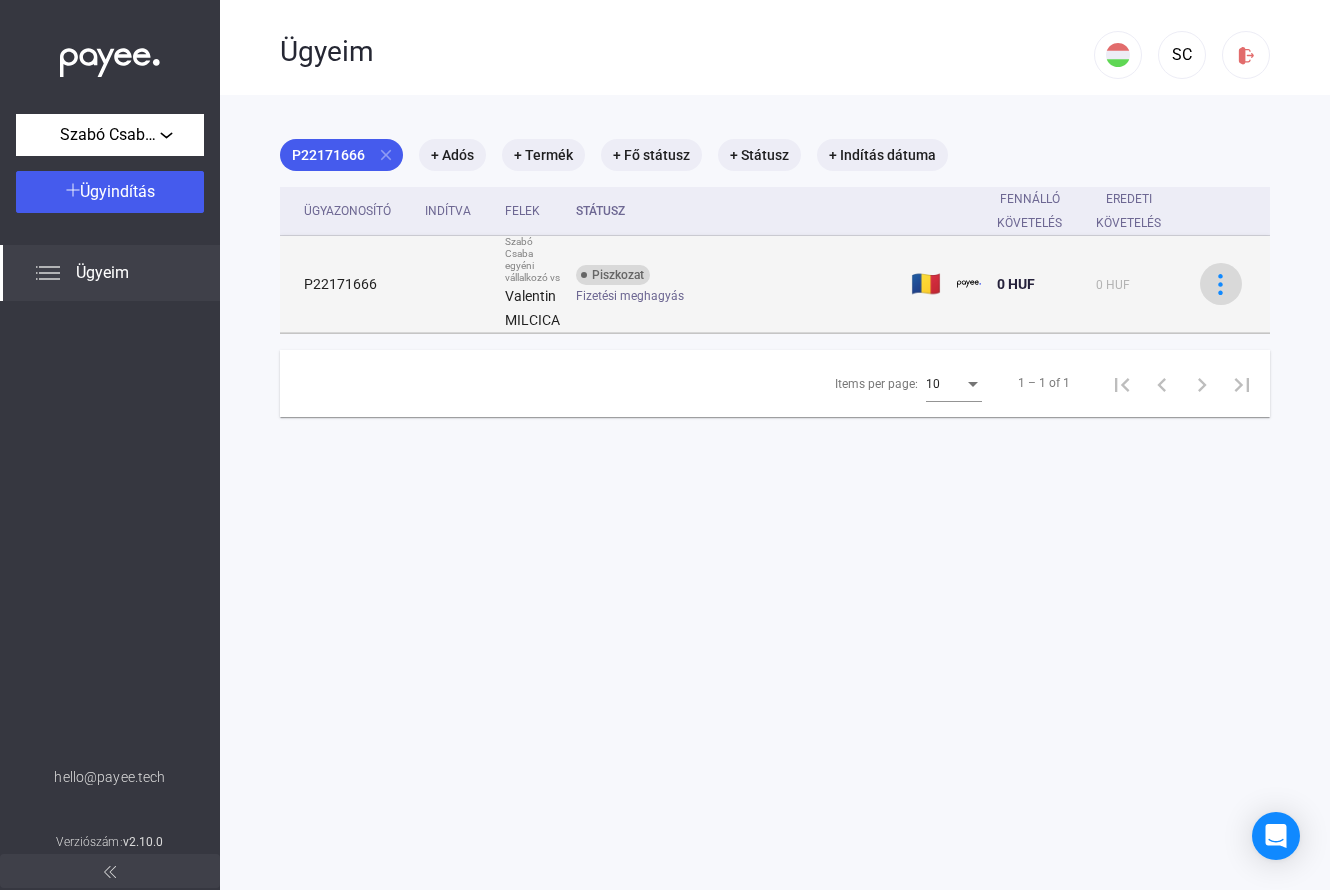 click at bounding box center (1221, 284) 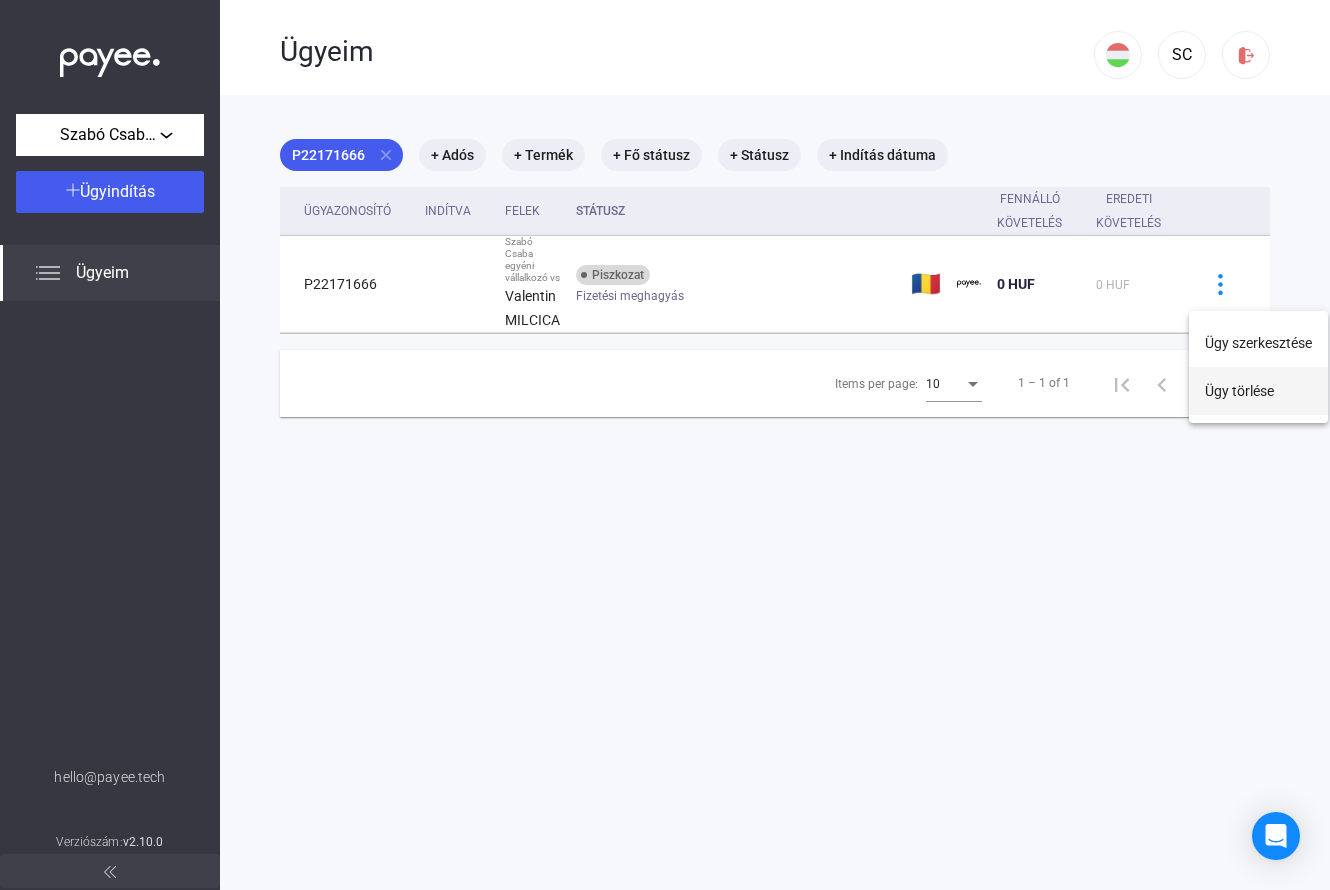 click on "Ügy törlése" at bounding box center [1258, 391] 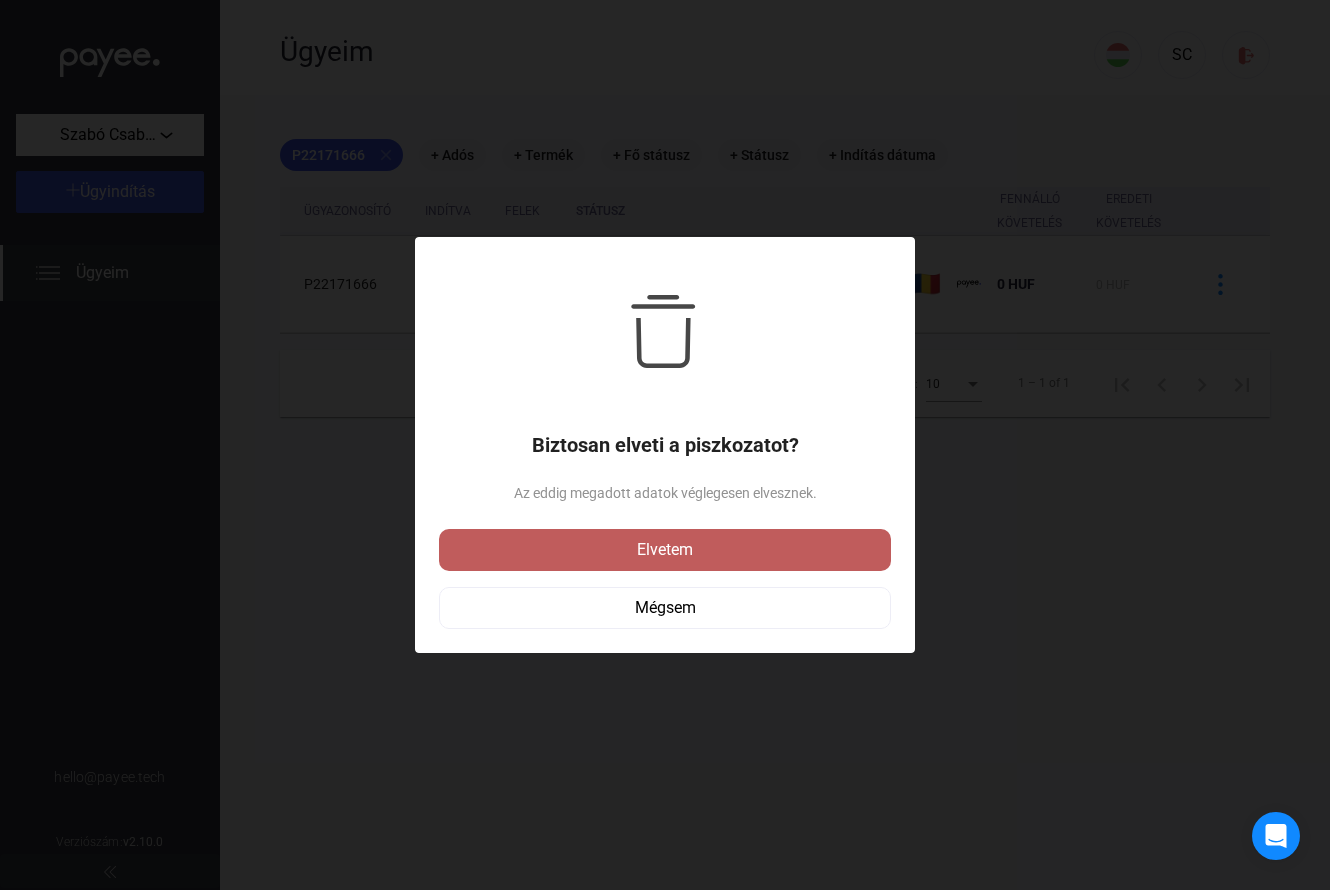 click on "Elvetem" at bounding box center [665, 550] 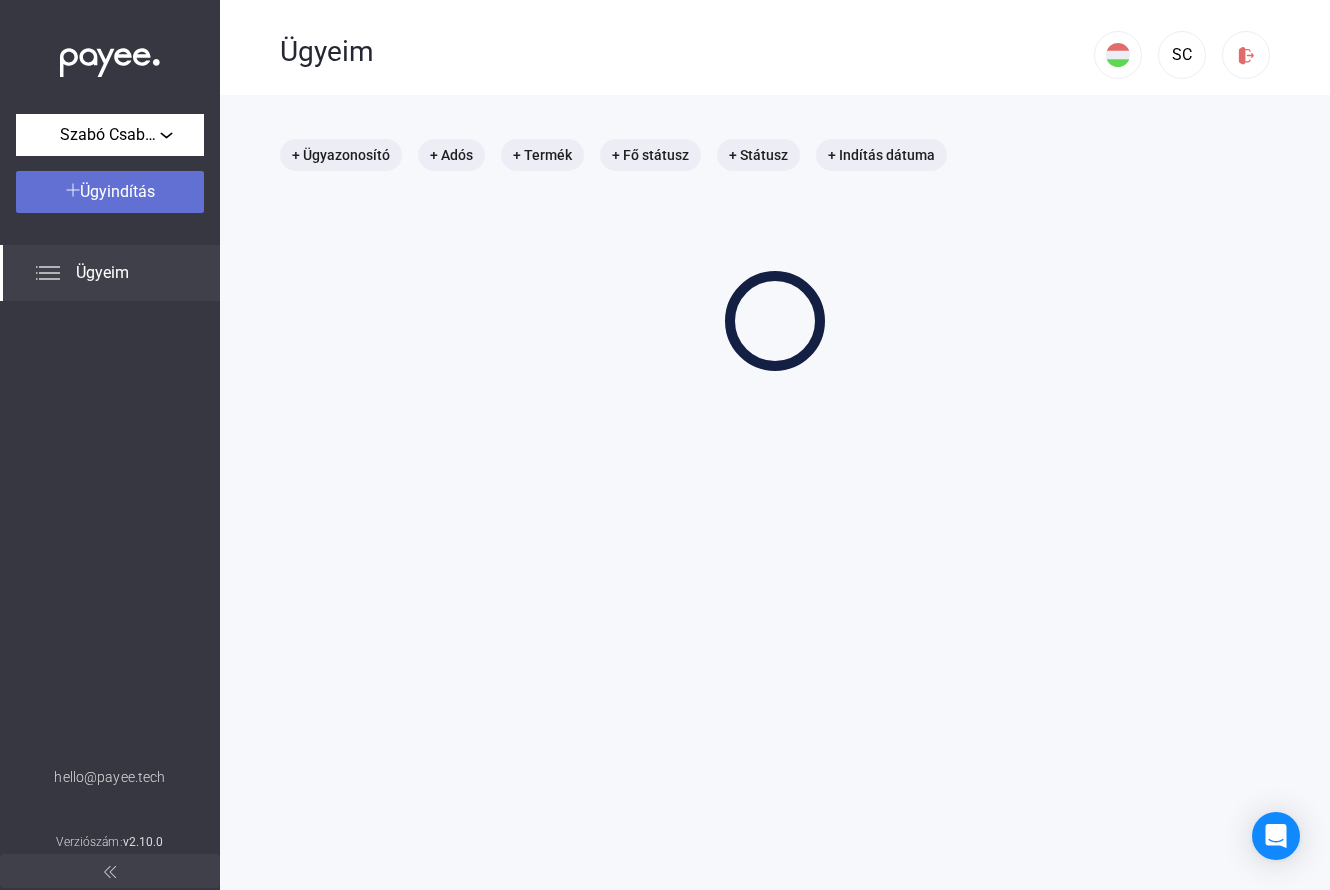 click on "Ügyindítás" 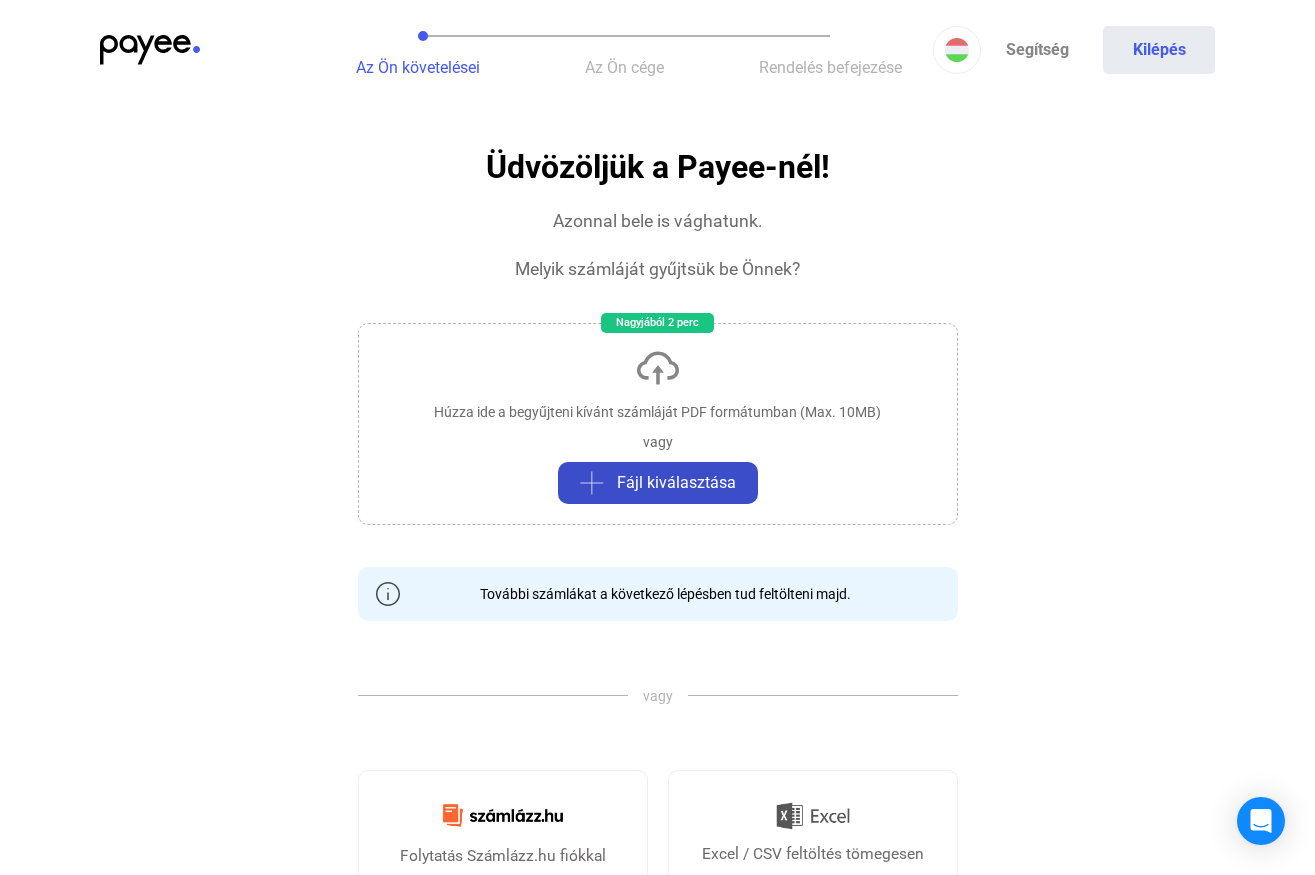 click on "Fájl kiválasztása" 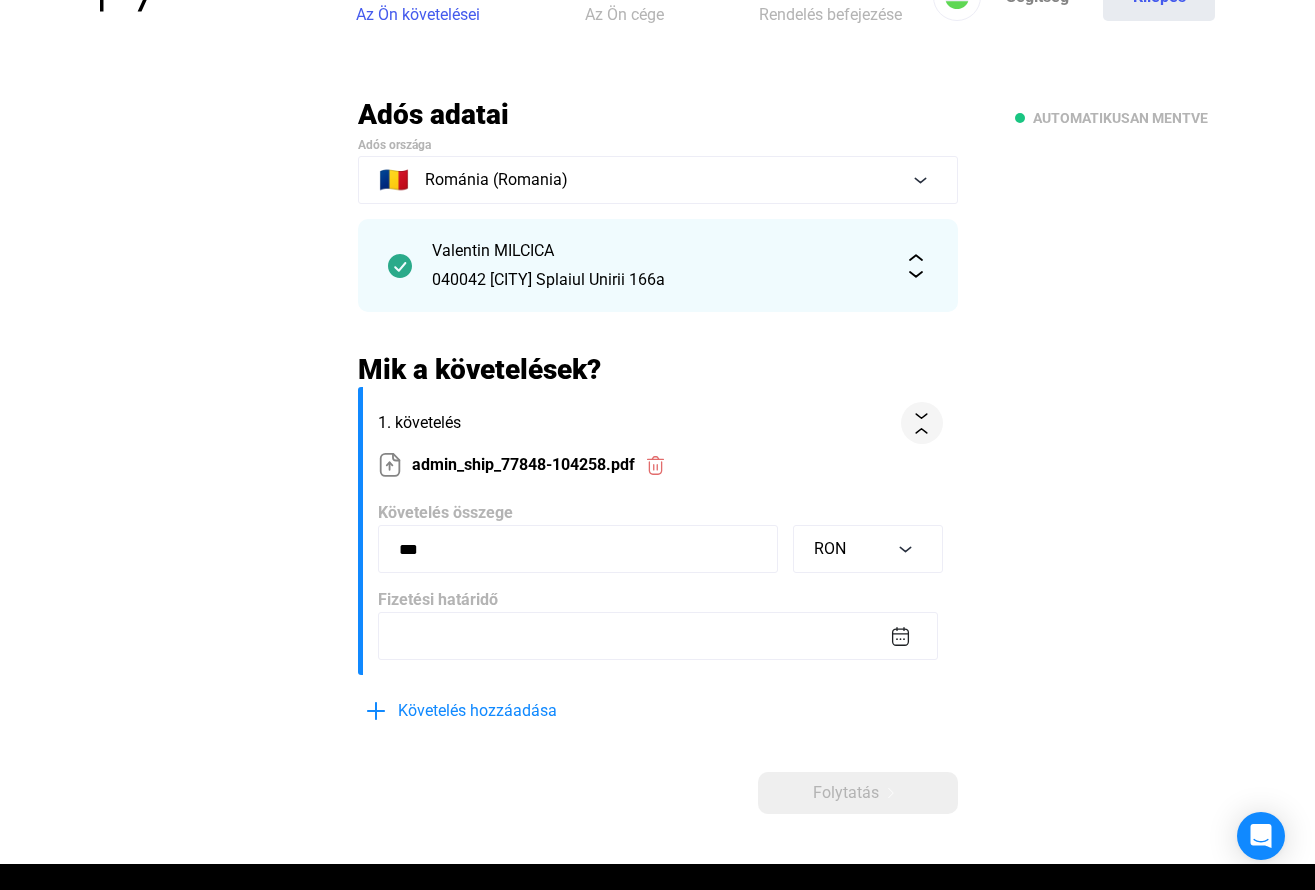 scroll, scrollTop: 100, scrollLeft: 0, axis: vertical 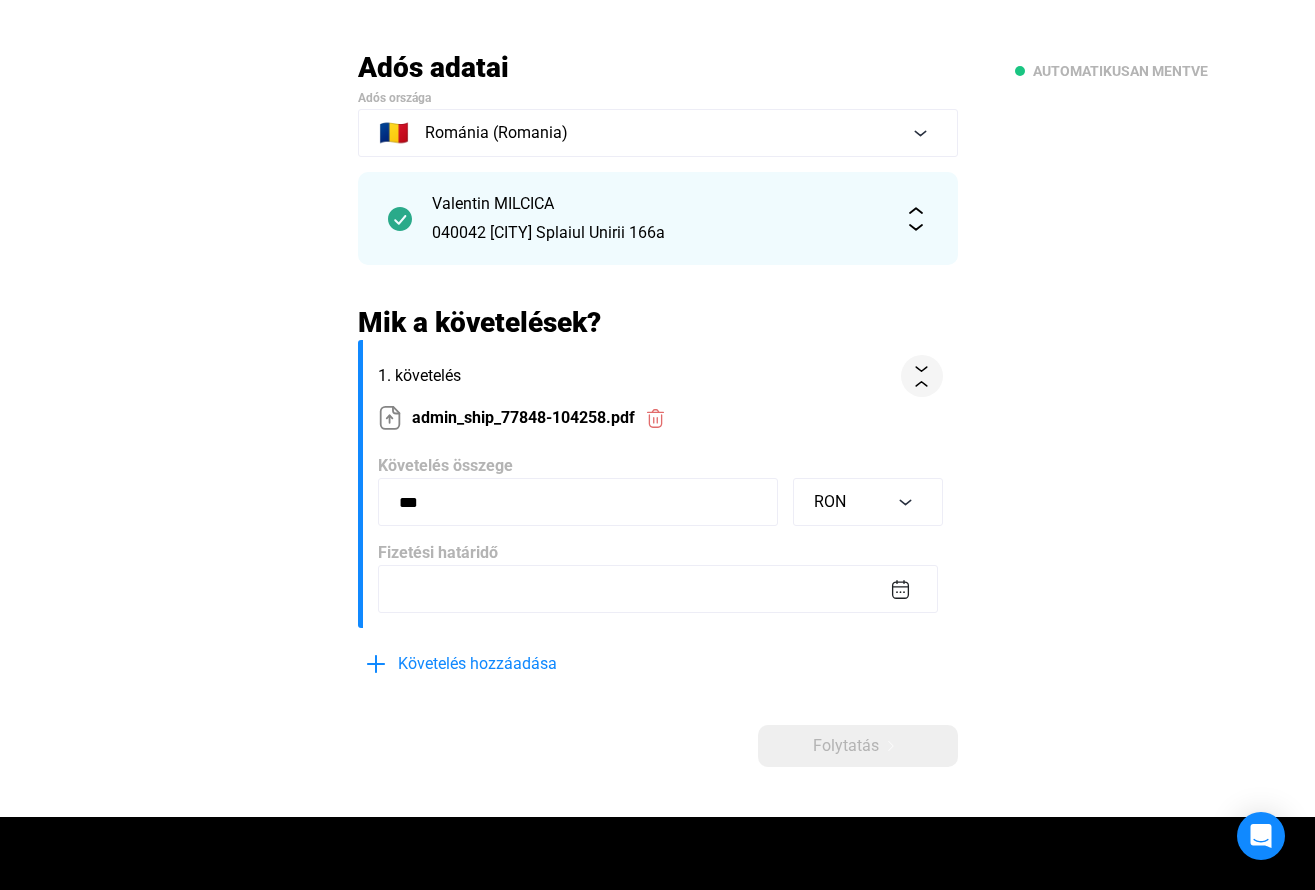 drag, startPoint x: 642, startPoint y: 560, endPoint x: 817, endPoint y: 580, distance: 176.13914 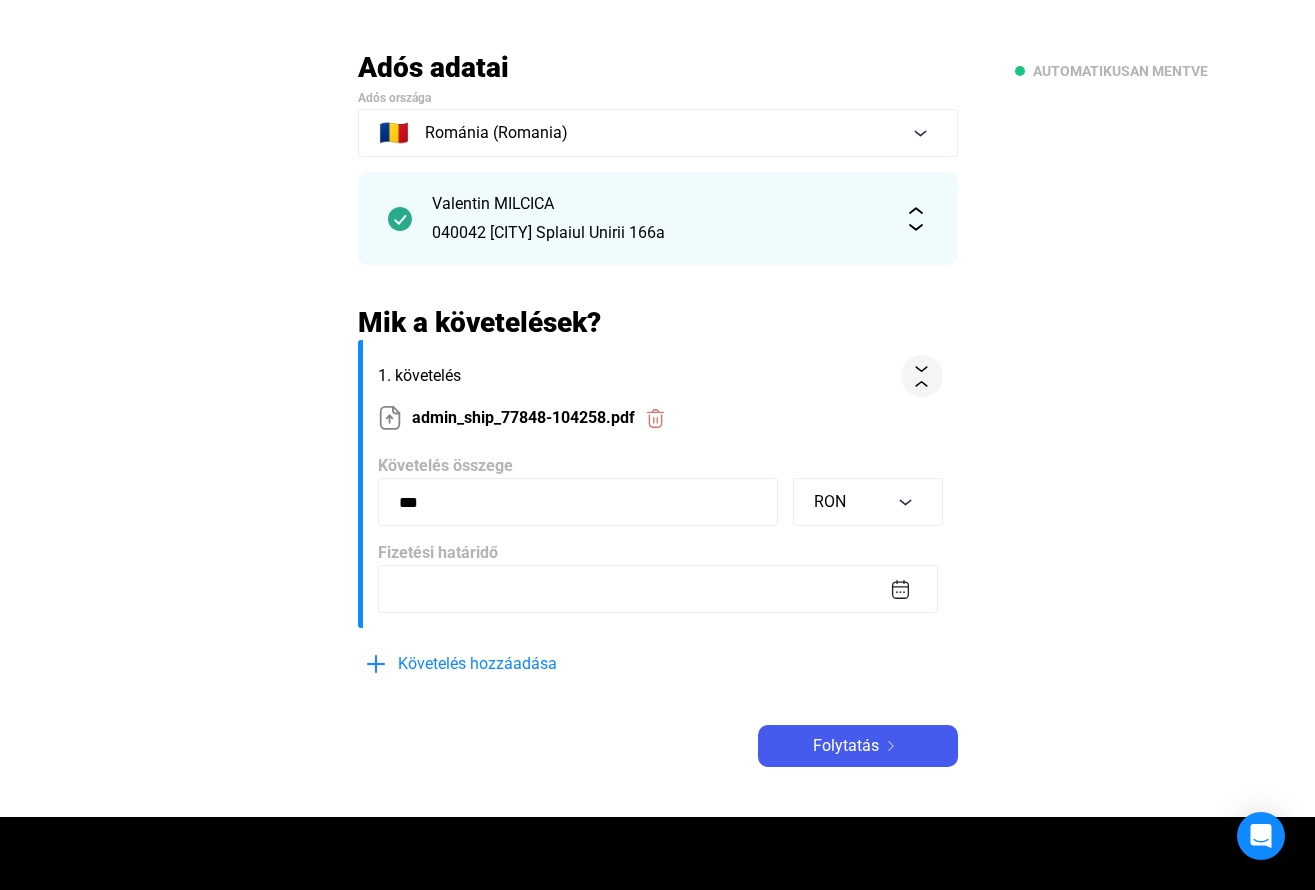 click 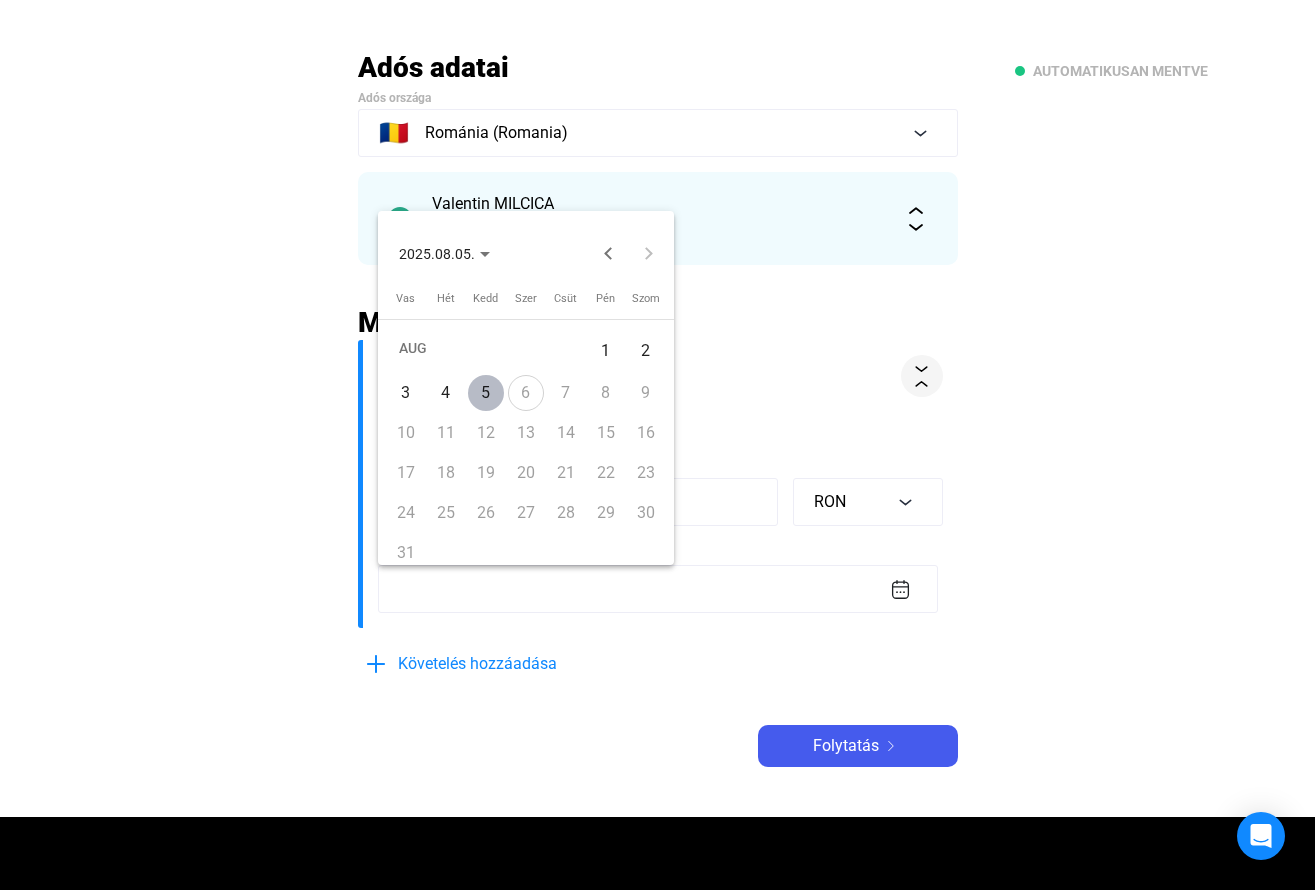 click on "4" at bounding box center (446, 393) 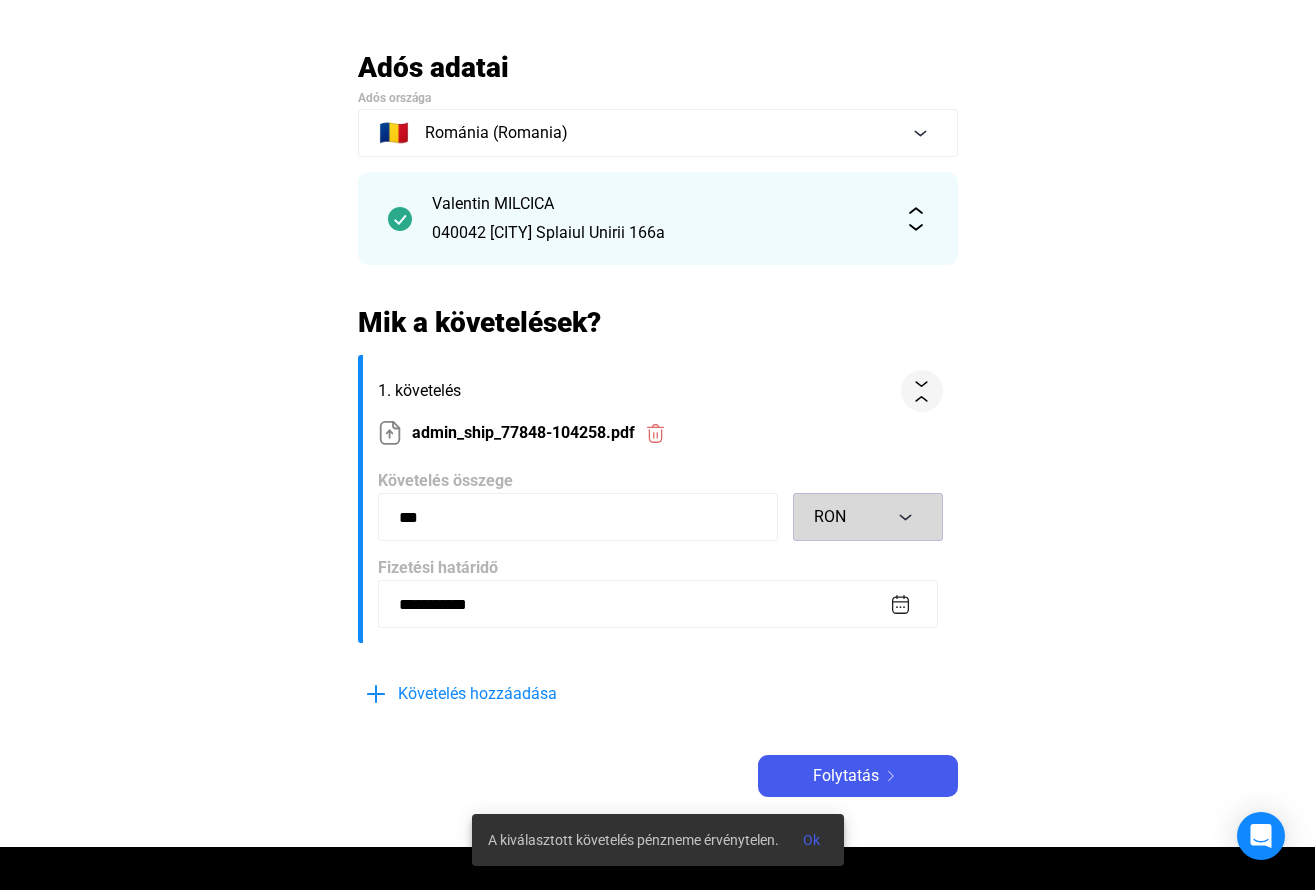 click on "RON" 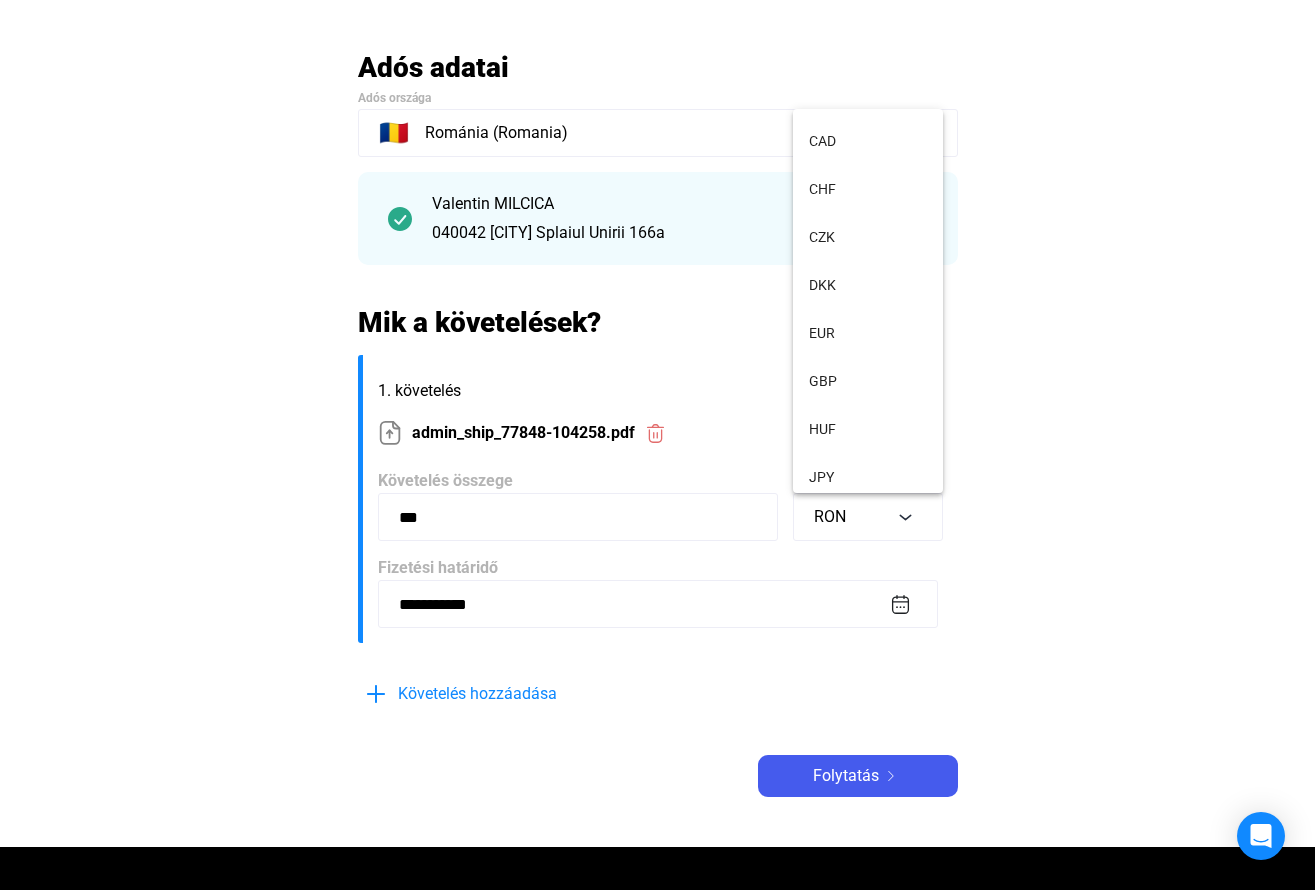 scroll, scrollTop: 0, scrollLeft: 0, axis: both 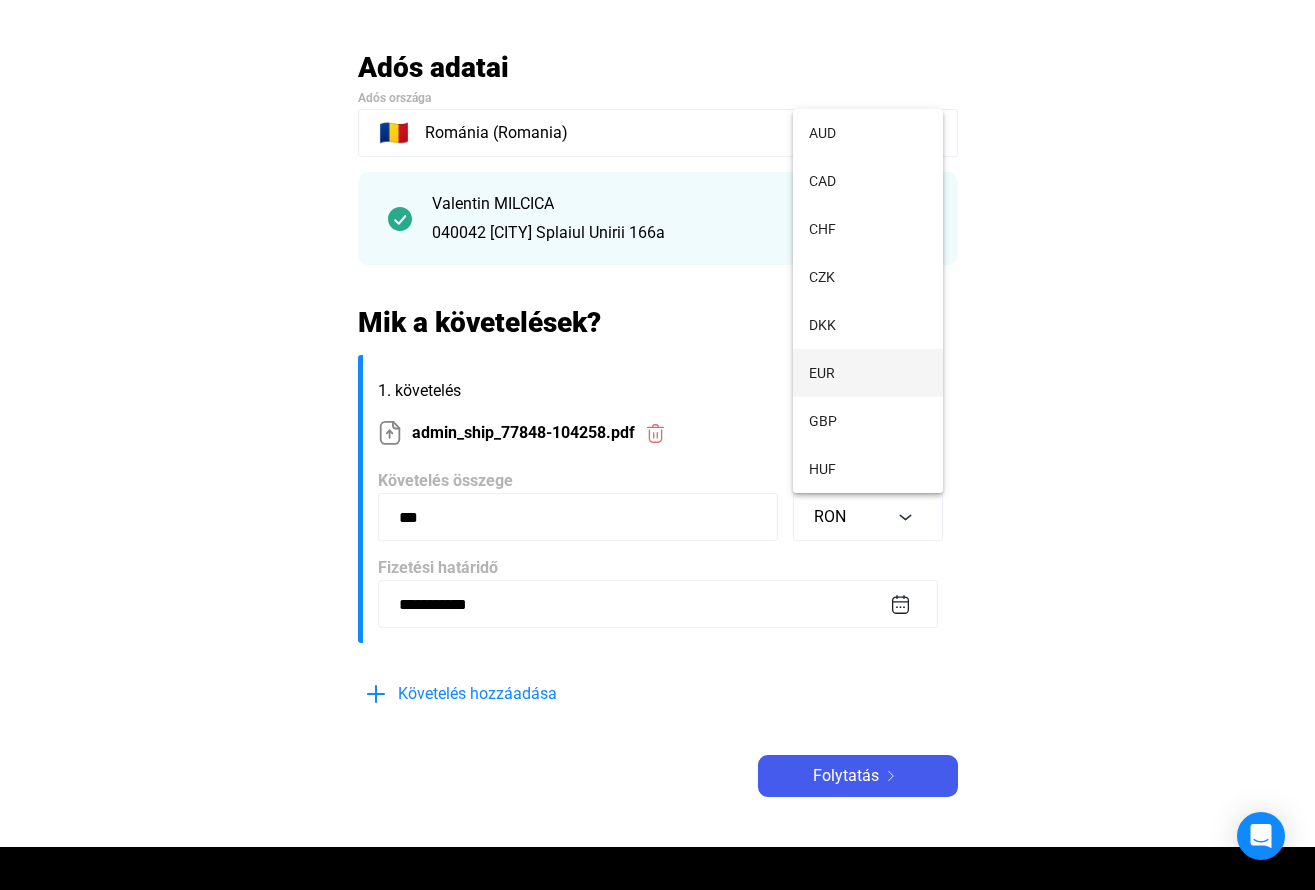 click on "EUR" at bounding box center [868, 373] 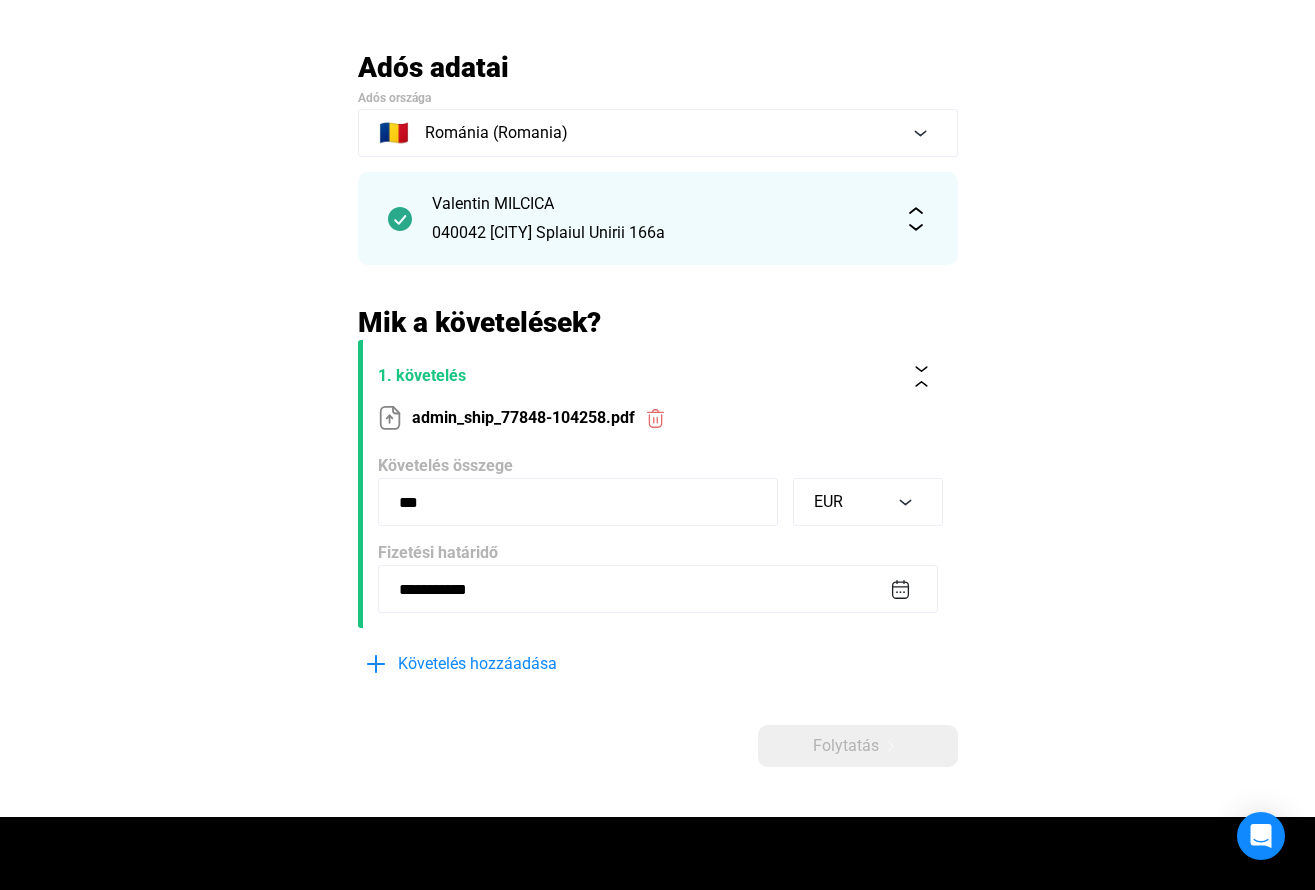 drag, startPoint x: 470, startPoint y: 503, endPoint x: 270, endPoint y: 497, distance: 200.08998 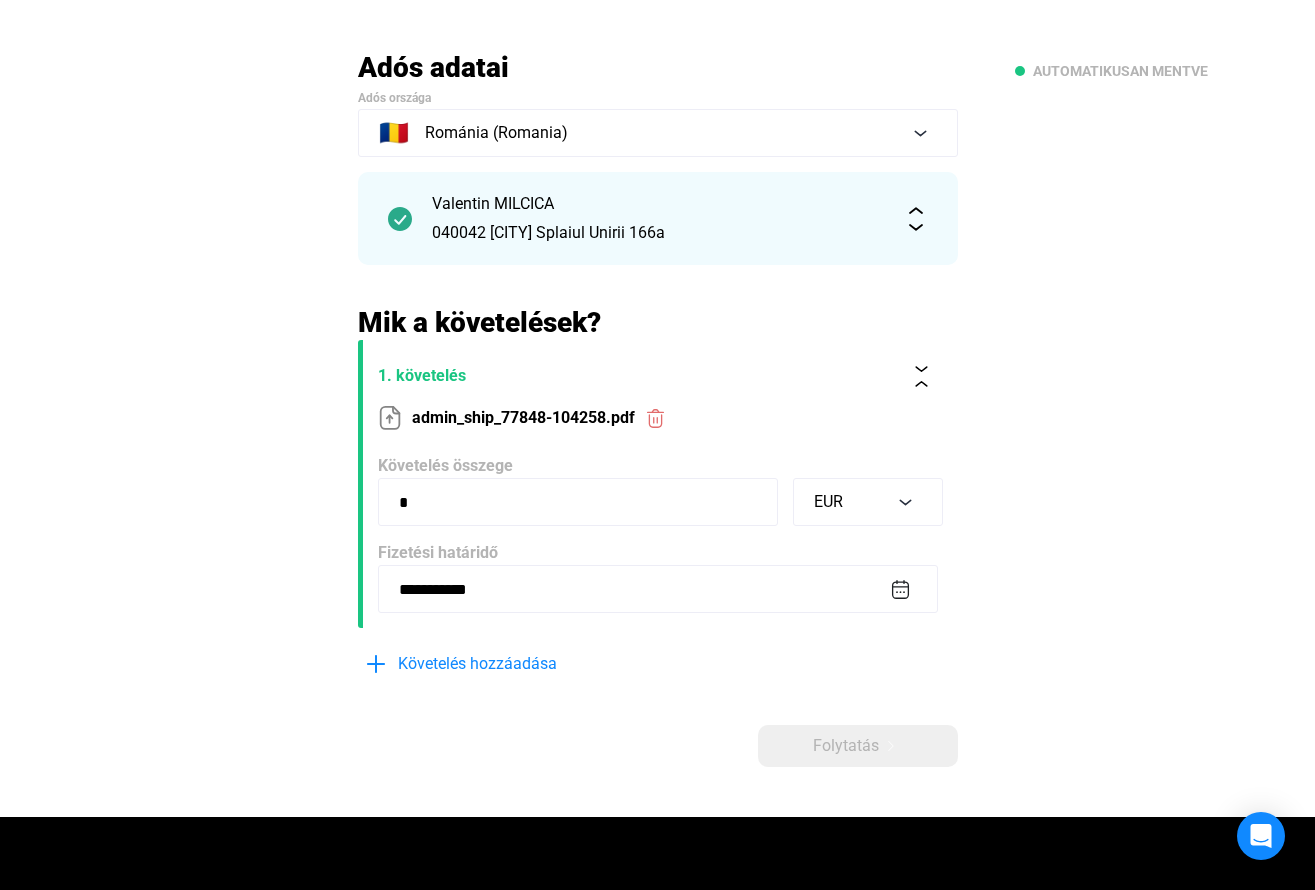 drag, startPoint x: 435, startPoint y: 506, endPoint x: 244, endPoint y: 505, distance: 191.00262 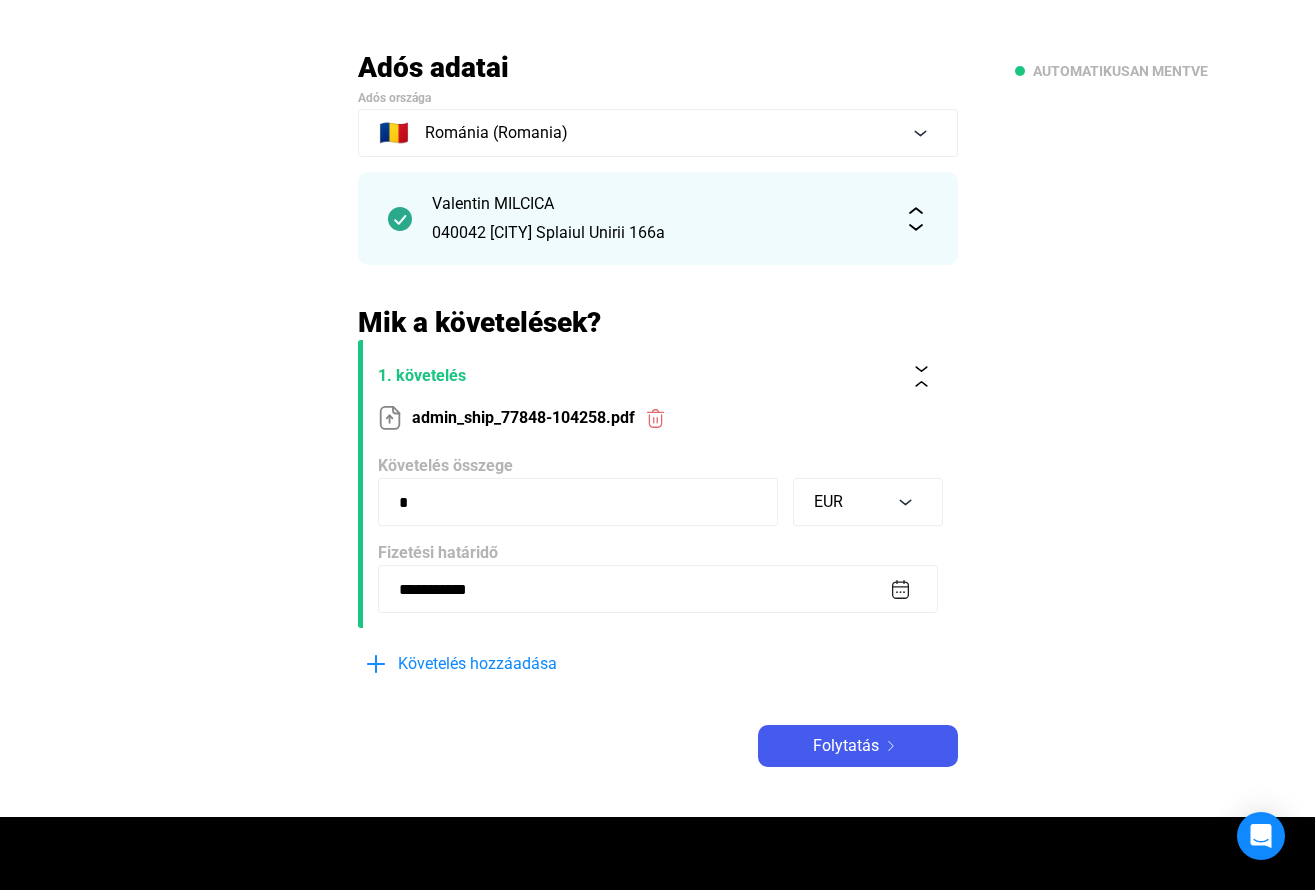 drag, startPoint x: 433, startPoint y: 497, endPoint x: 284, endPoint y: 497, distance: 149 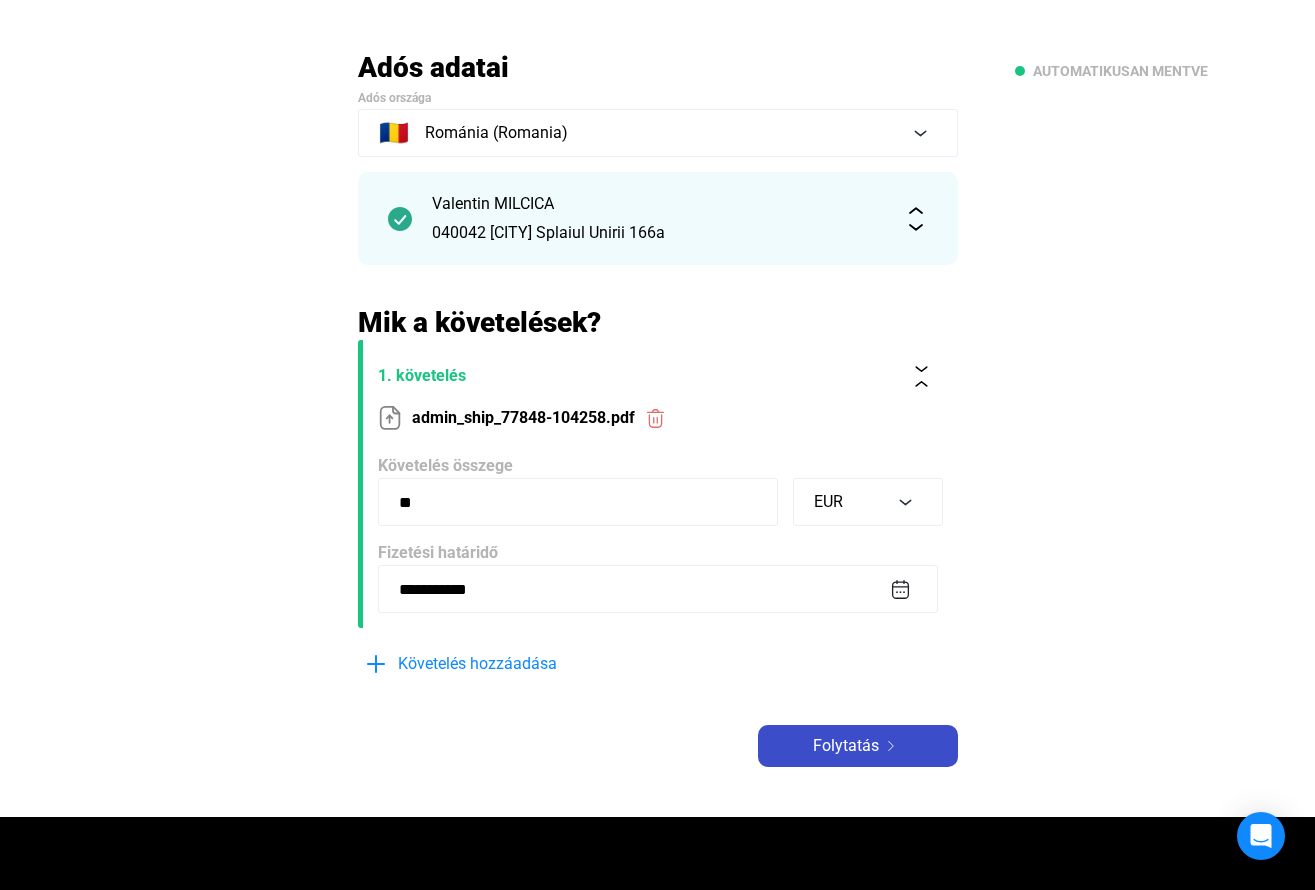 type on "**" 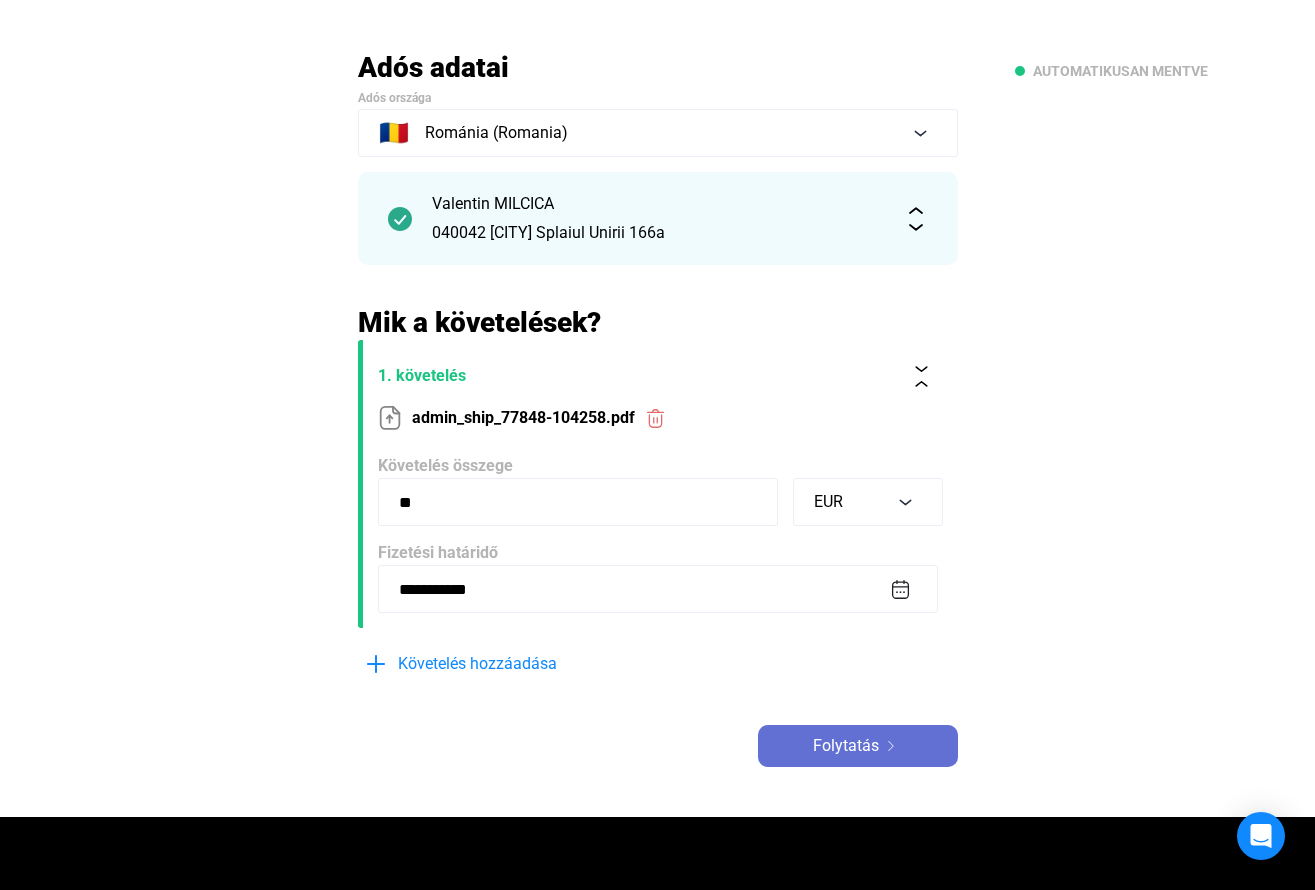 click on "Folytatás" 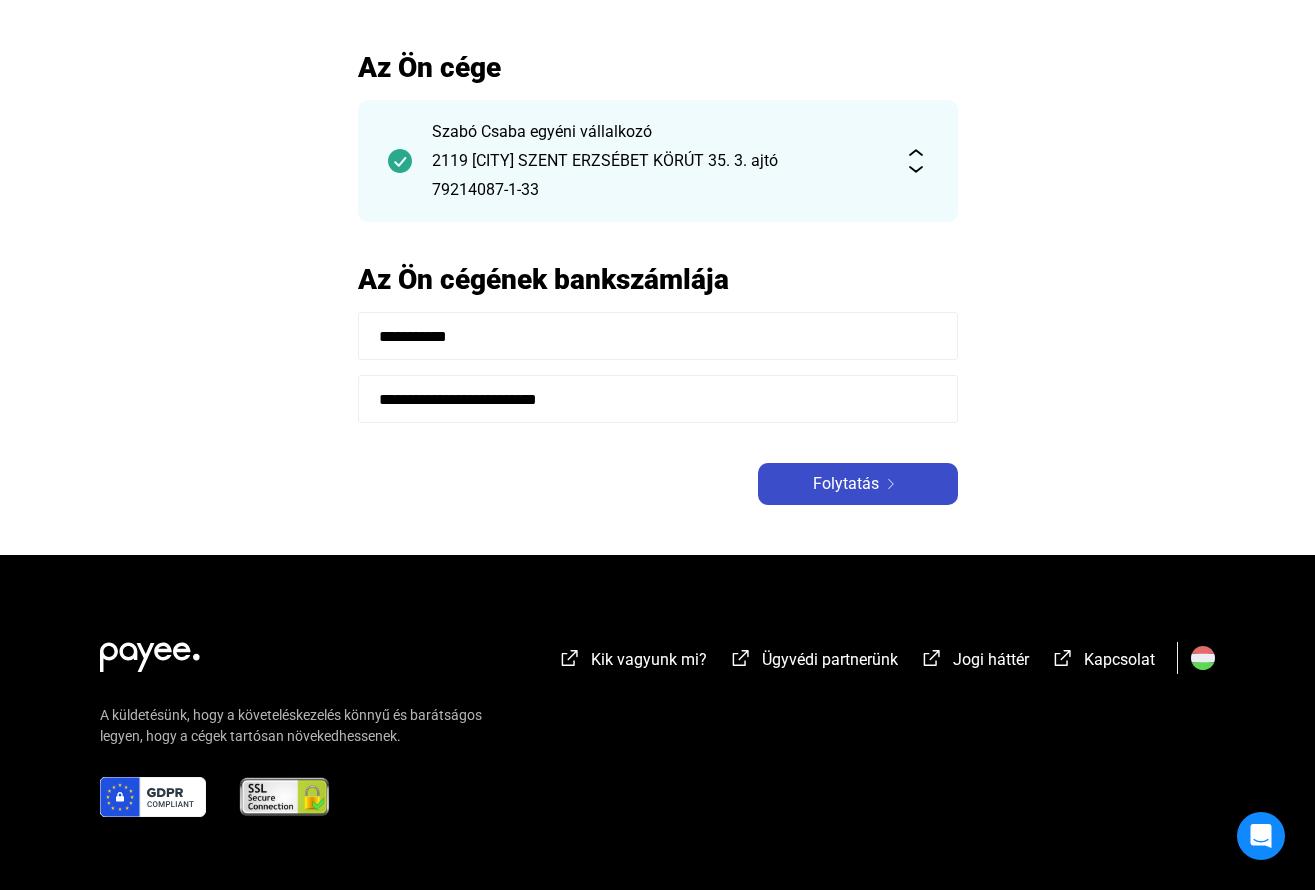 click on "Folytatás" 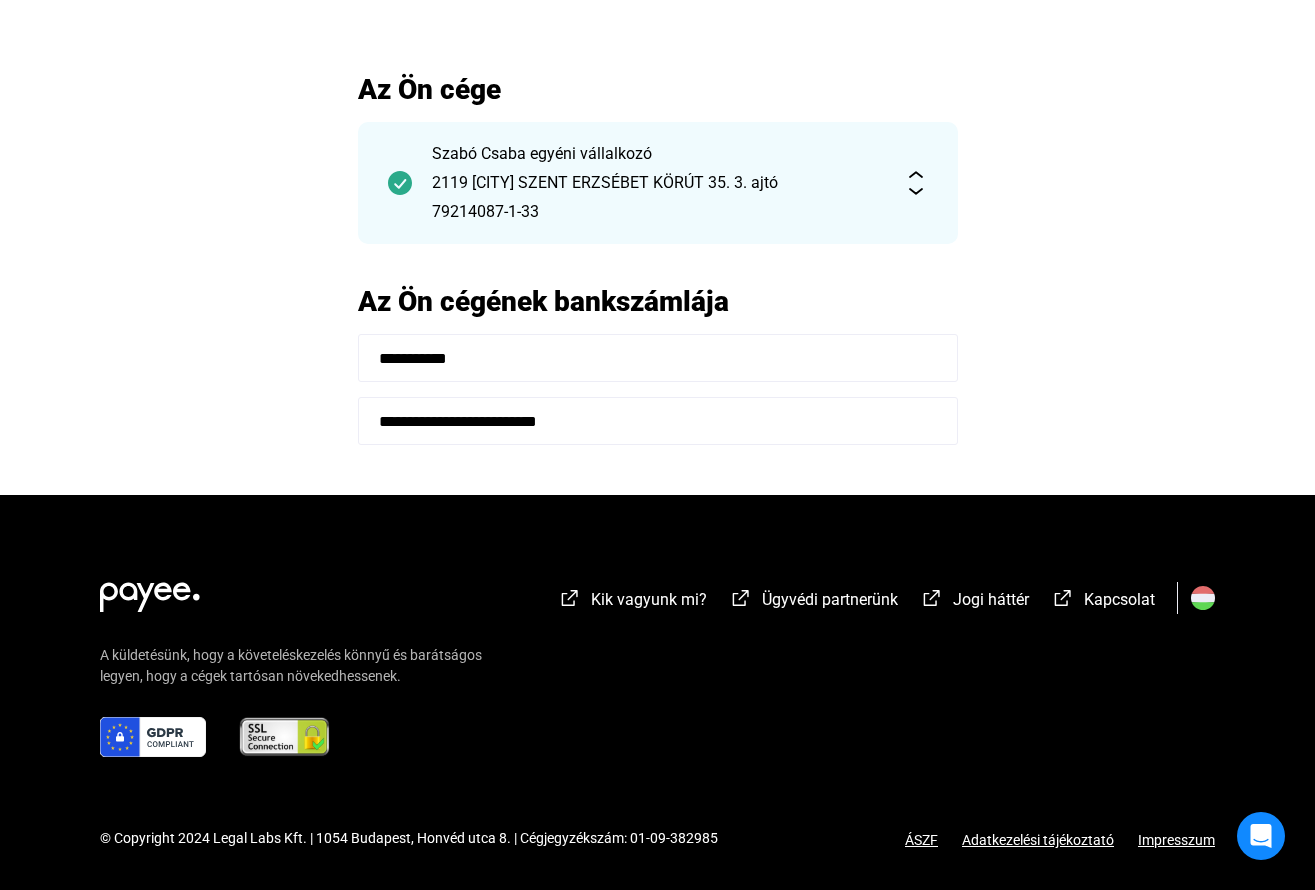 scroll, scrollTop: 100, scrollLeft: 0, axis: vertical 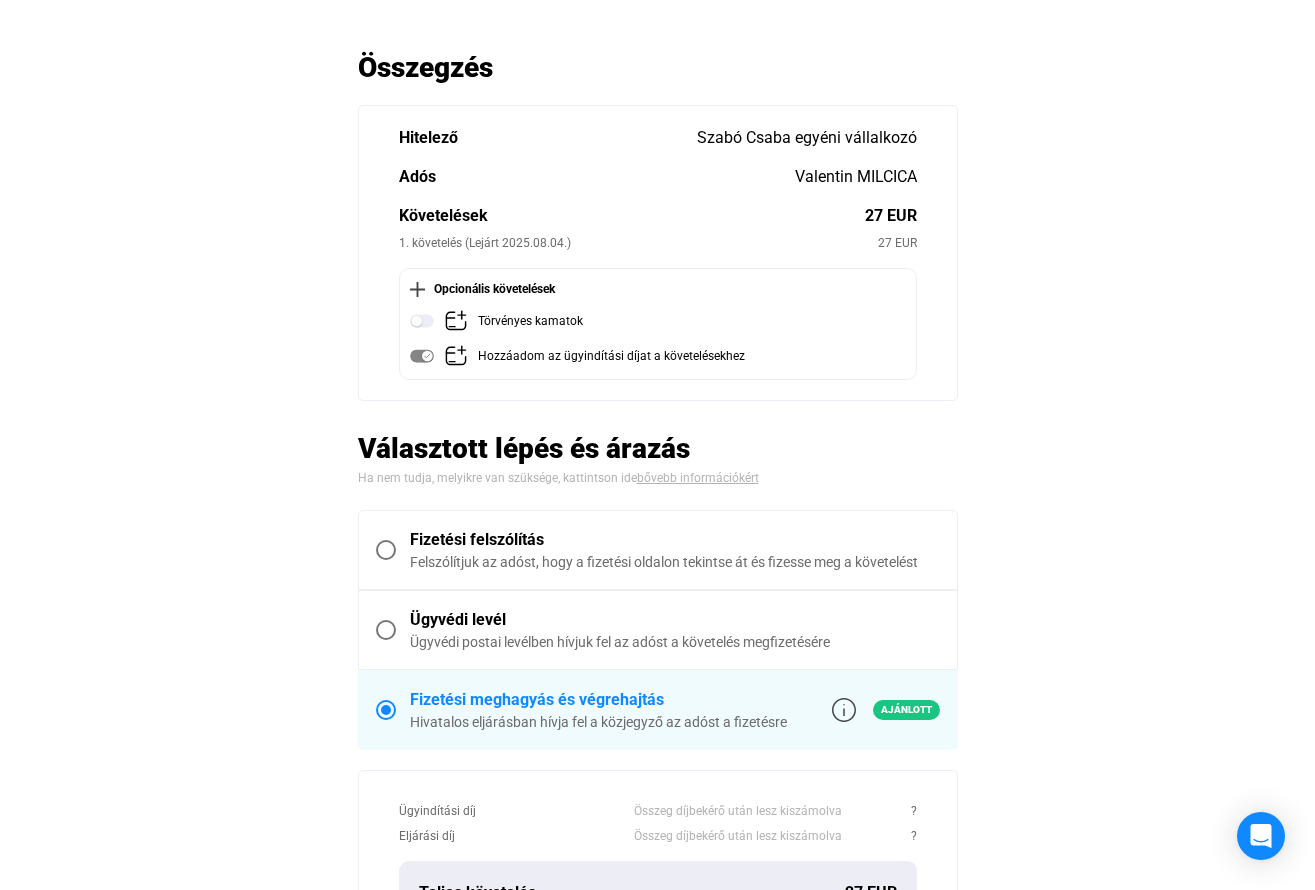 click on "Fizetési felszólítás   Felszólítjuk az adóst, hogy a fizetési oldalon tekintse át és fizesse meg a követelést" at bounding box center (658, 550) 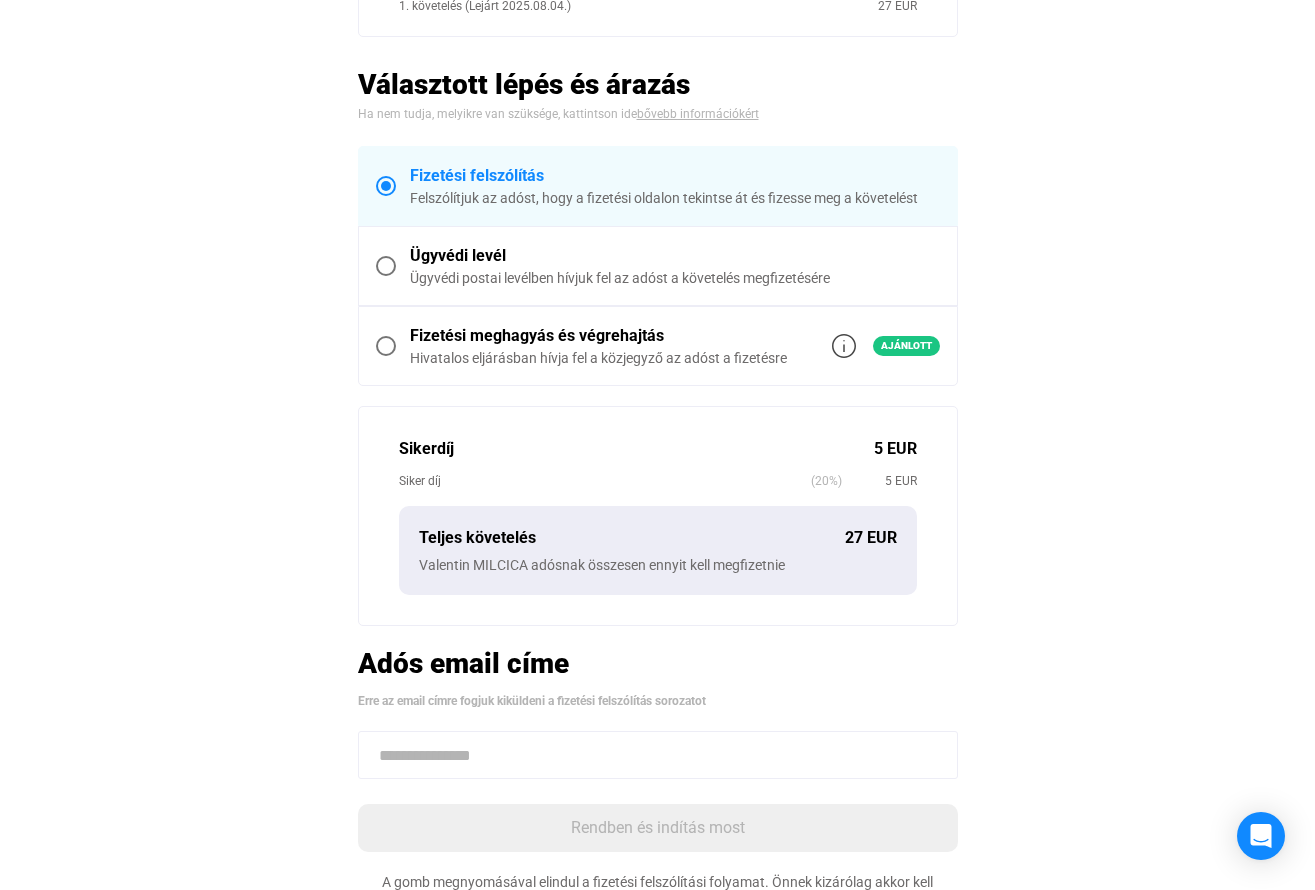 scroll, scrollTop: 400, scrollLeft: 0, axis: vertical 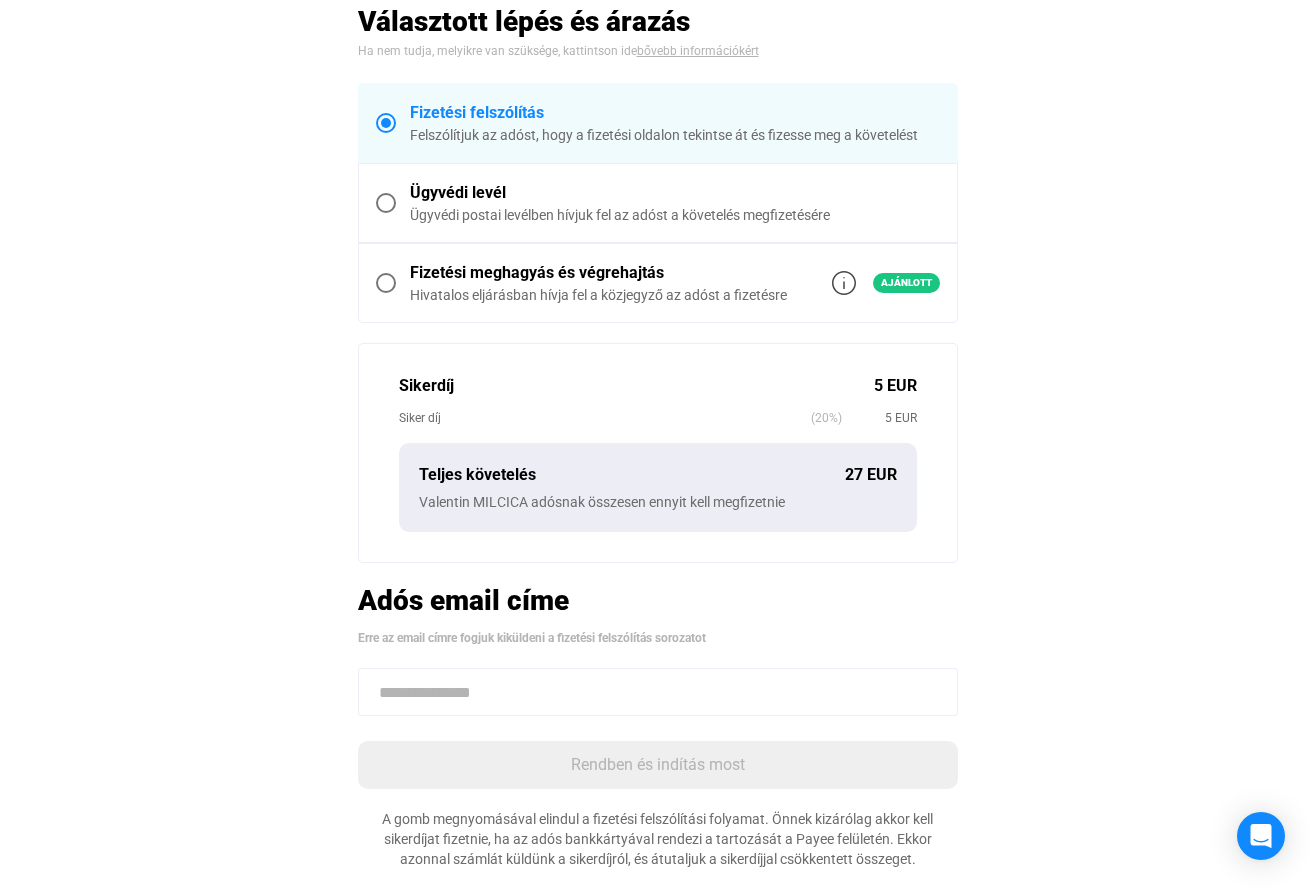 click 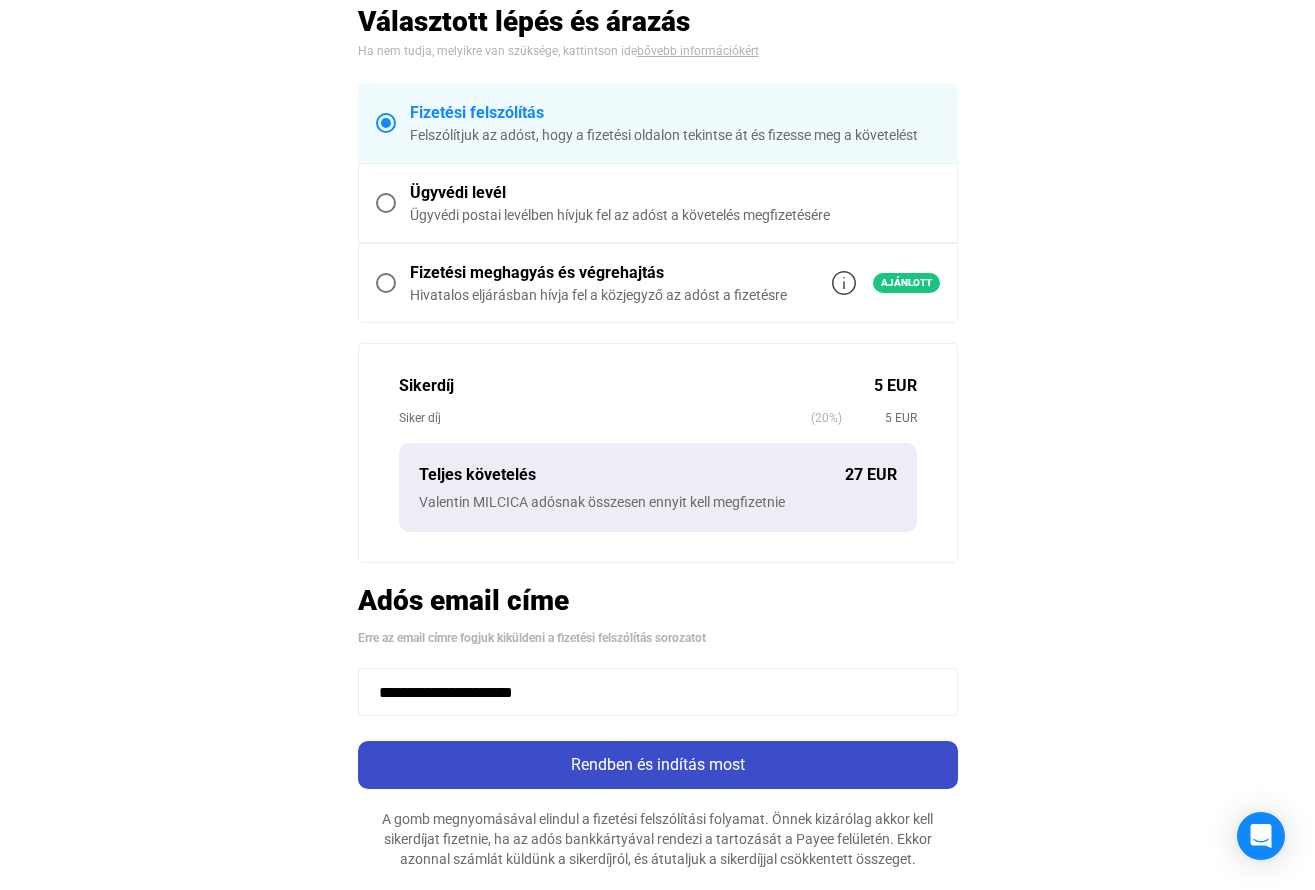 type on "**********" 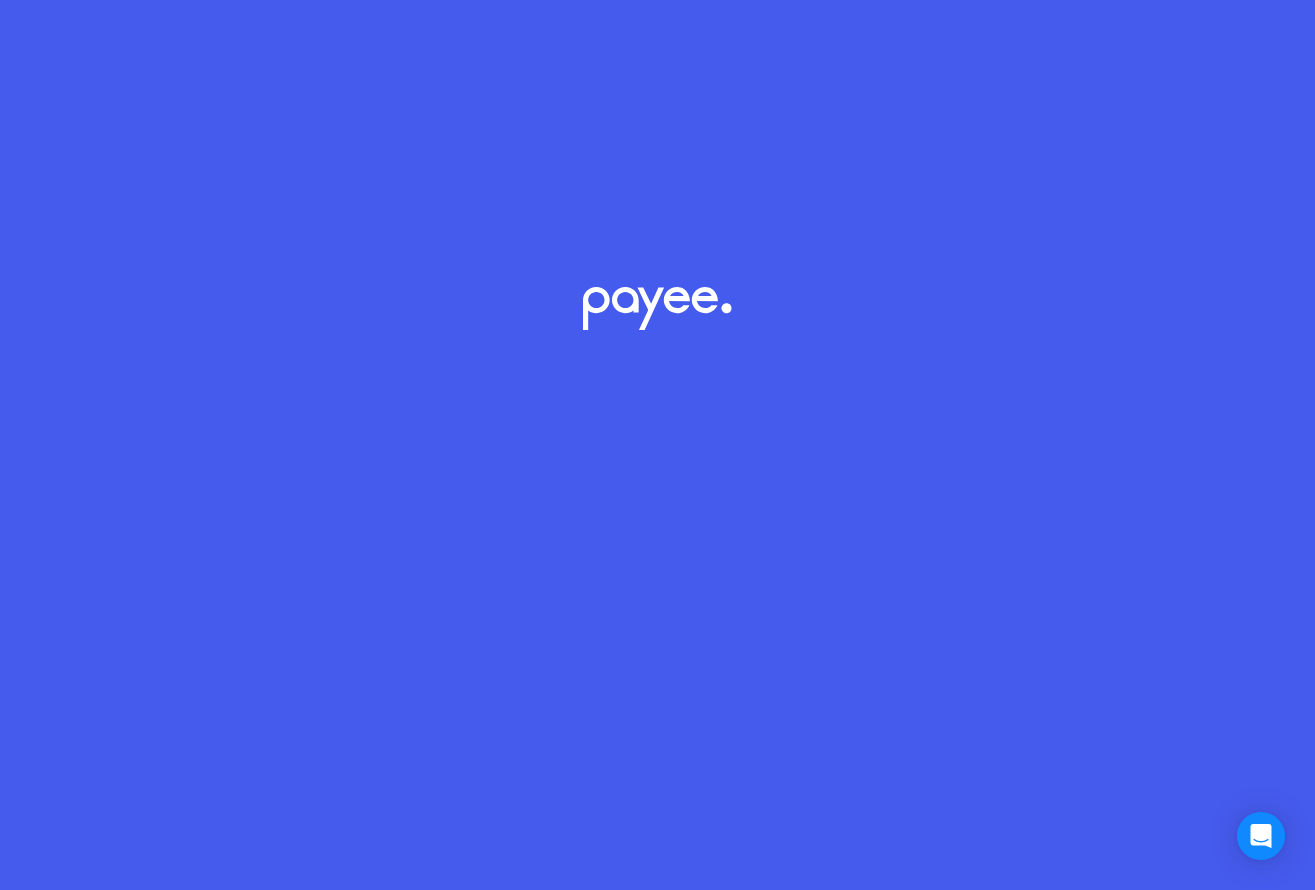 scroll, scrollTop: 0, scrollLeft: 0, axis: both 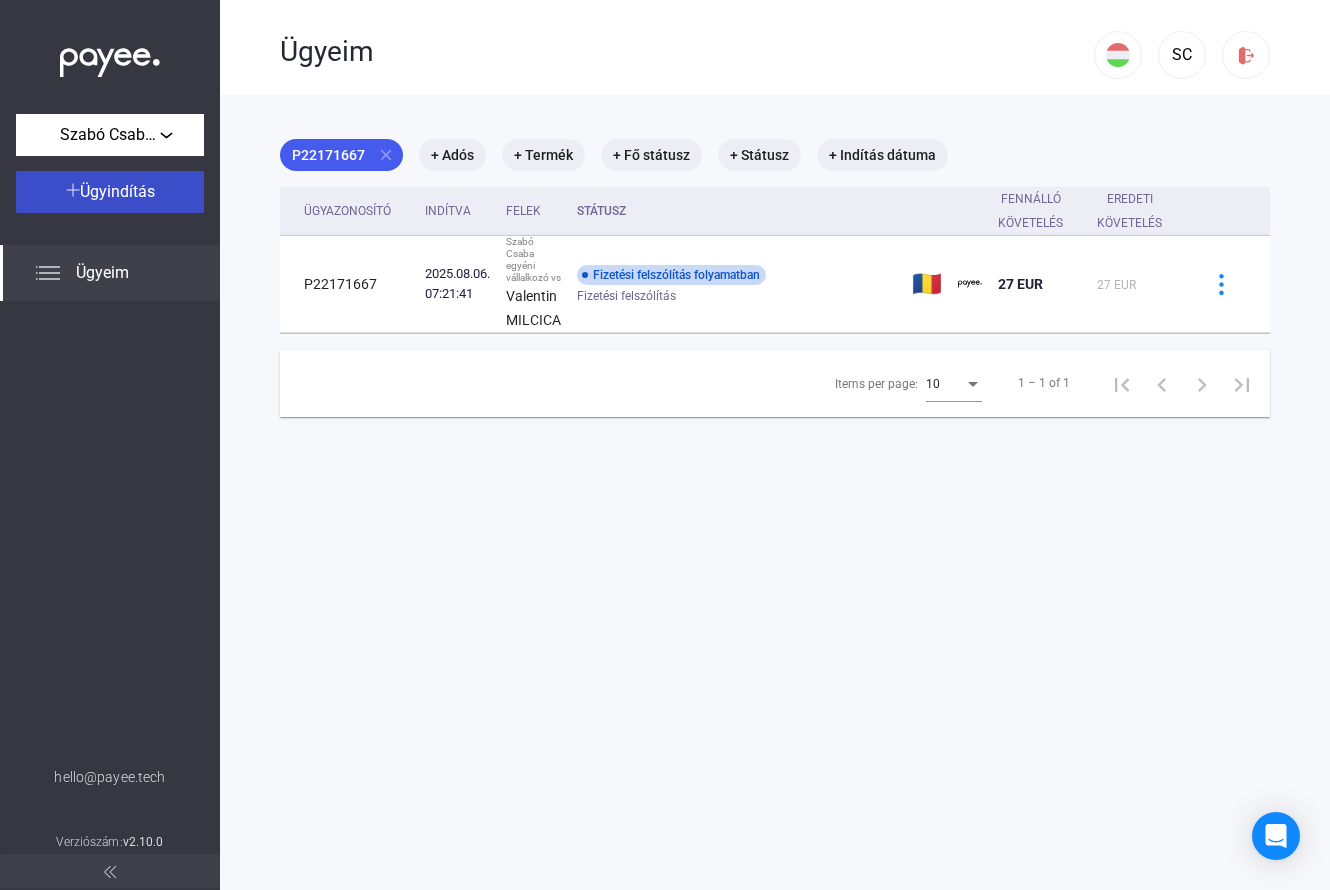 click on "Ügyindítás" 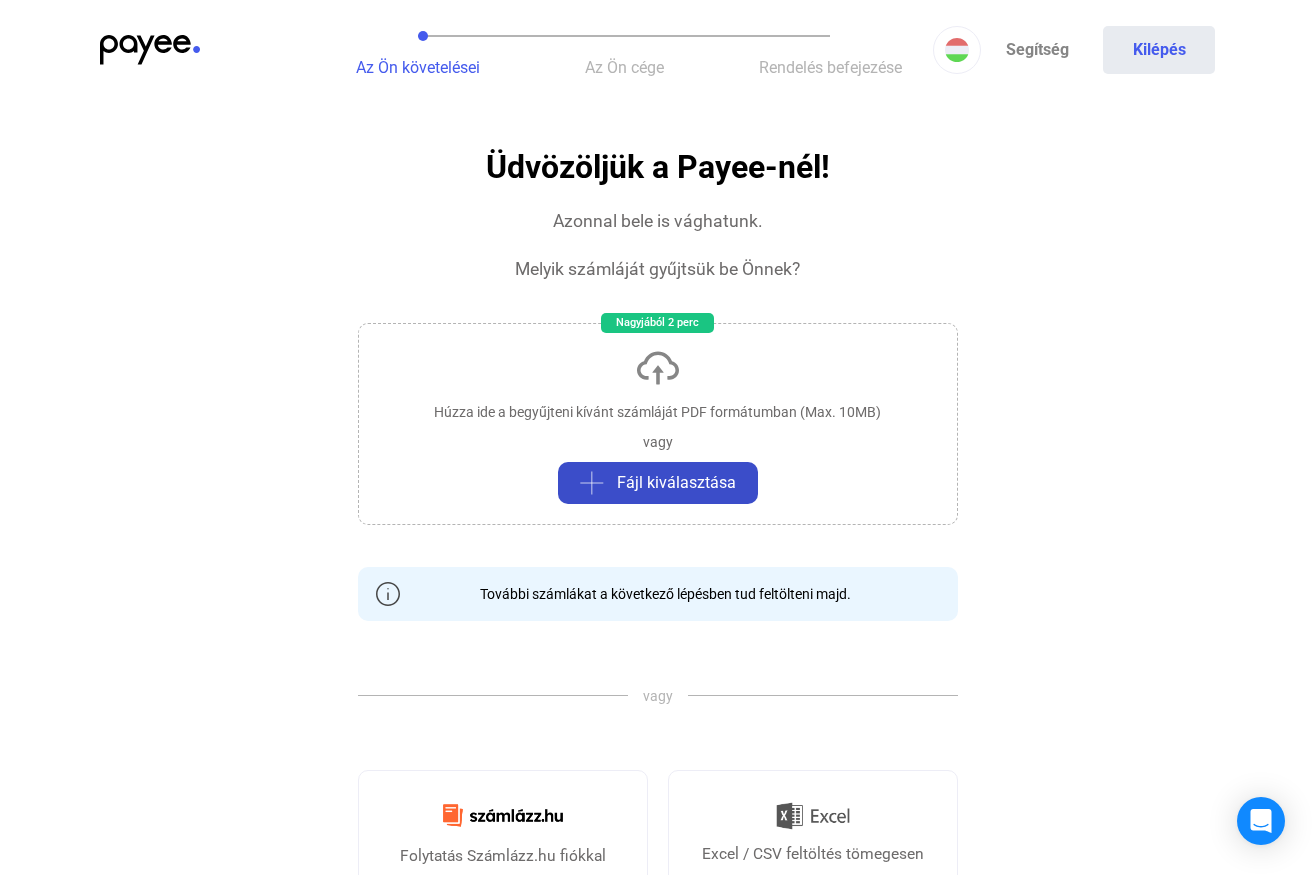 click on "Fájl kiválasztása" 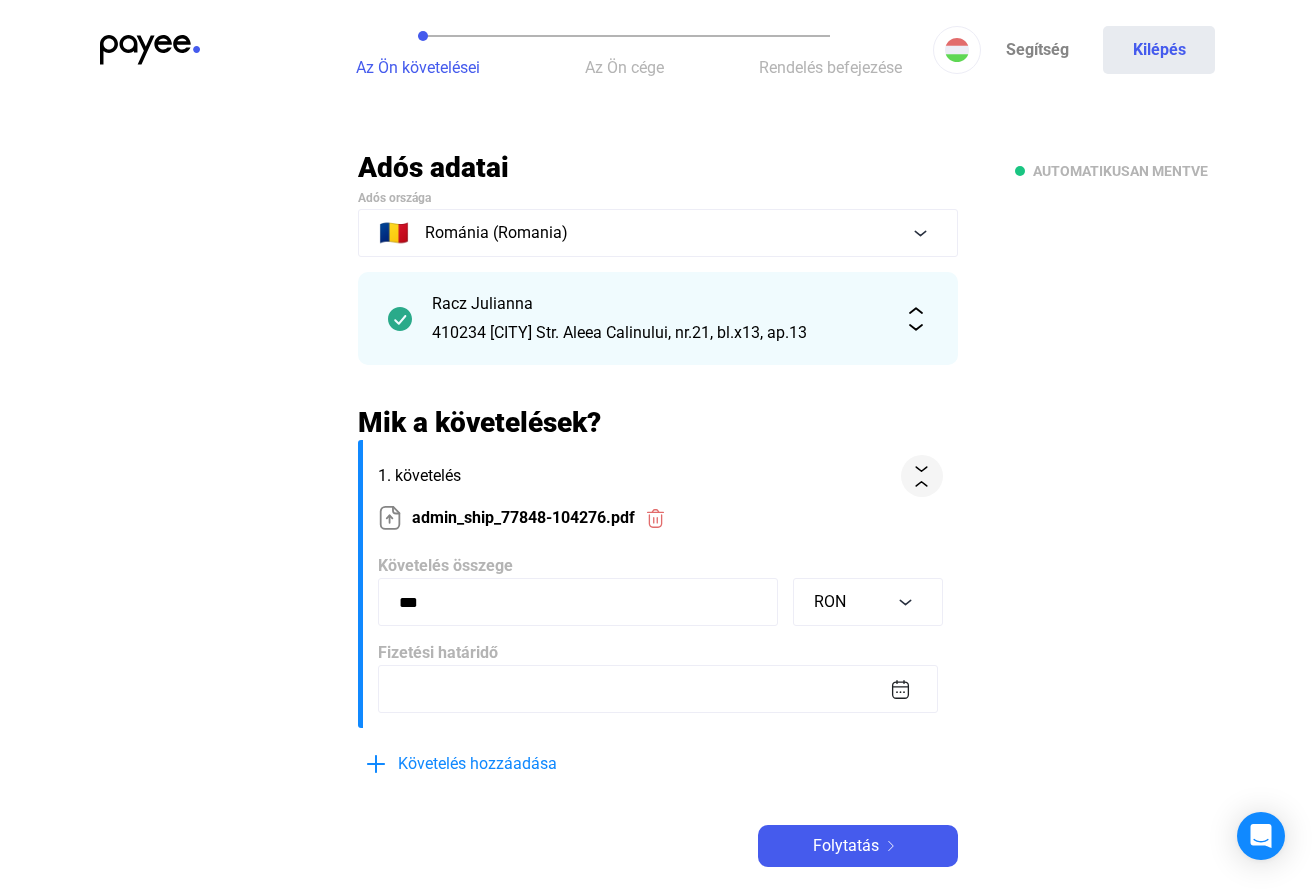 click 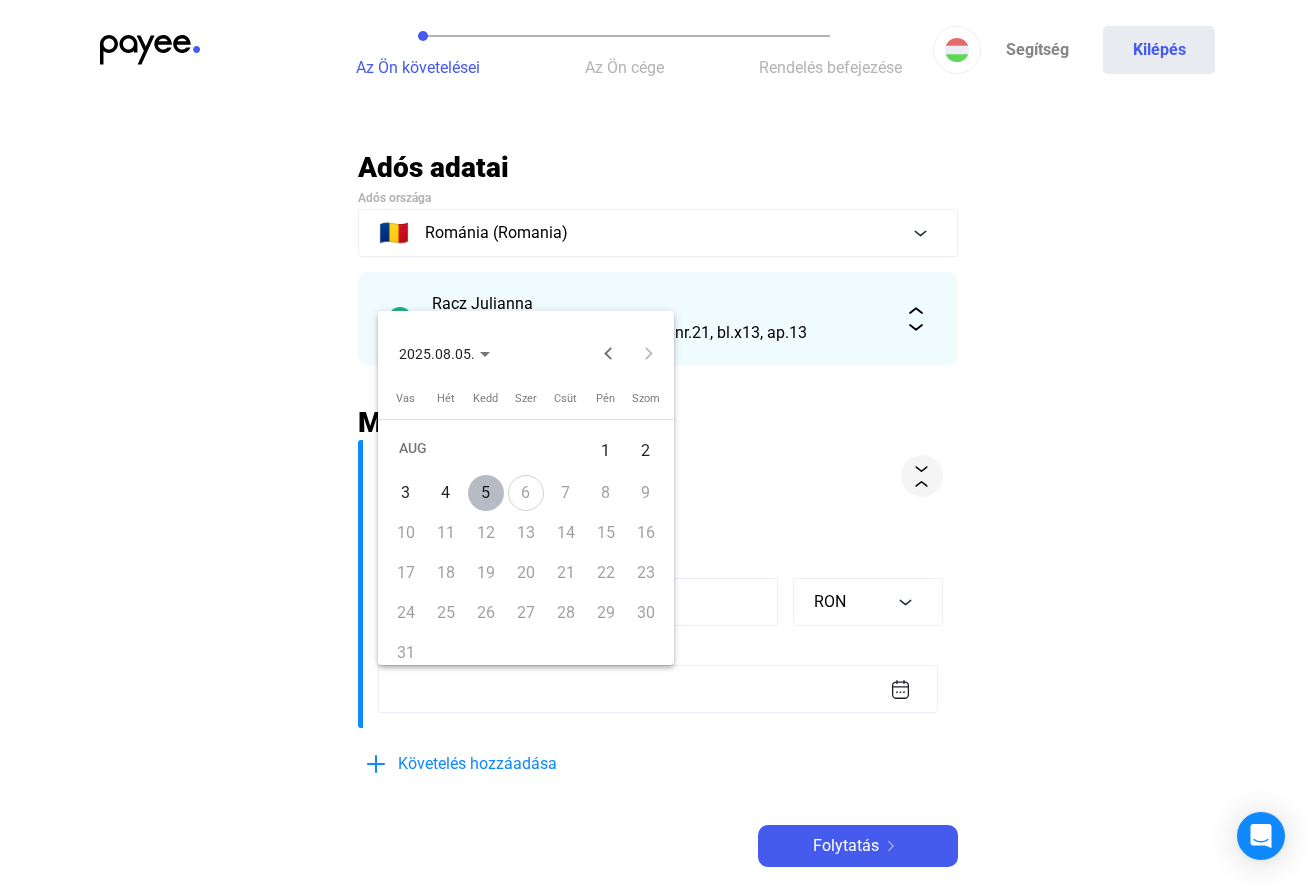 click on "5" at bounding box center (486, 493) 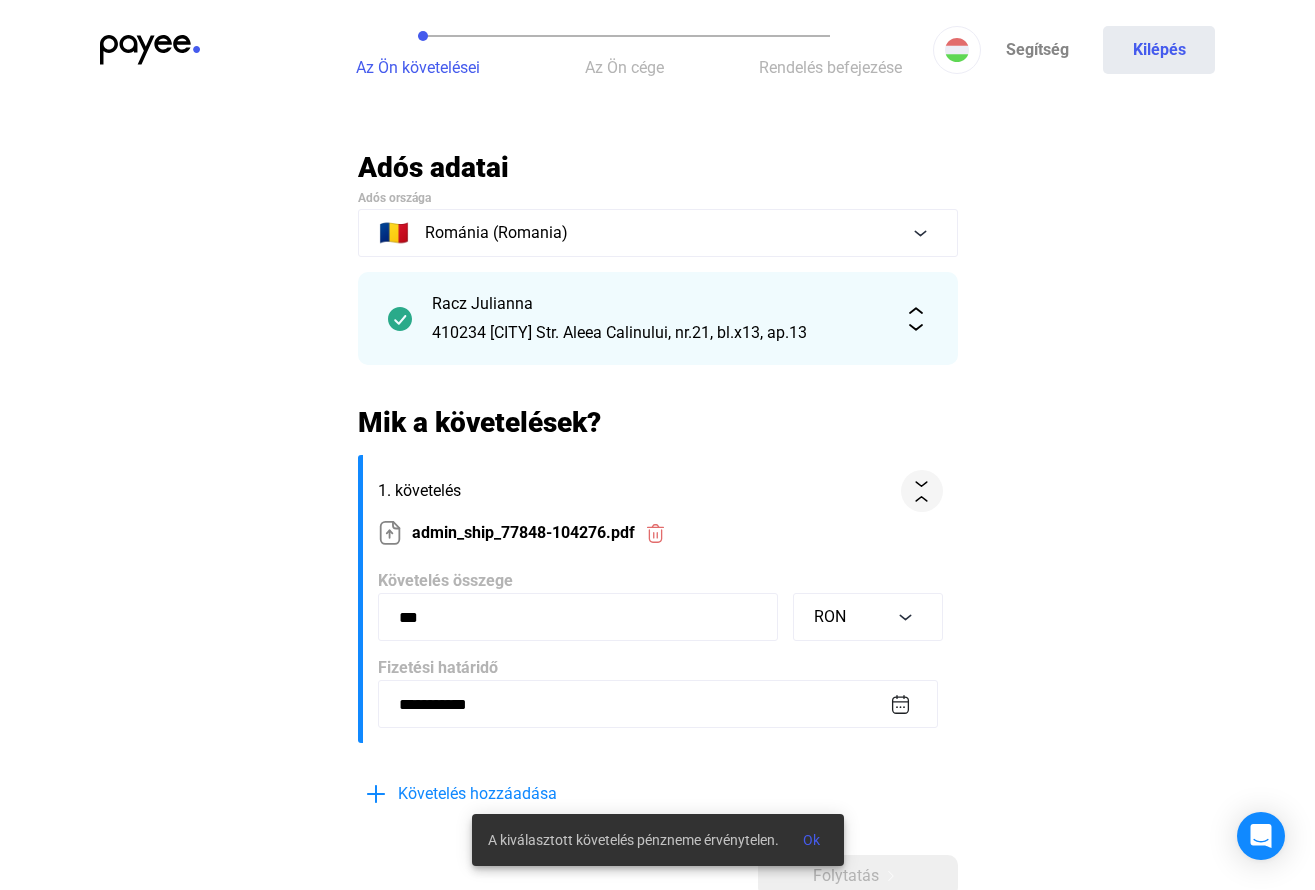 click on "**********" 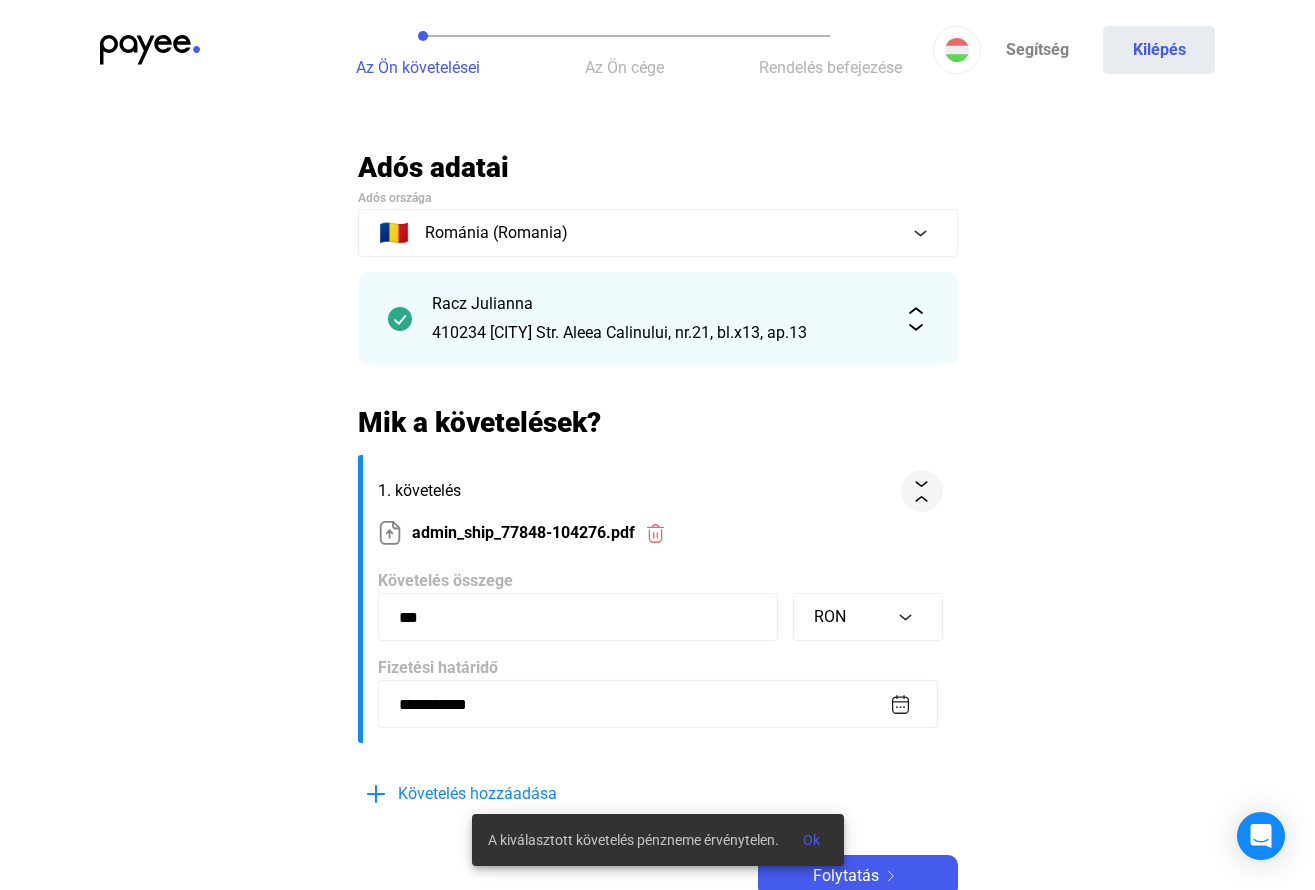 drag, startPoint x: 822, startPoint y: 841, endPoint x: 845, endPoint y: 690, distance: 152.74161 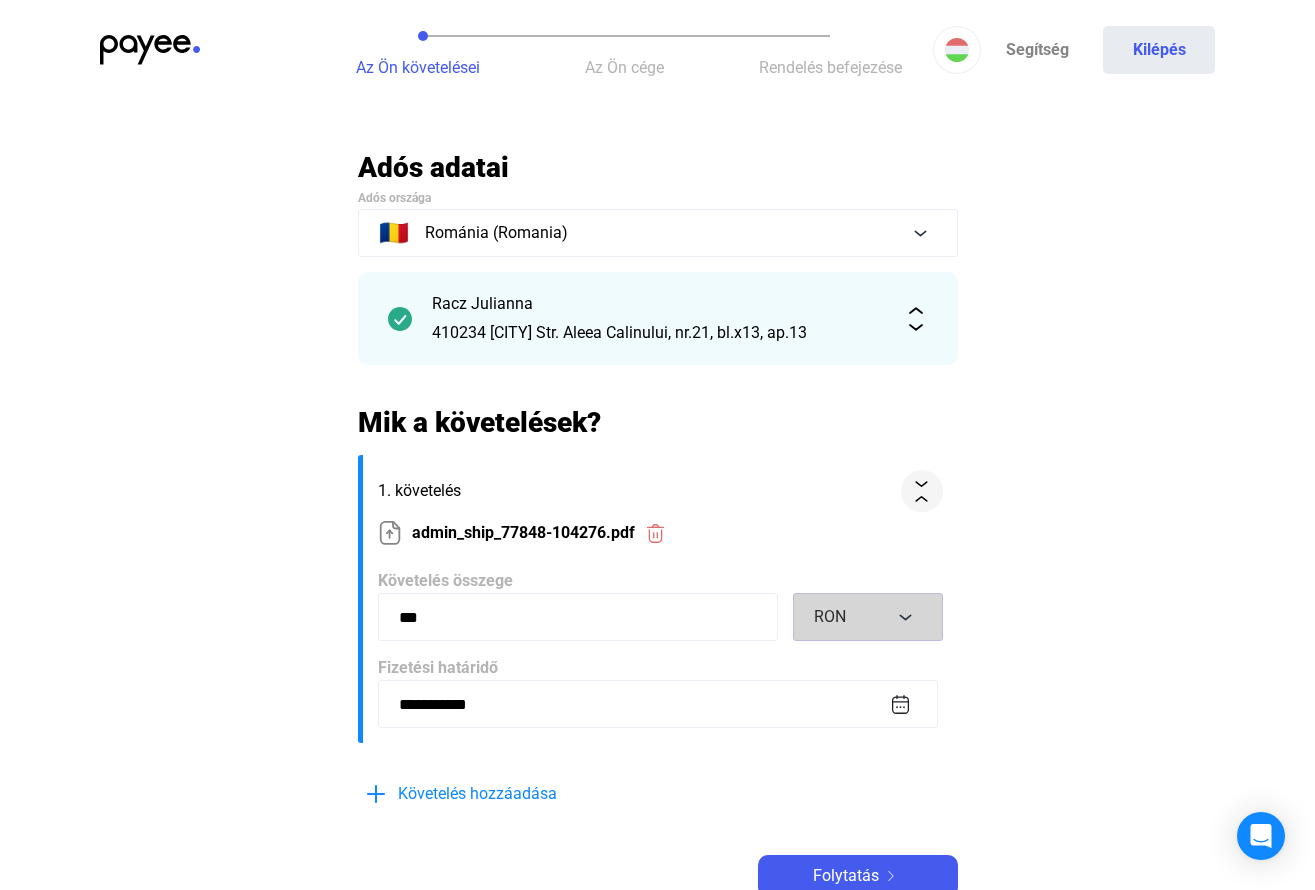 click on "RON" 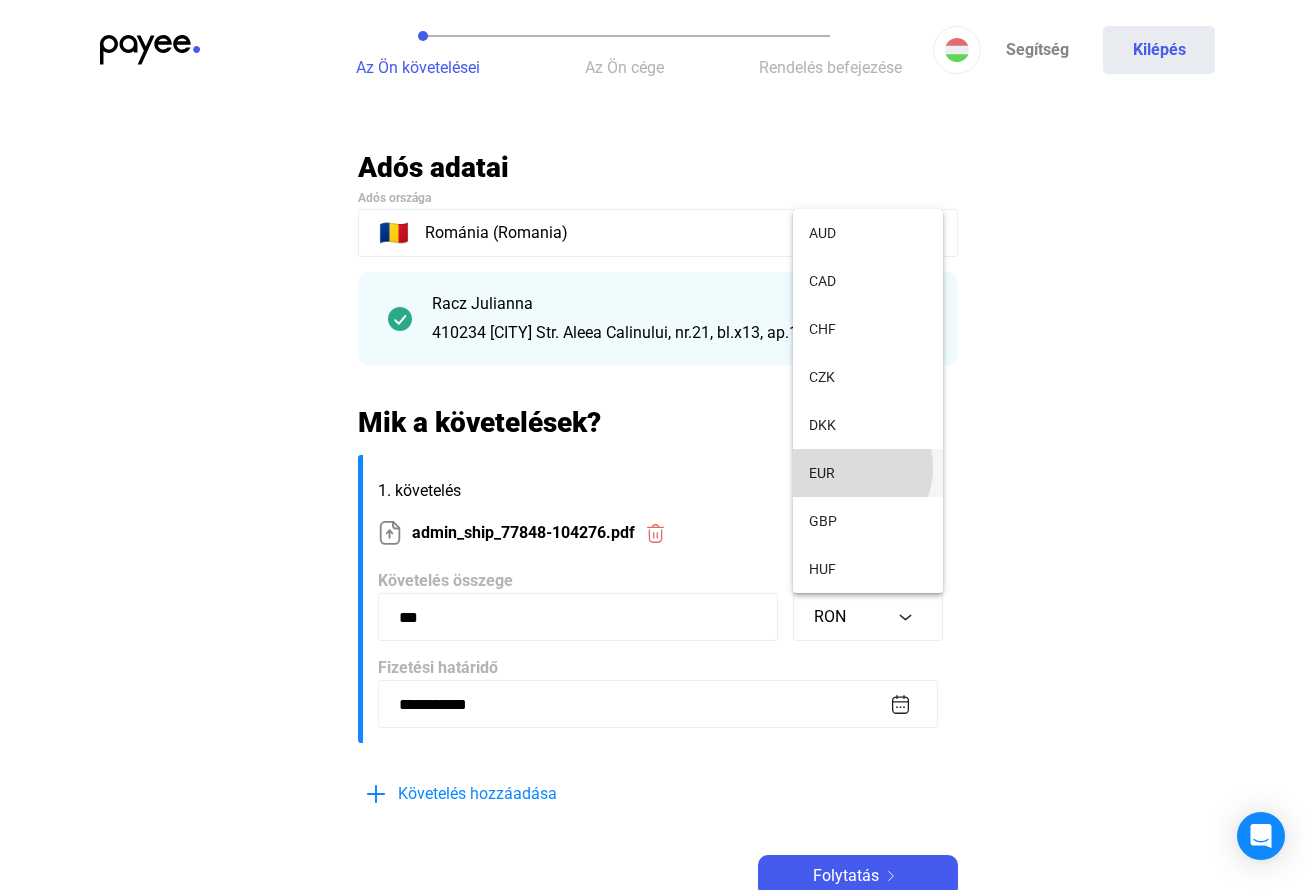 click on "EUR" at bounding box center (868, 473) 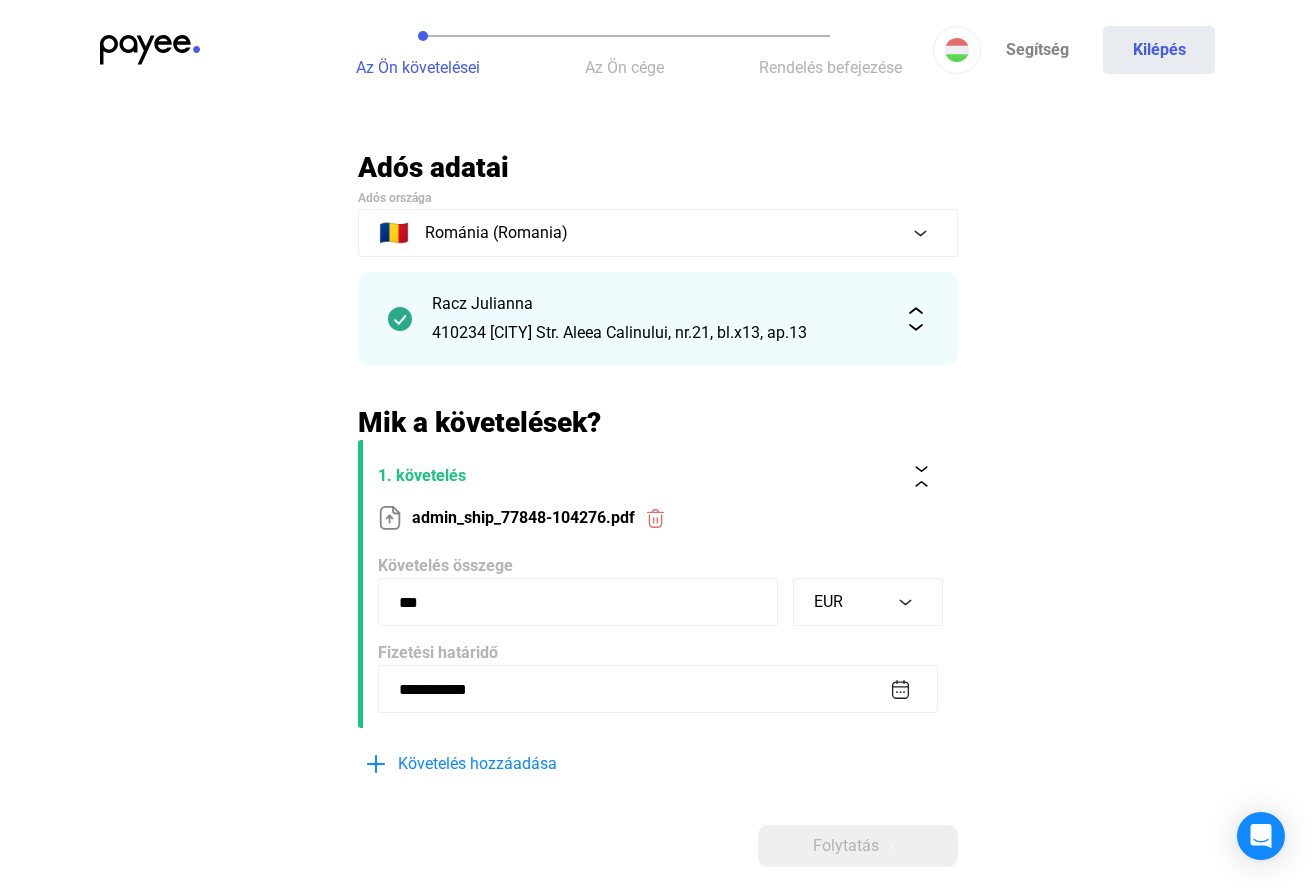 drag, startPoint x: 464, startPoint y: 606, endPoint x: 291, endPoint y: 576, distance: 175.5819 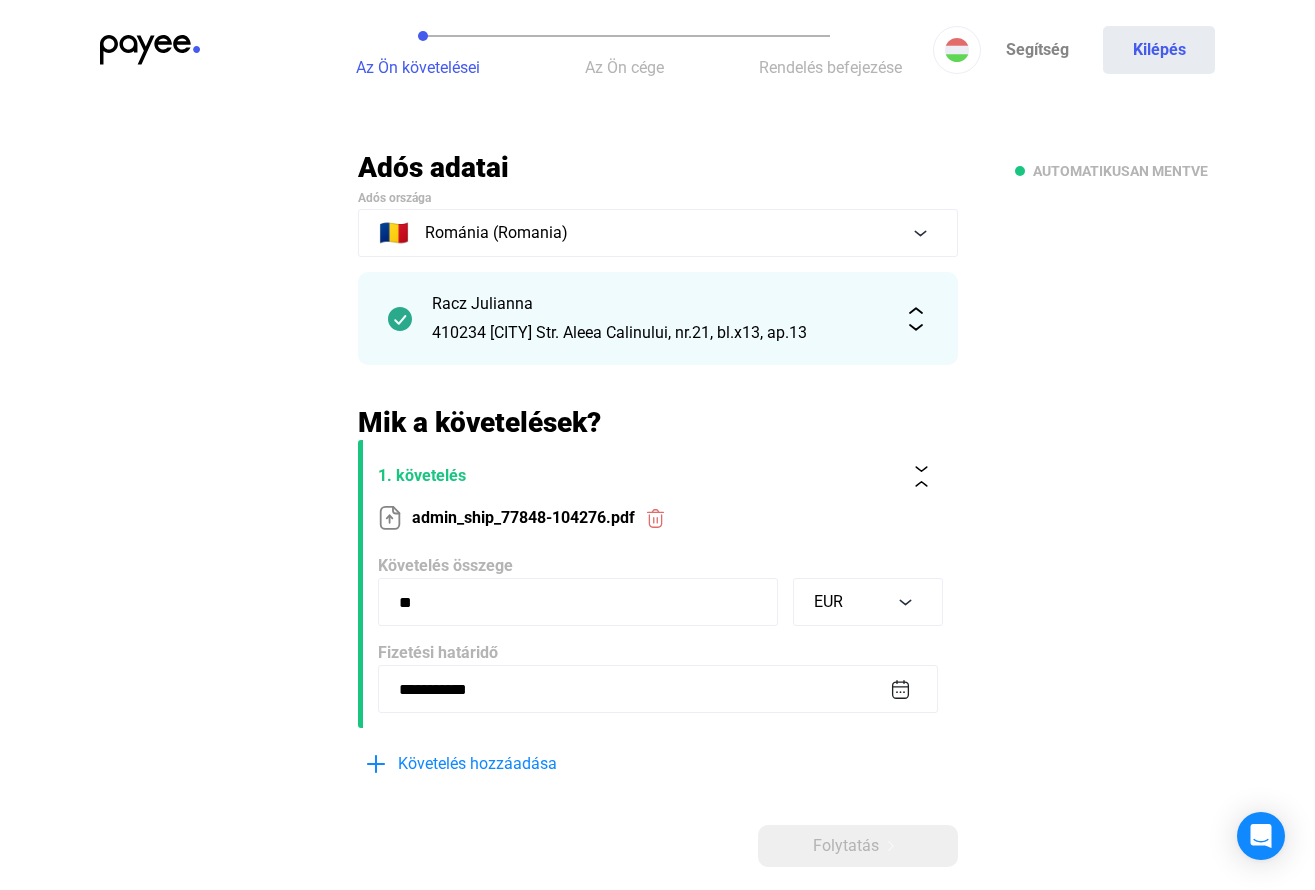 type on "**" 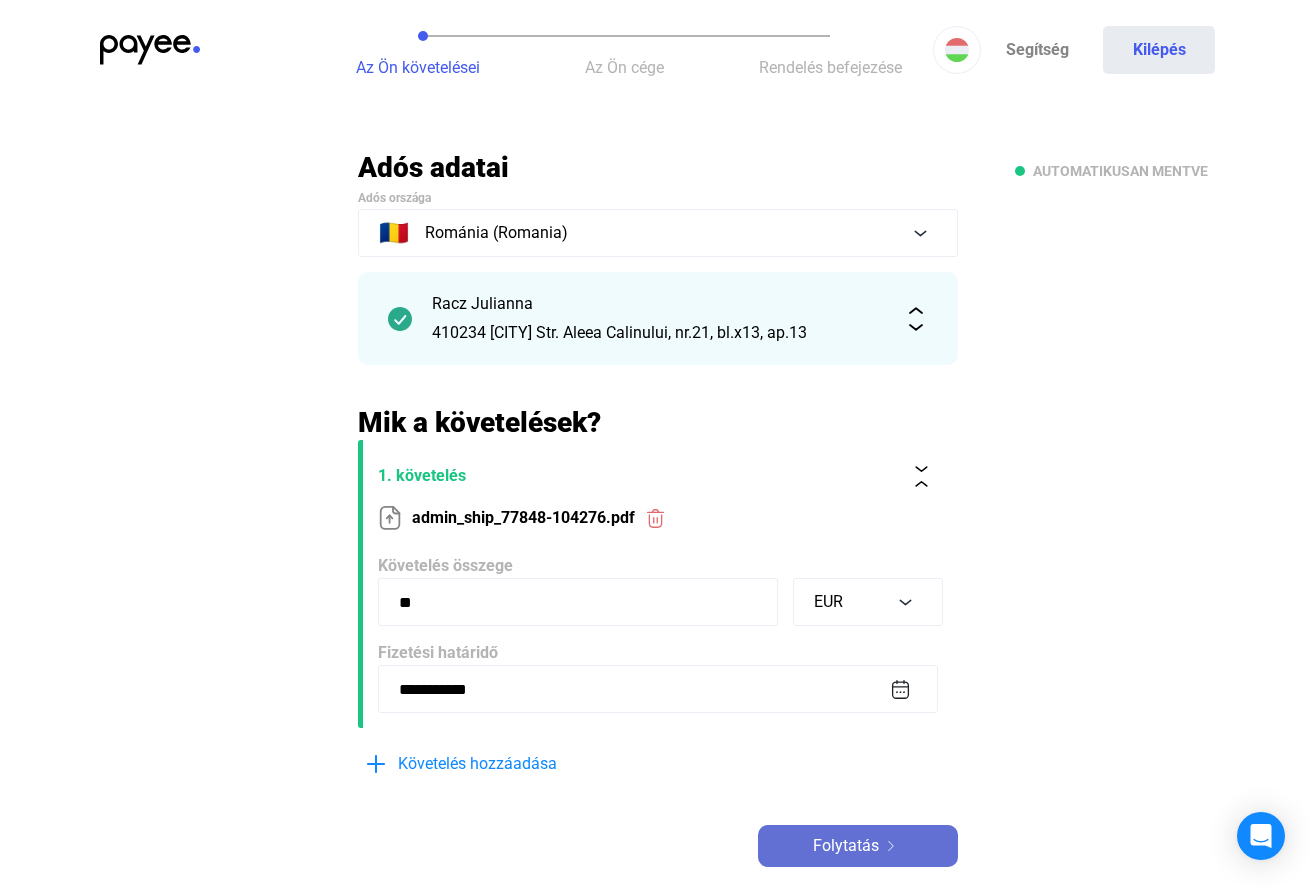 click on "Folytatás" 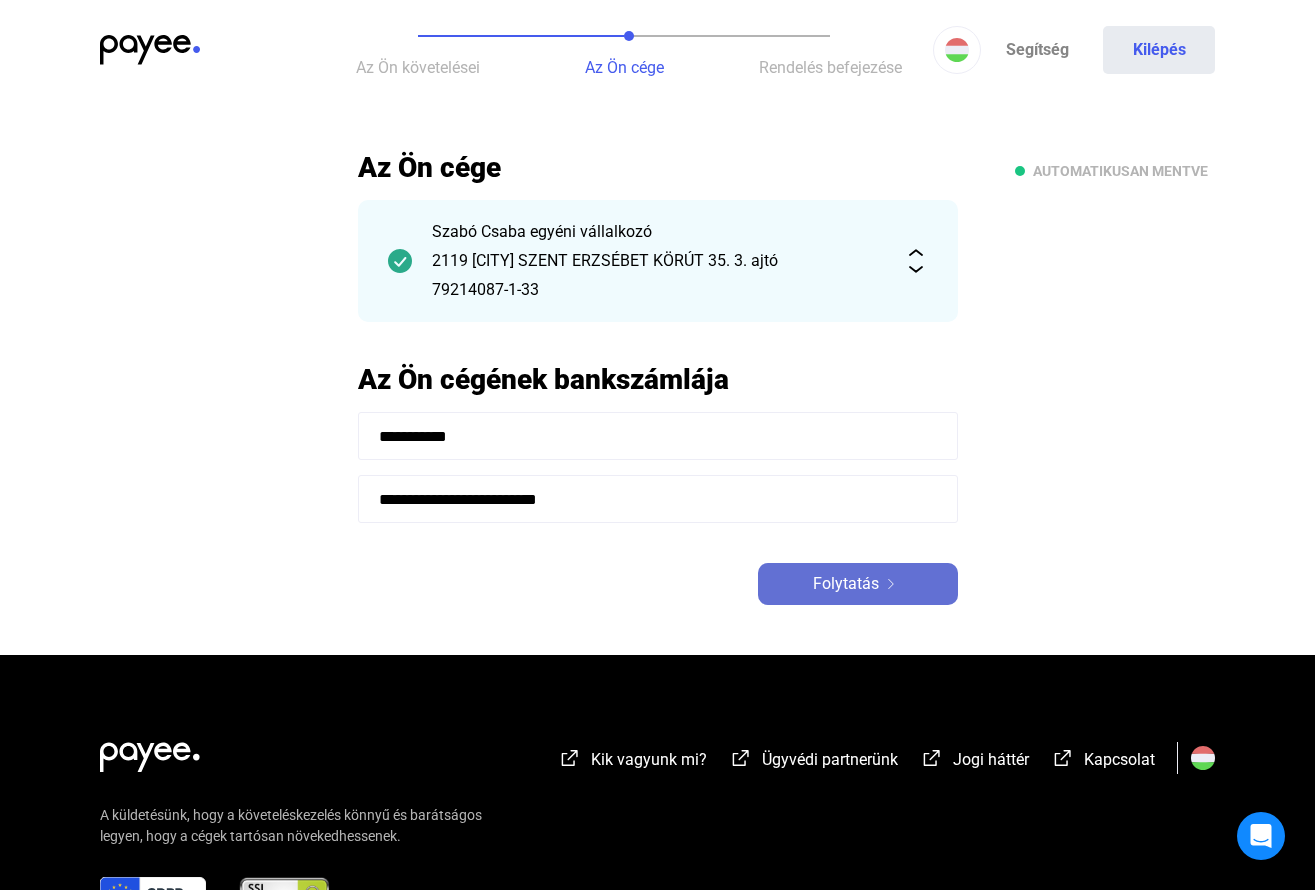 click on "Folytatás" 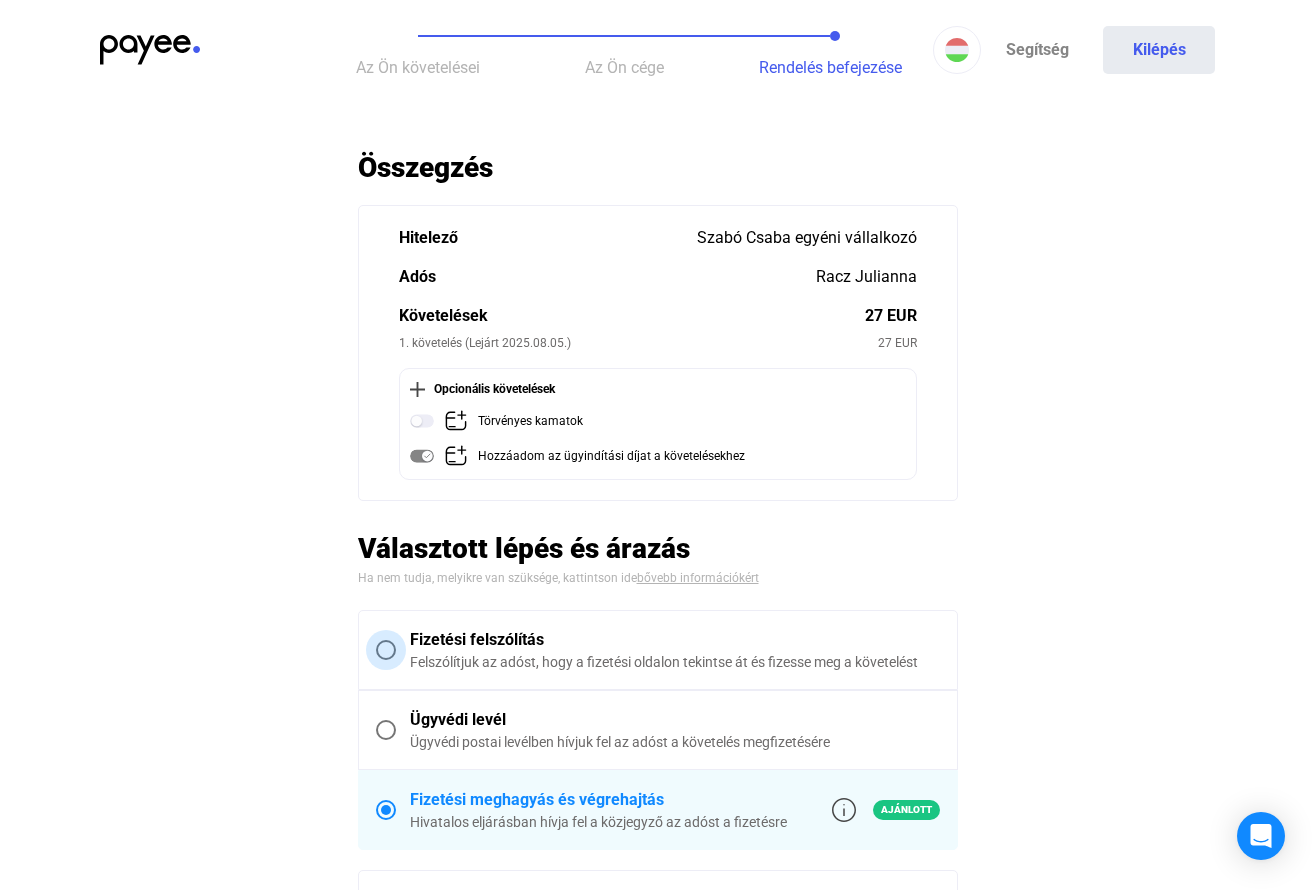 click on "Fizetési felszólítás   Felszólítjuk az adóst, hogy a fizetési oldalon tekintse át és fizesse meg a követelést" at bounding box center [658, 650] 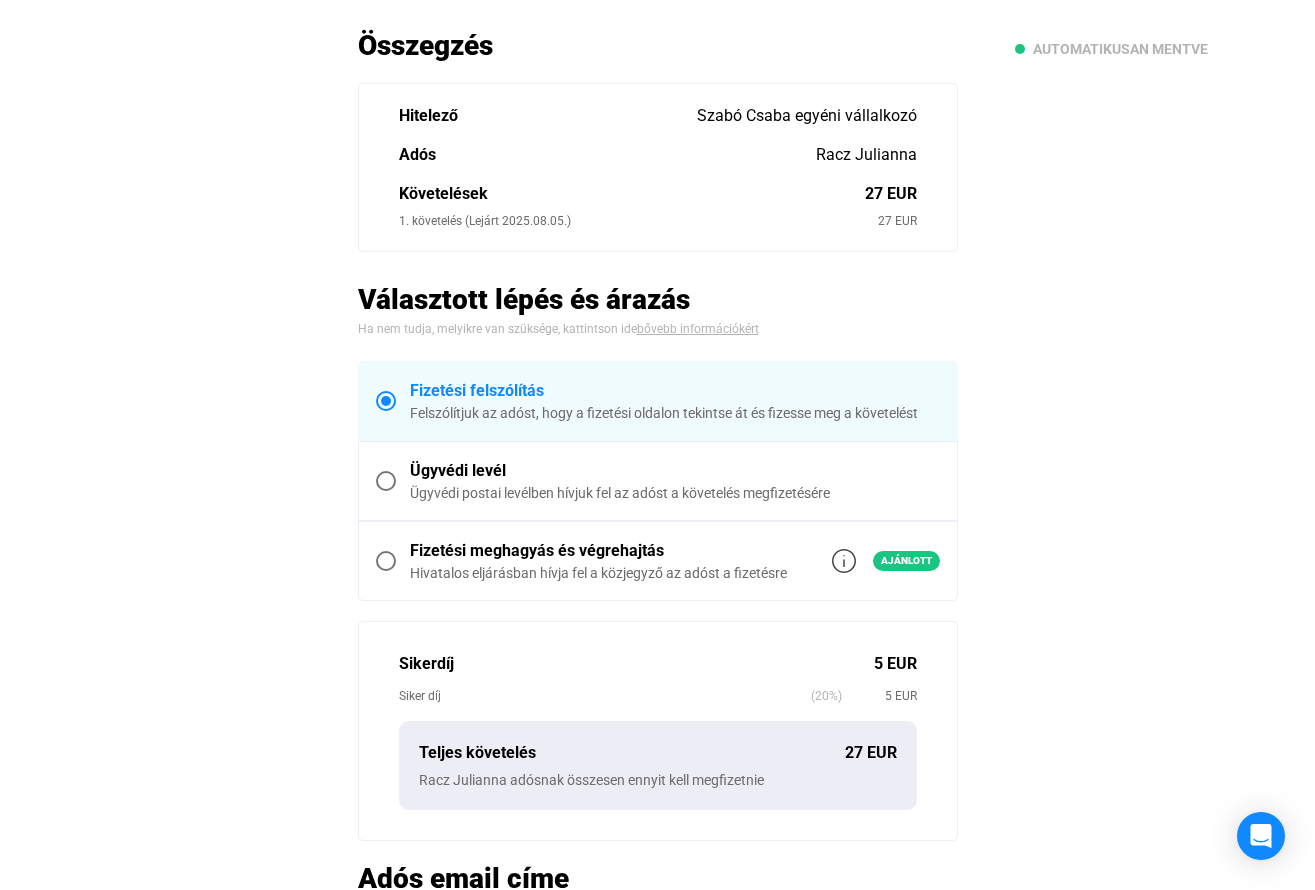 scroll, scrollTop: 400, scrollLeft: 0, axis: vertical 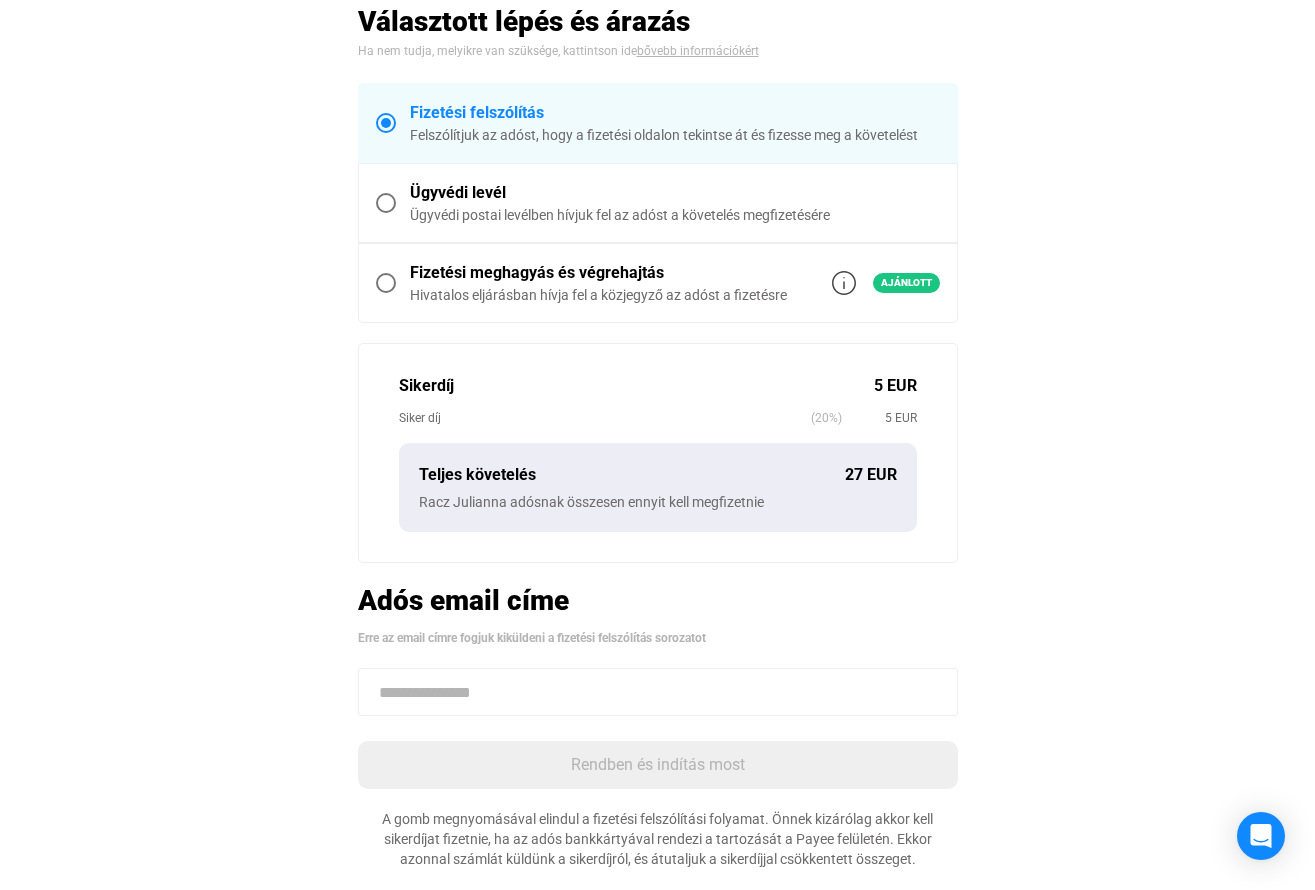 click 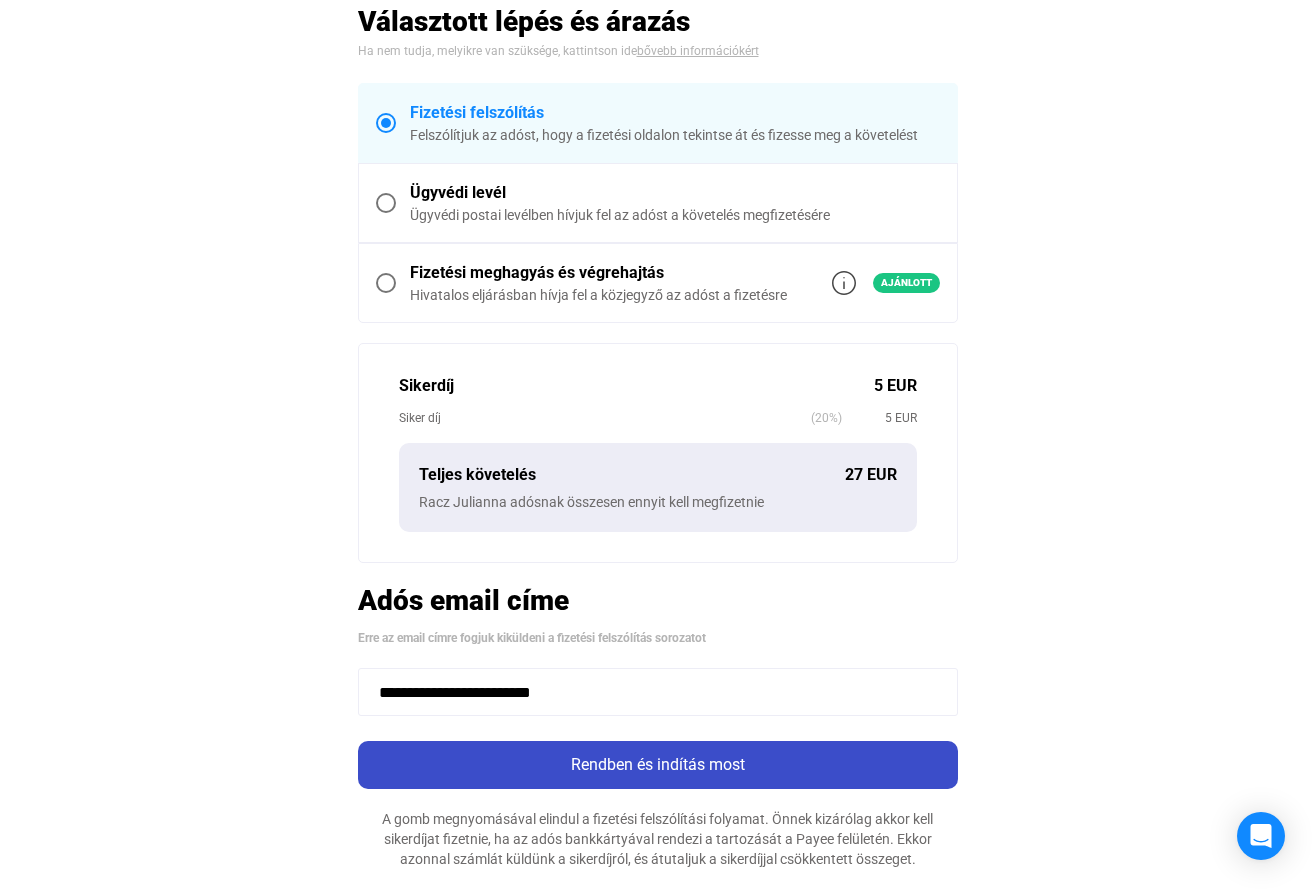 type on "**********" 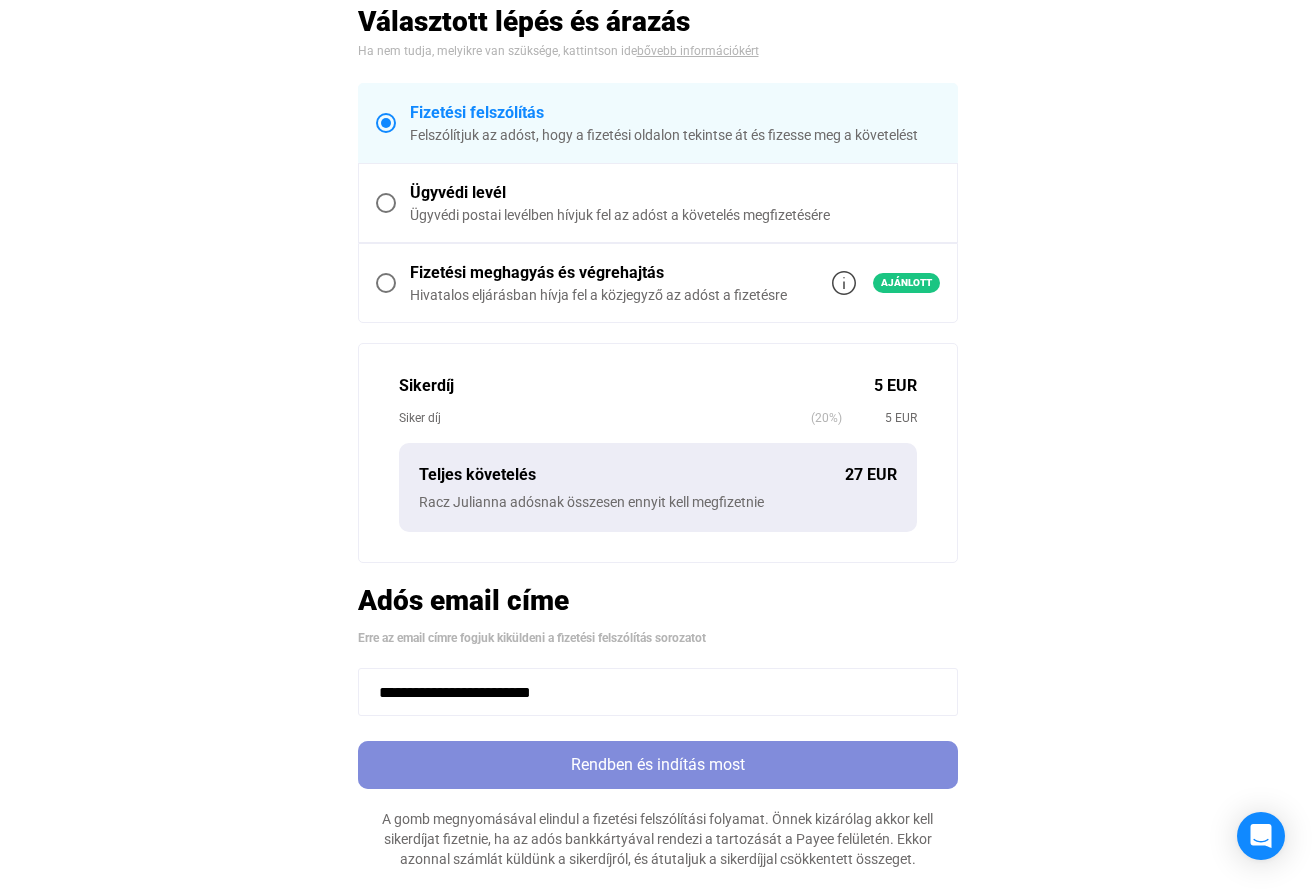 click on "Rendben és indítás most" 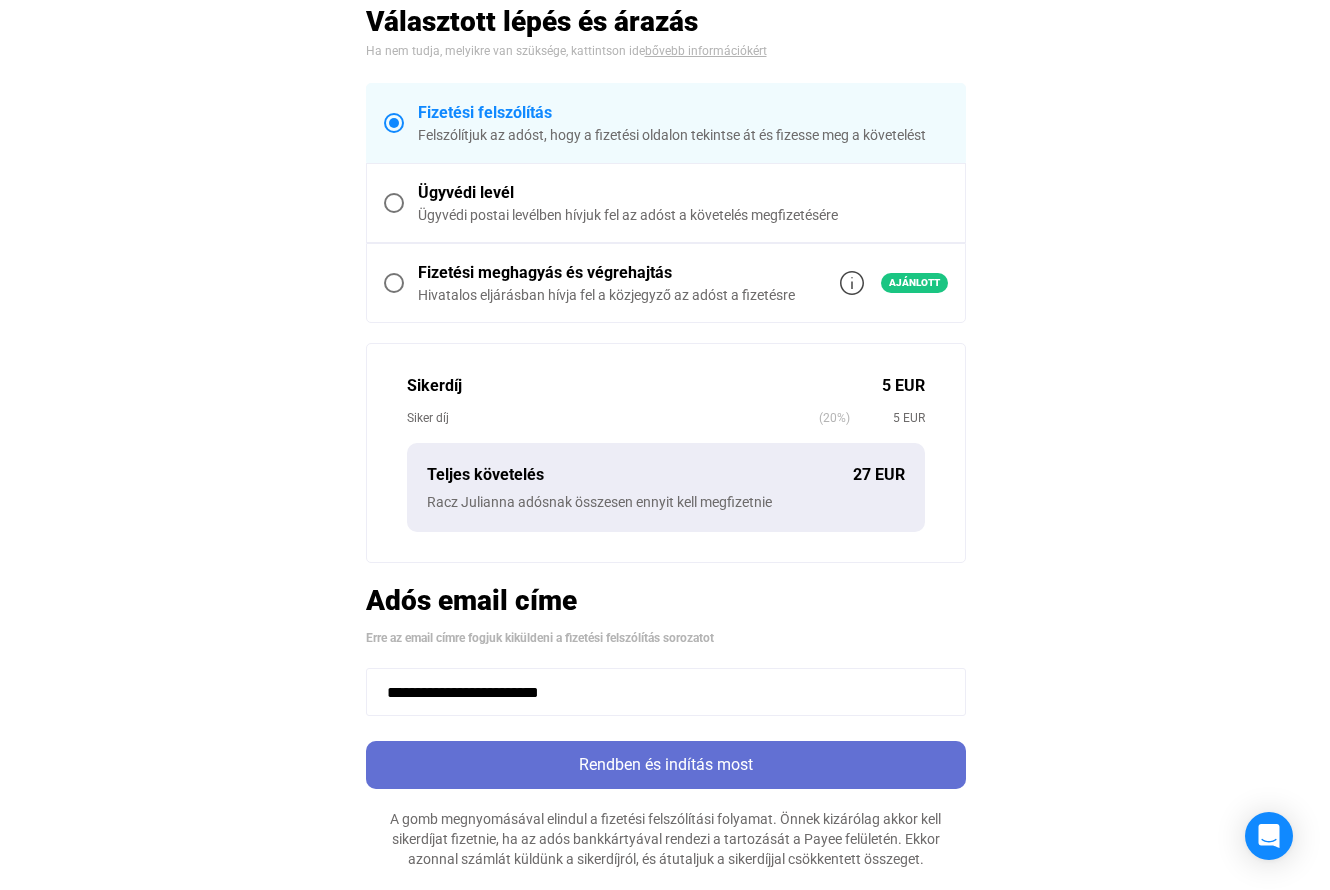 scroll, scrollTop: 0, scrollLeft: 0, axis: both 